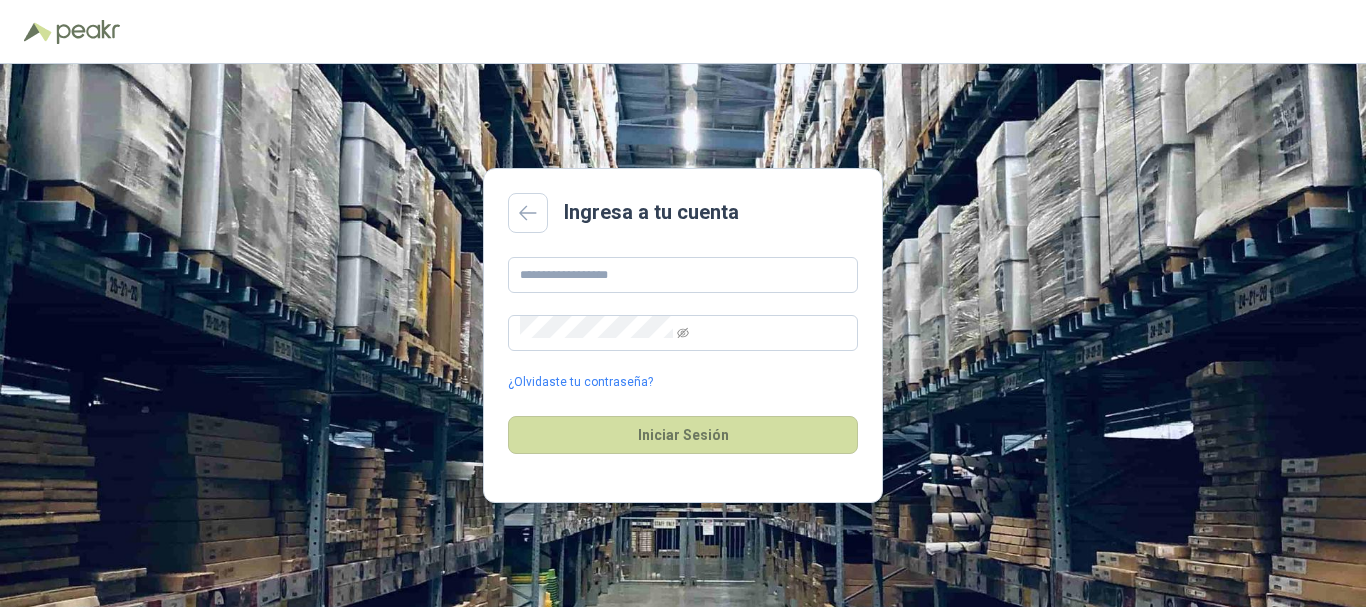 scroll, scrollTop: 0, scrollLeft: 0, axis: both 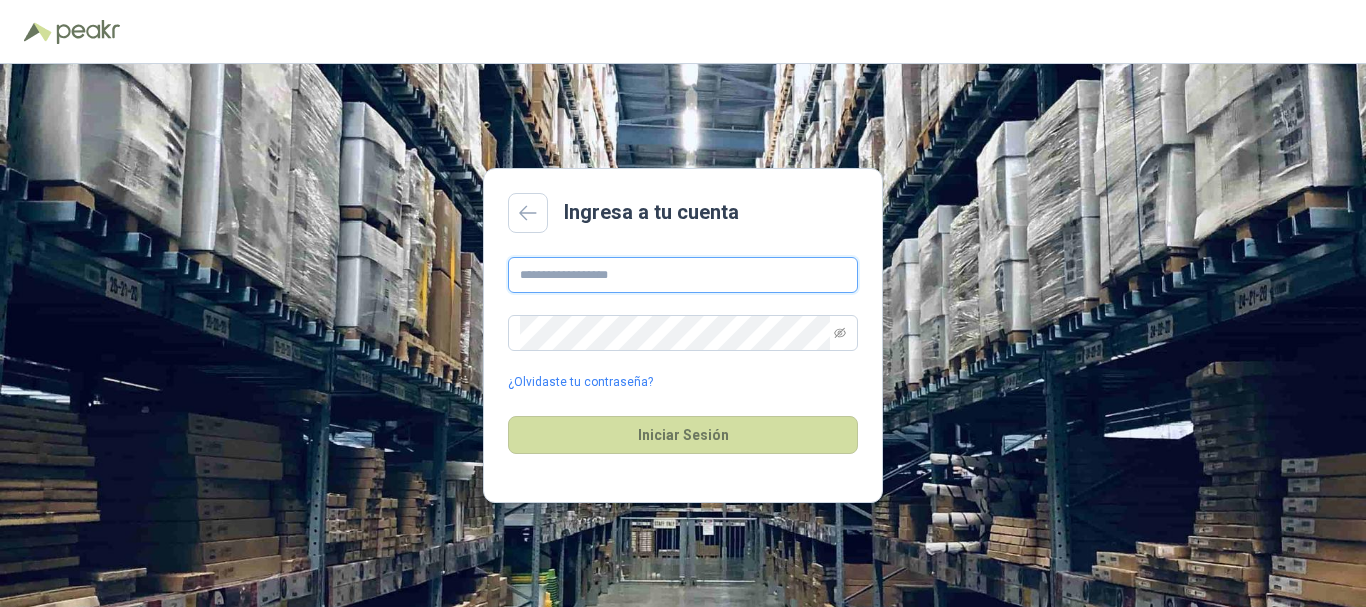 click at bounding box center (683, 275) 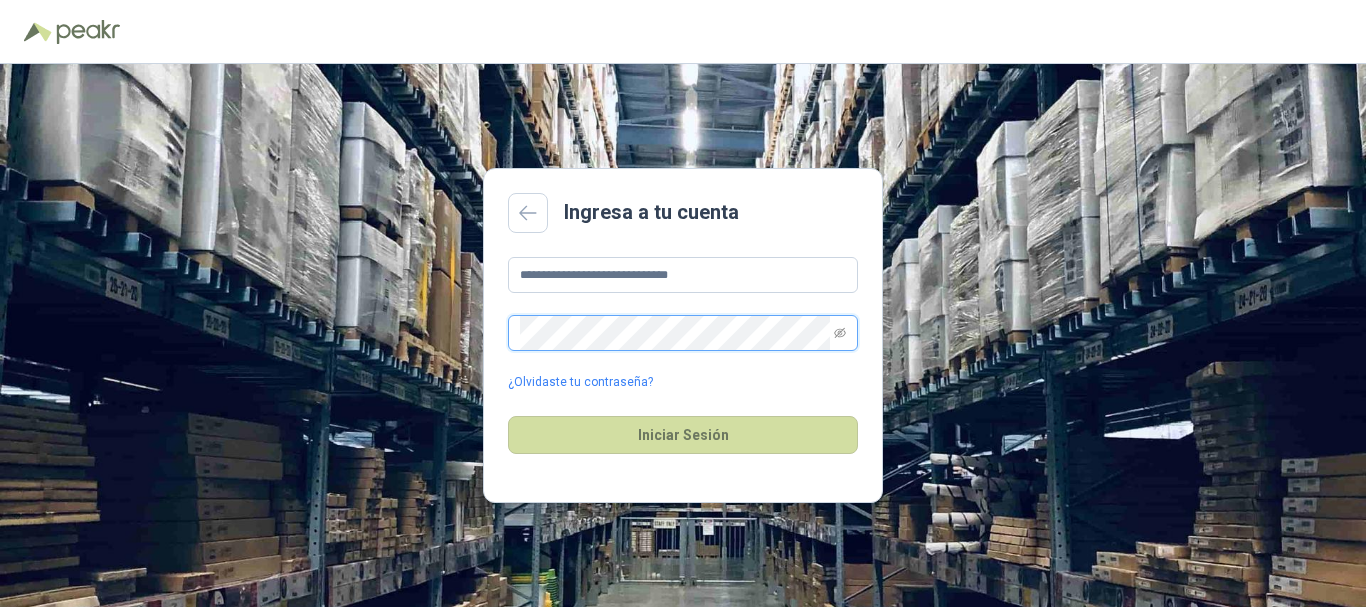 click on "Iniciar Sesión" at bounding box center (683, 435) 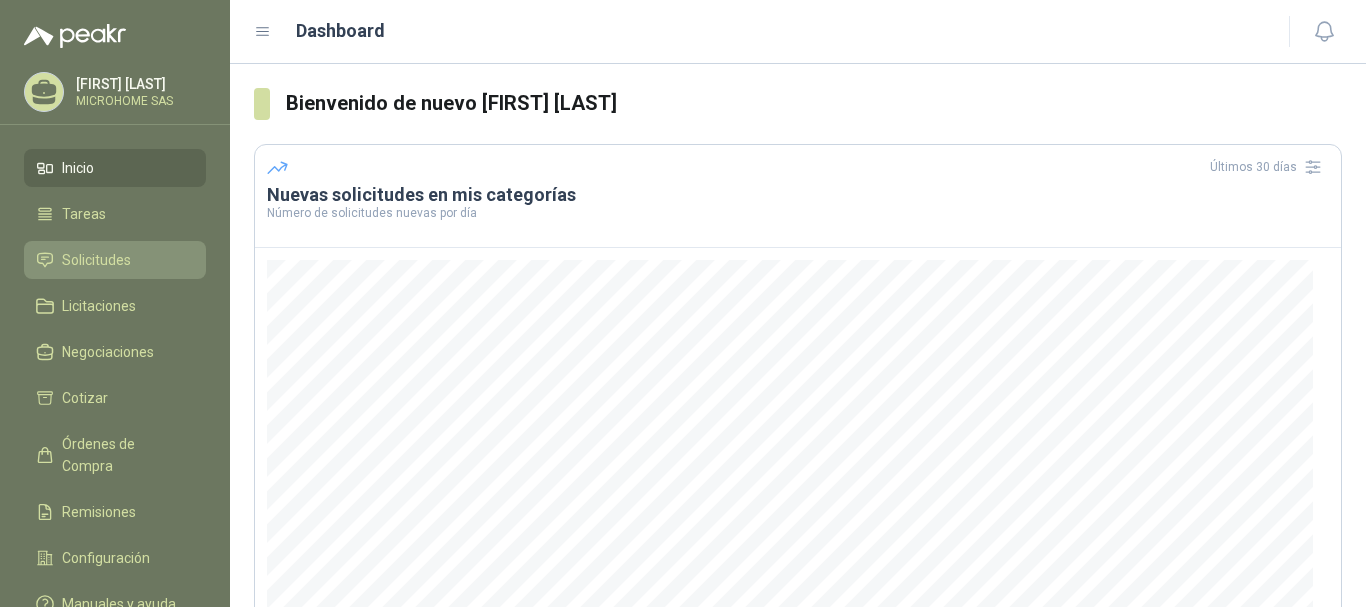 click on "Solicitudes" at bounding box center (115, 260) 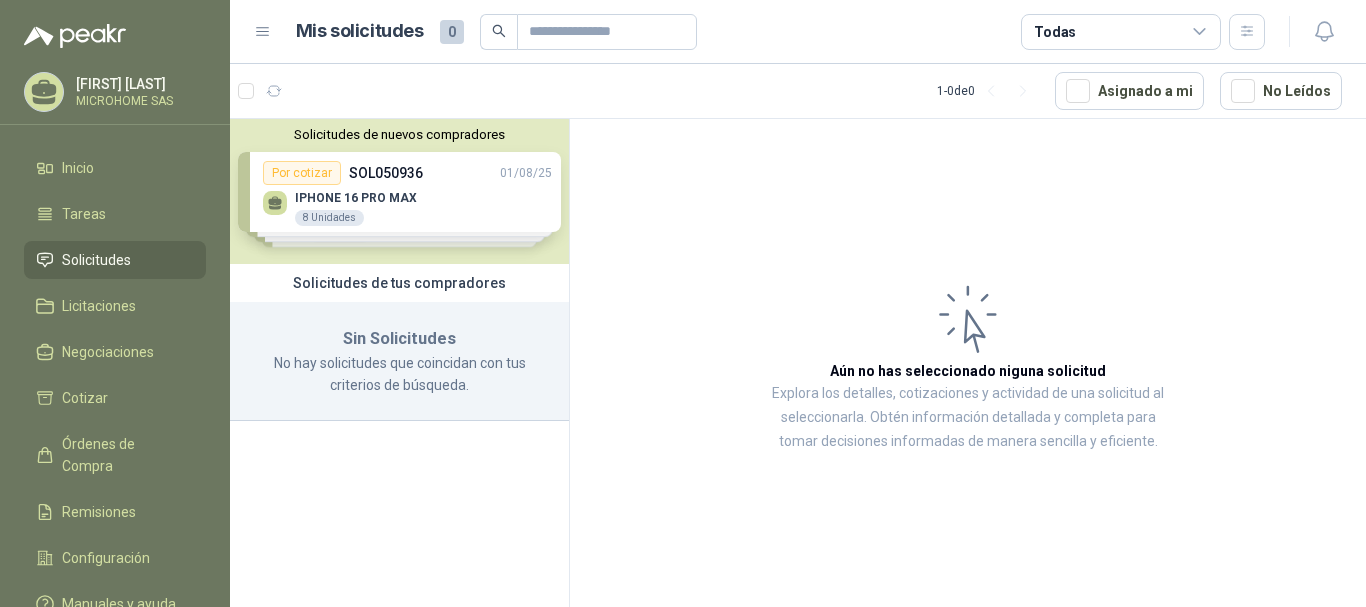click 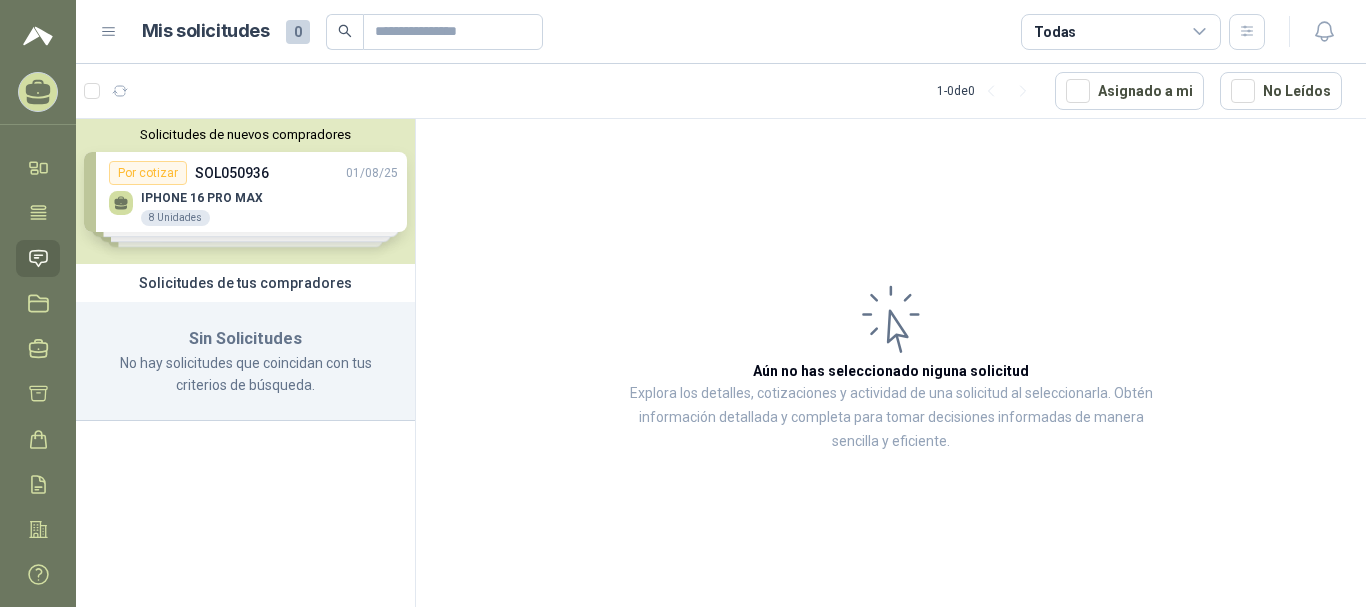 click on "[FIRST]   [LAST] MICROHOME SAS" at bounding box center (38, 98) 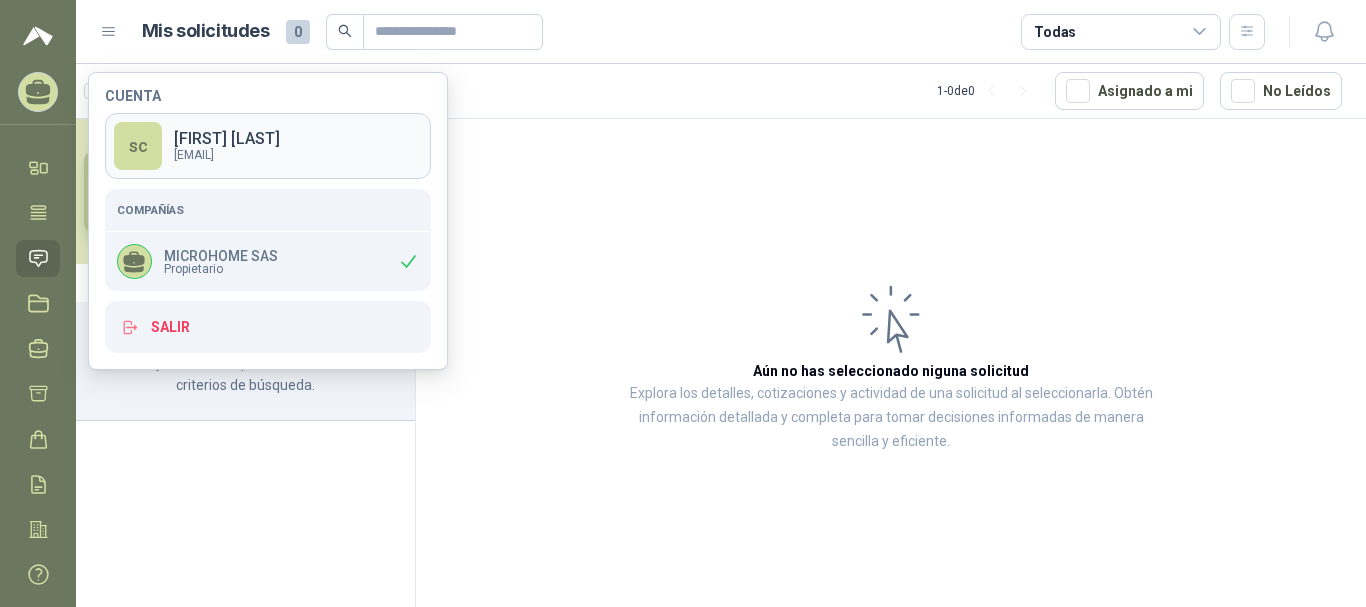 click on "[FIRST]   [LAST]" at bounding box center [227, 139] 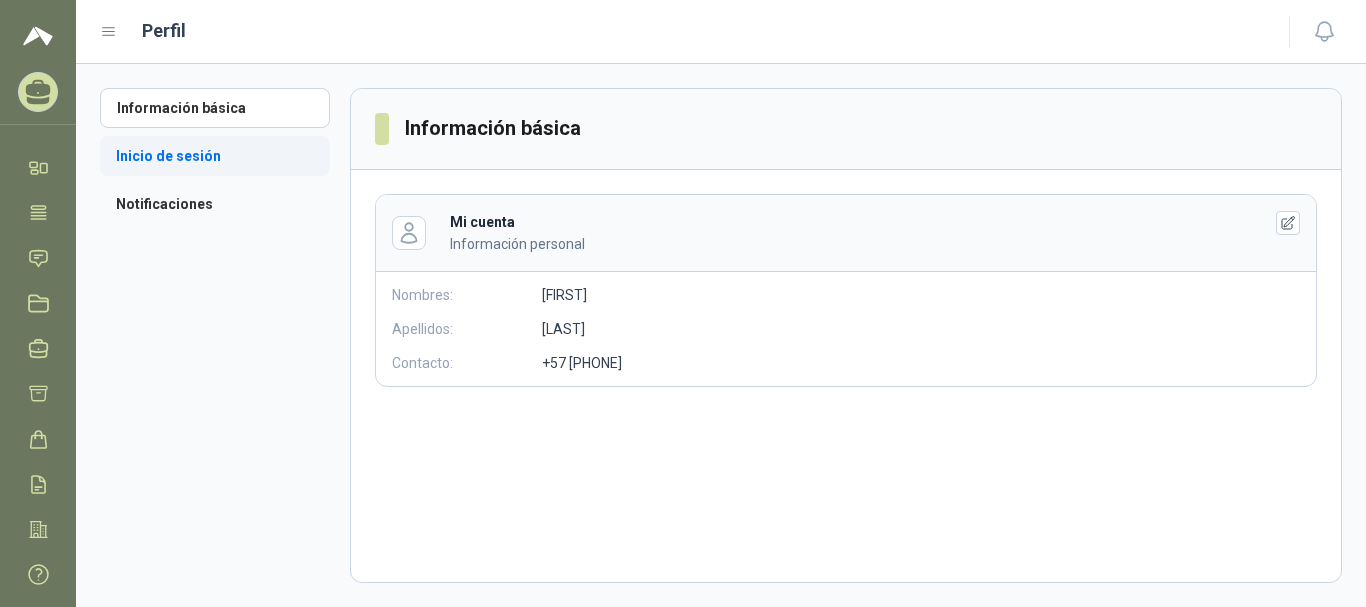 click on "Inicio de sesión" at bounding box center (215, 156) 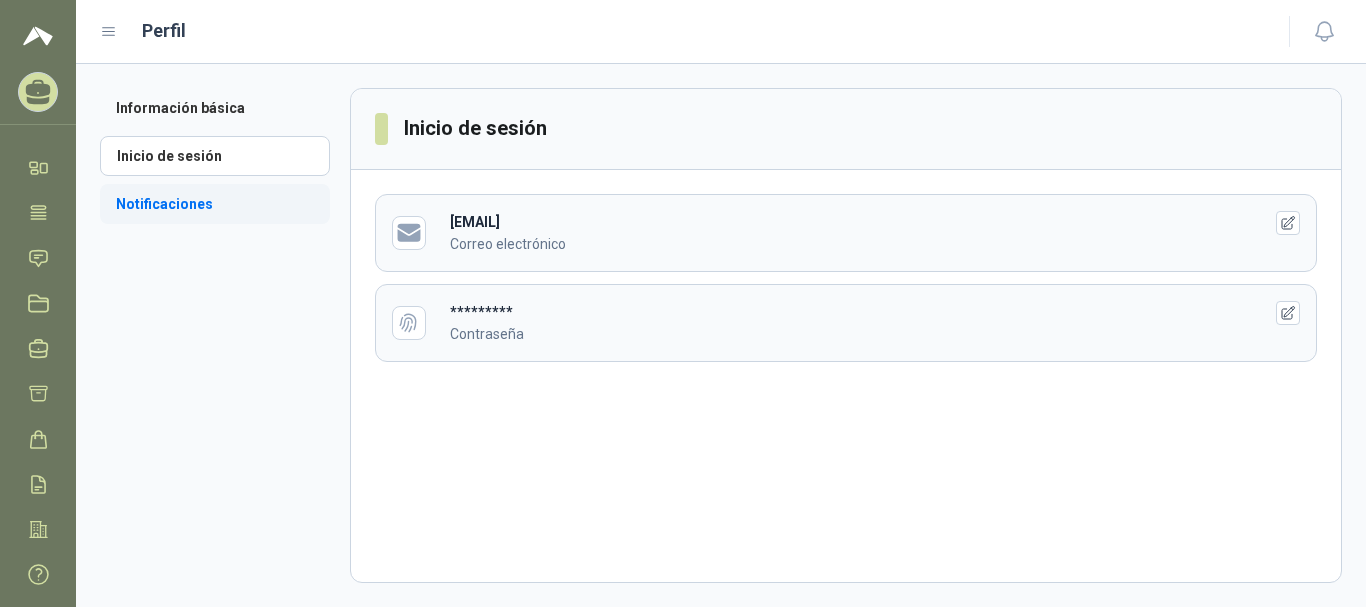 click on "Notificaciones" at bounding box center (215, 204) 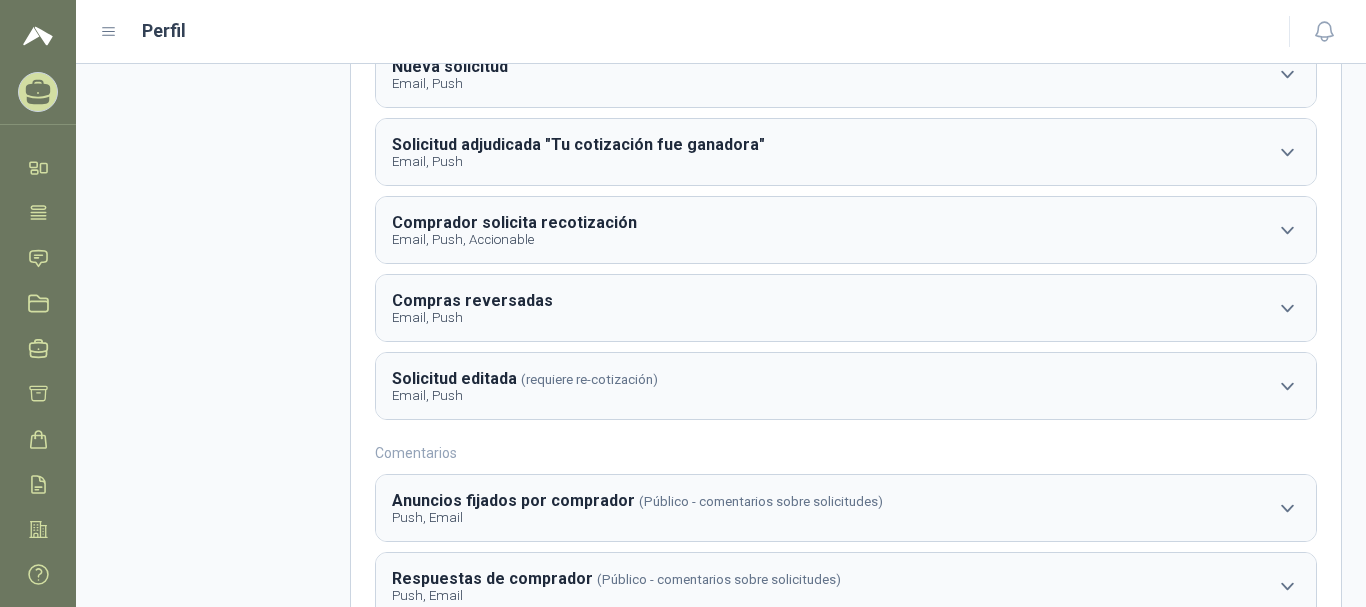 scroll, scrollTop: 418, scrollLeft: 0, axis: vertical 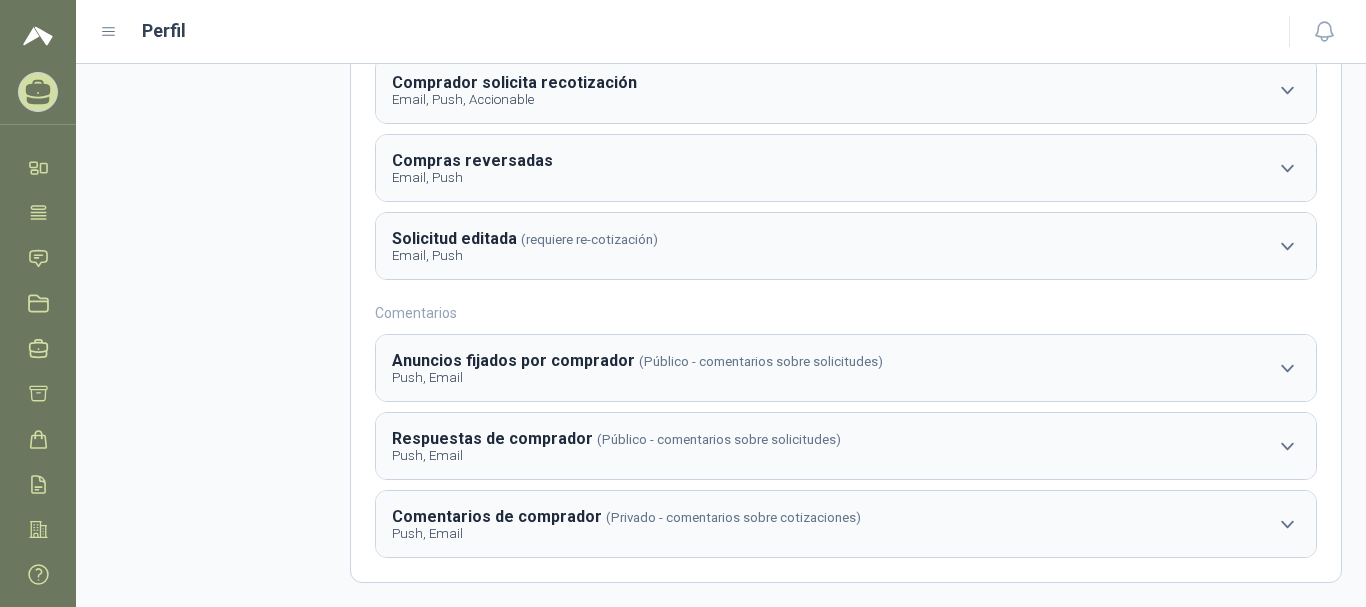 click at bounding box center (38, 36) 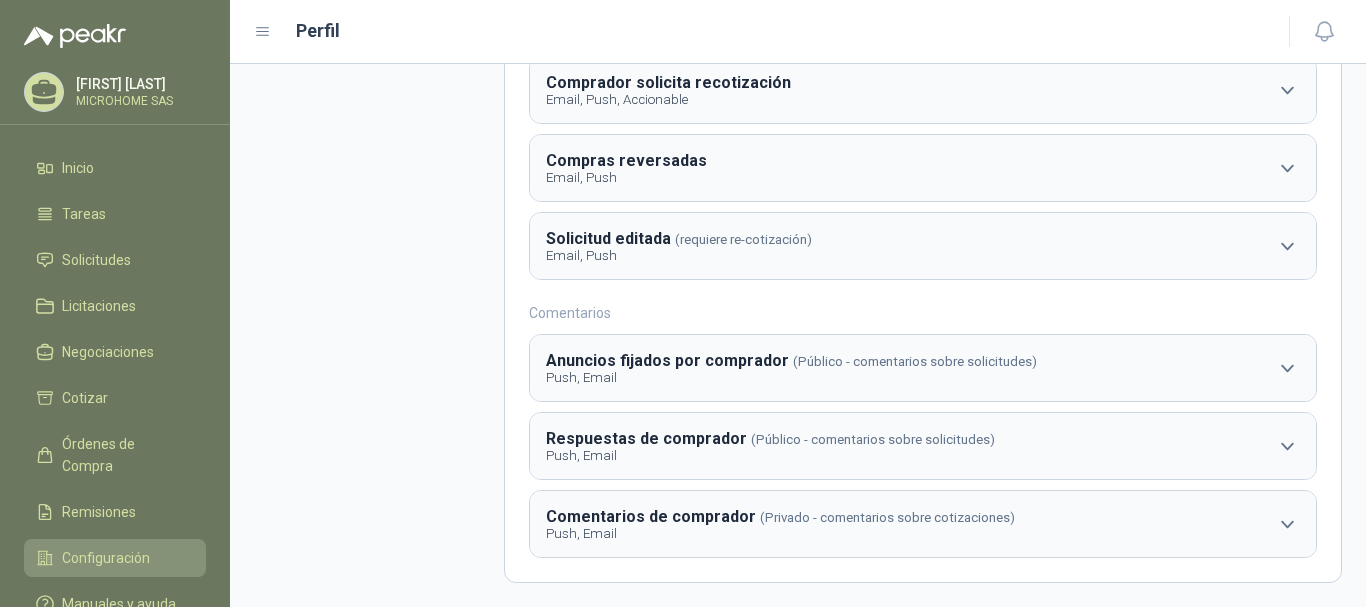 click on "Configuración" at bounding box center (106, 558) 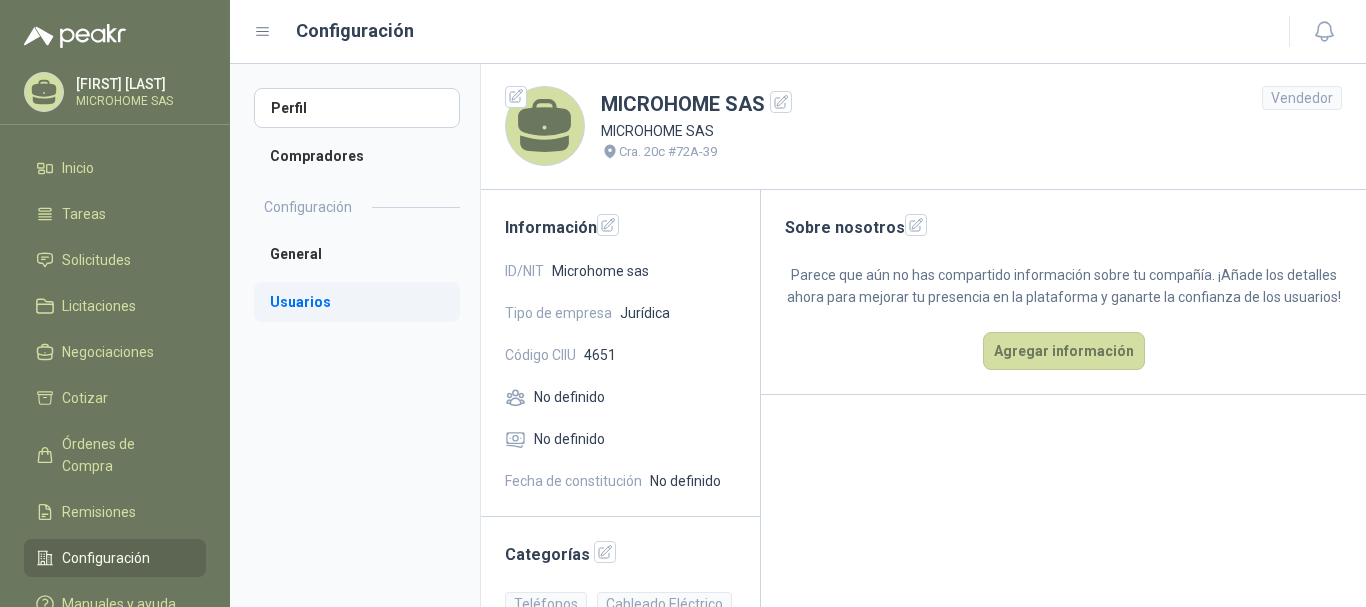 scroll, scrollTop: 0, scrollLeft: 0, axis: both 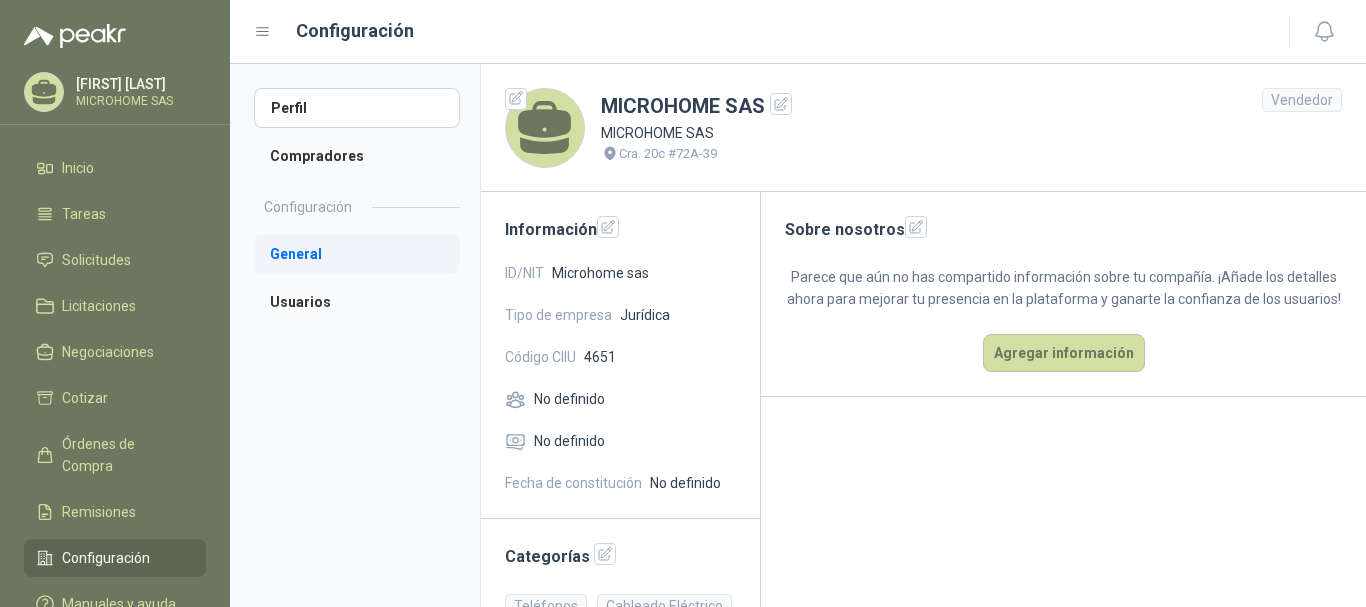 click on "General" at bounding box center (357, 254) 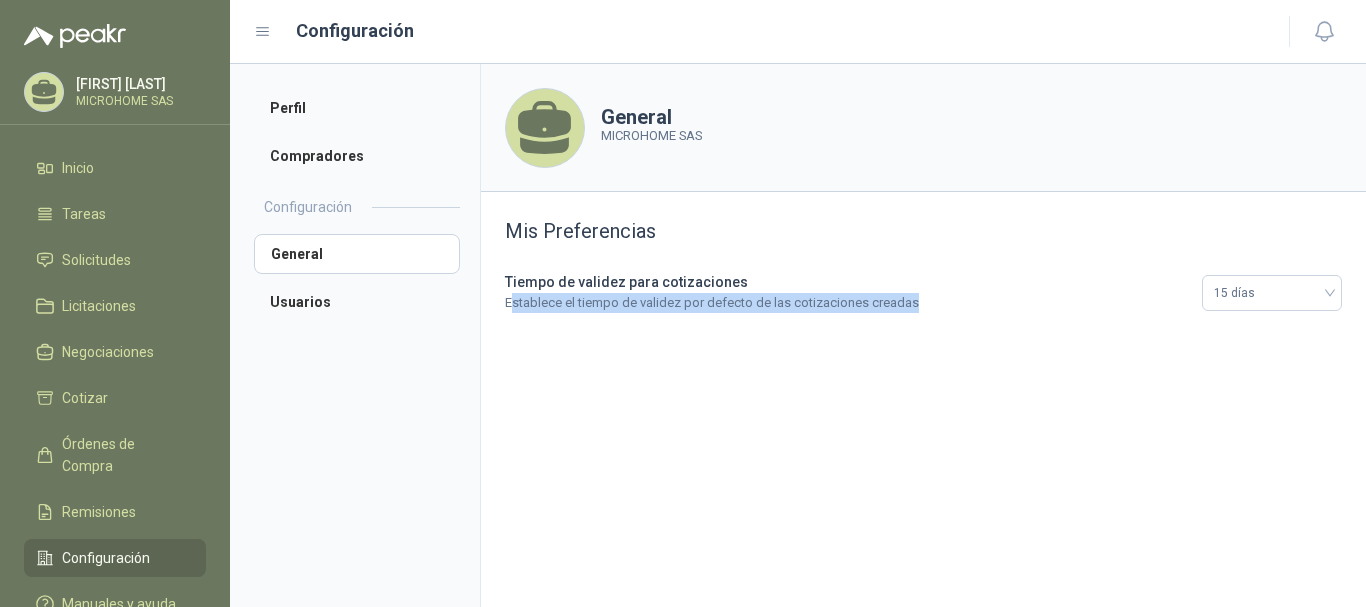 drag, startPoint x: 609, startPoint y: 323, endPoint x: 934, endPoint y: 318, distance: 325.03845 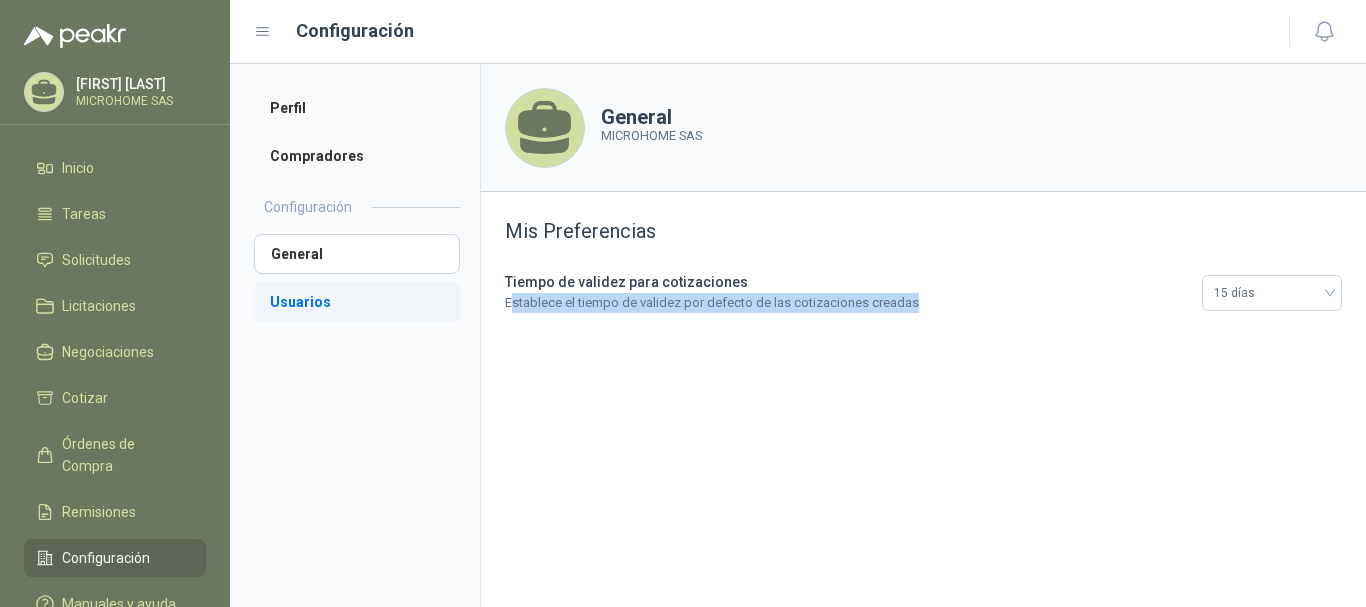 click on "Usuarios" at bounding box center (357, 302) 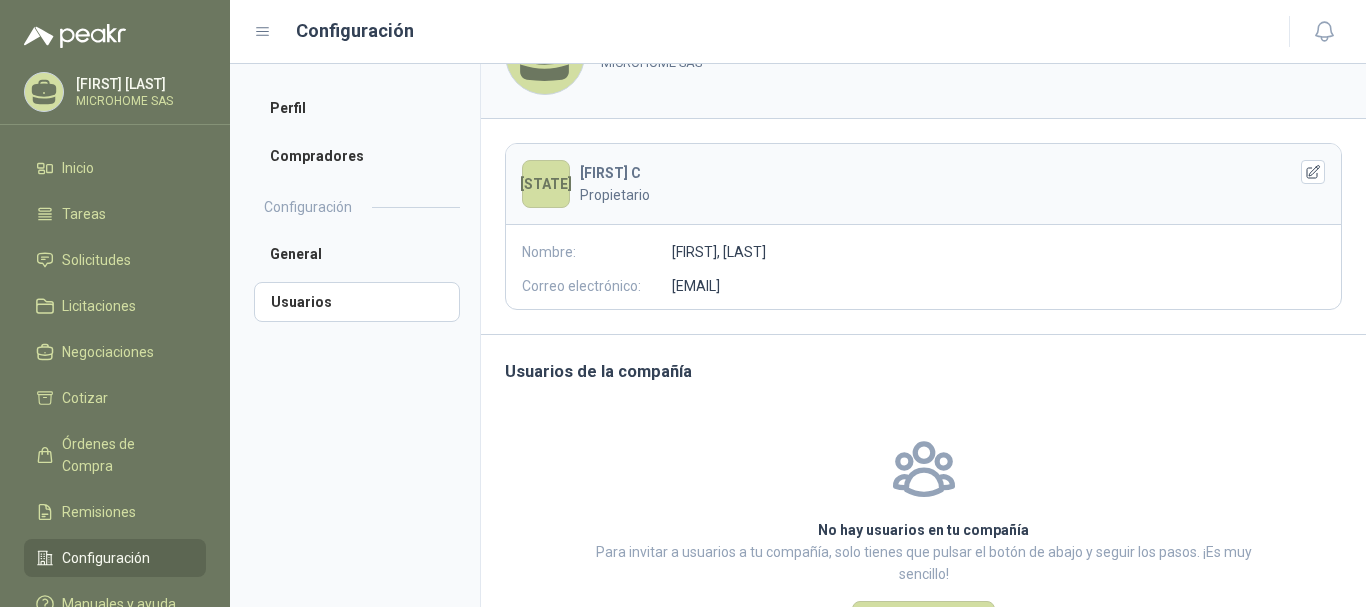 scroll, scrollTop: 158, scrollLeft: 0, axis: vertical 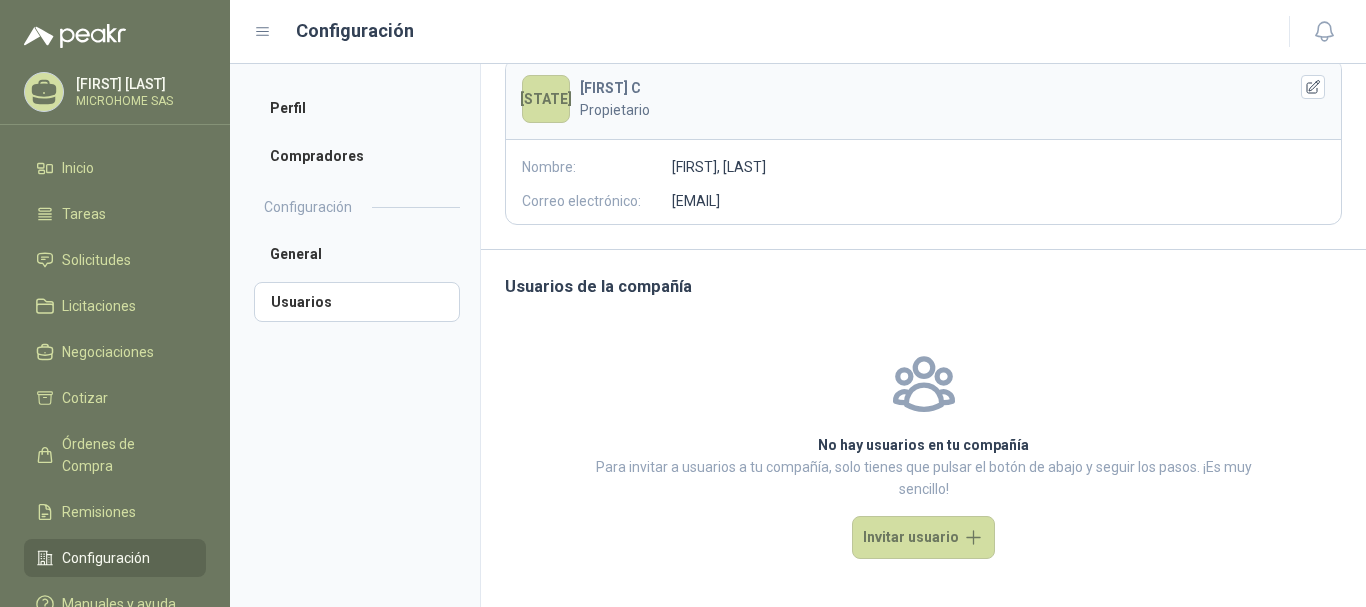 click on "Perfil Compradores" at bounding box center [357, 132] 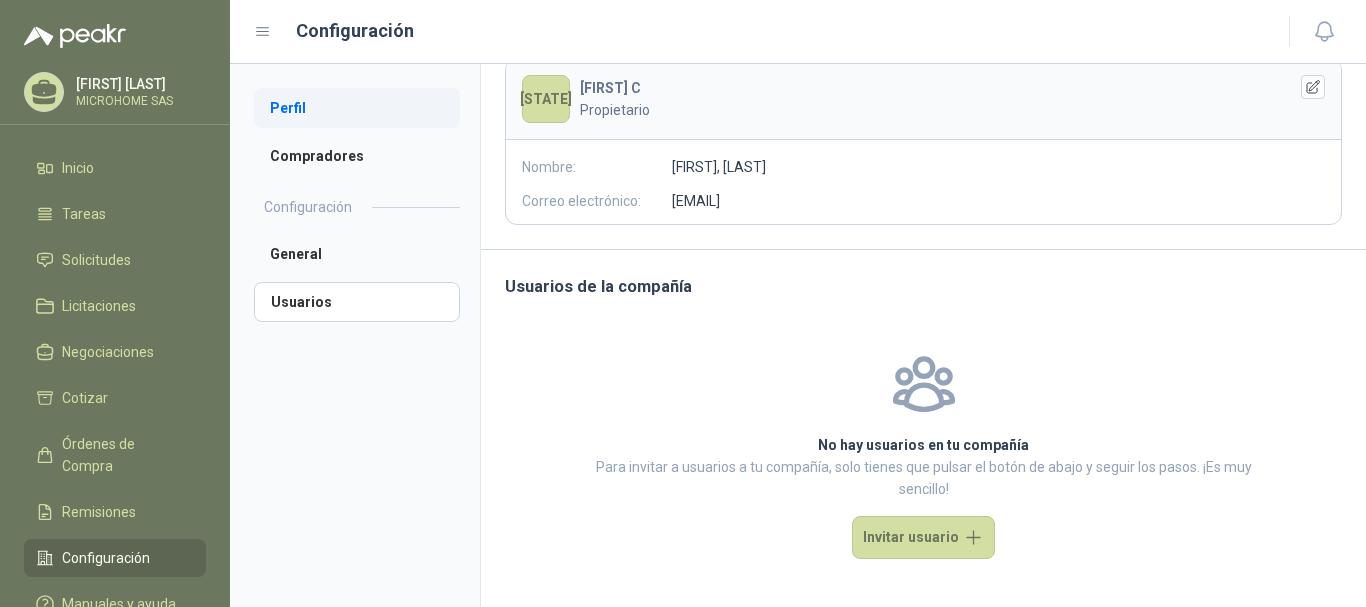 click on "Perfil" at bounding box center (357, 108) 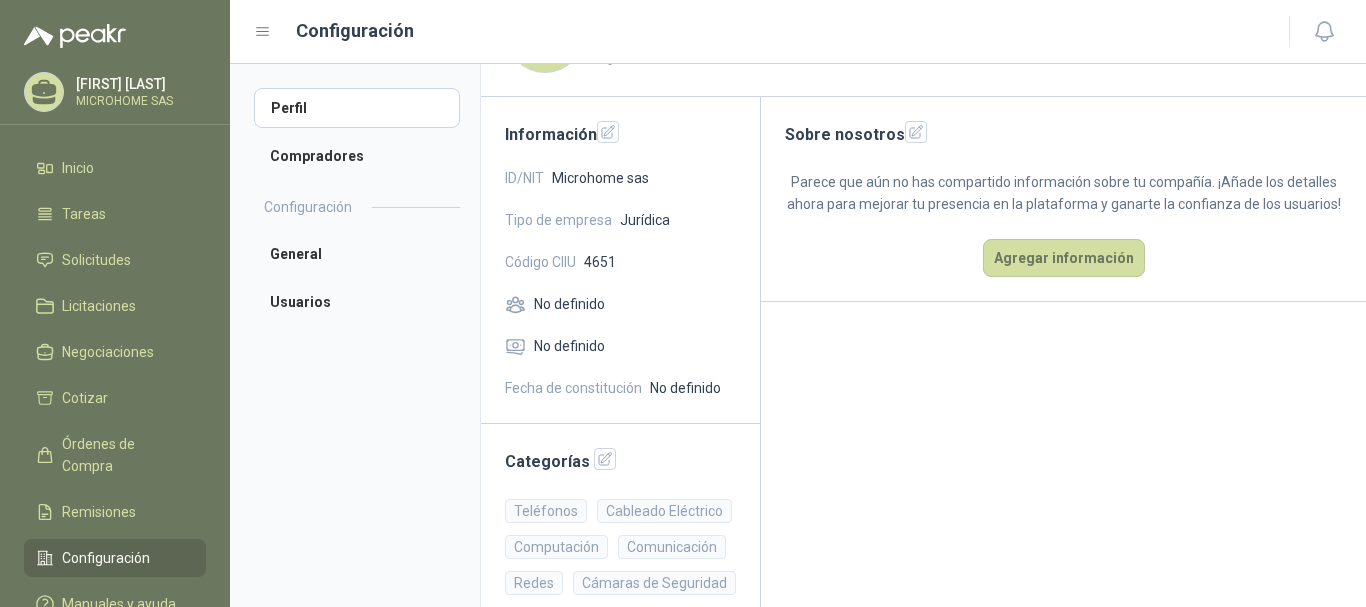 scroll, scrollTop: 0, scrollLeft: 0, axis: both 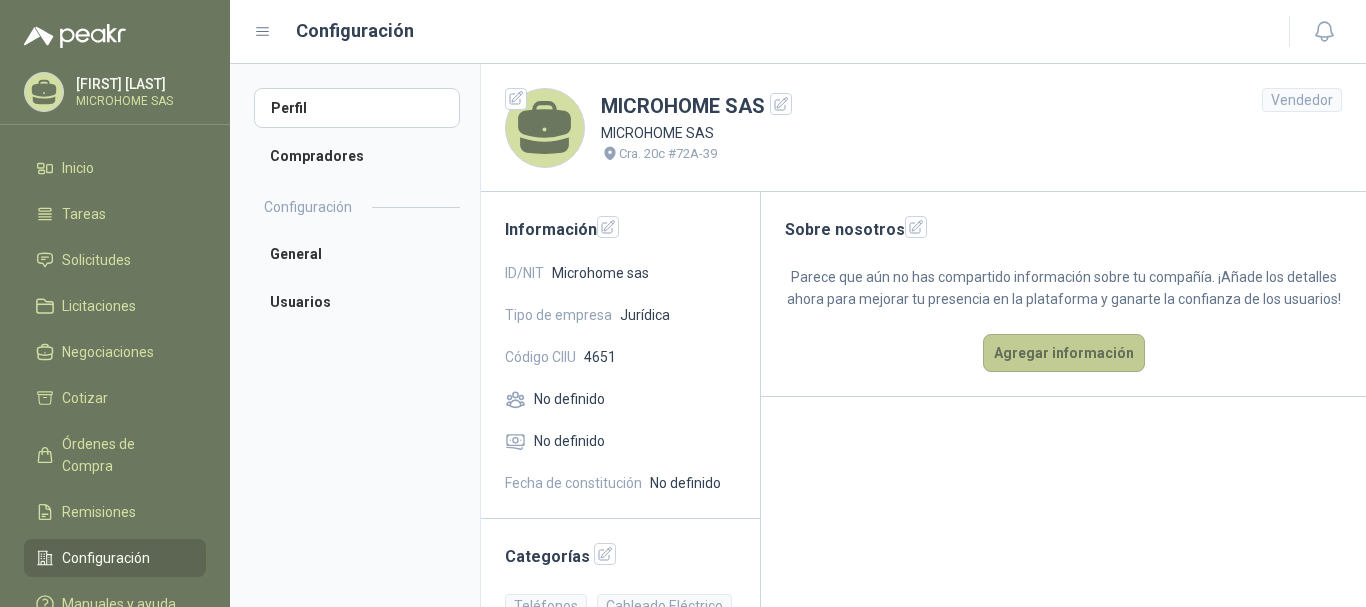click on "Agregar información" at bounding box center [1064, 353] 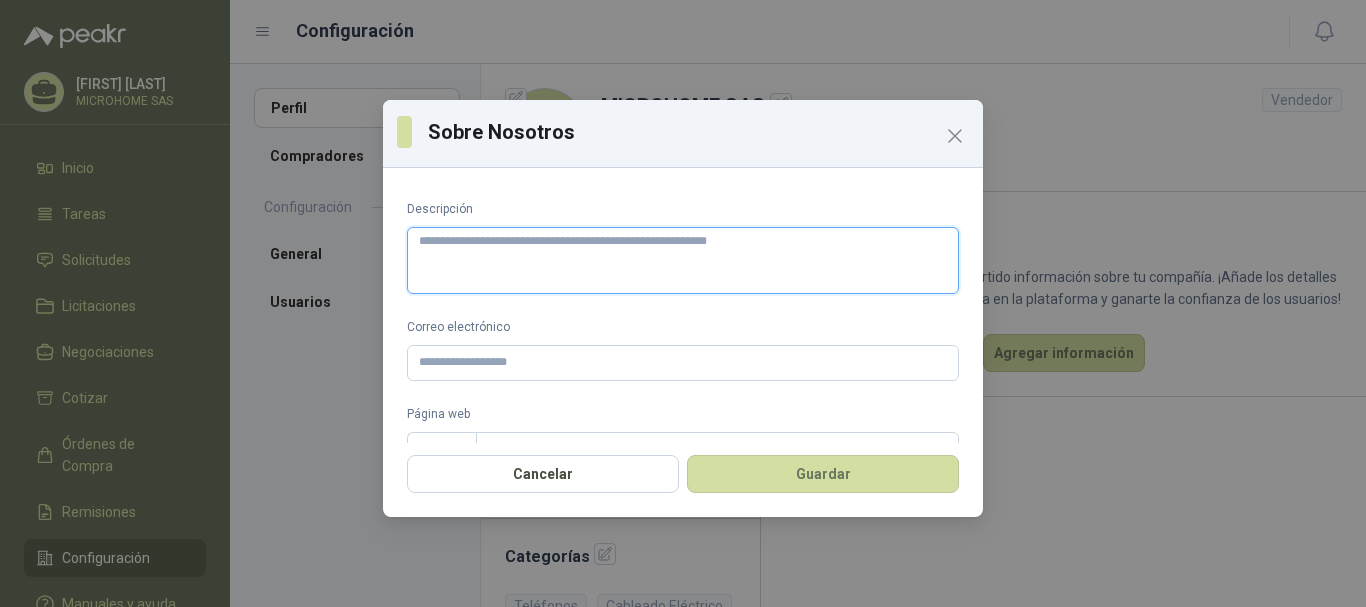 click on "Descripción" at bounding box center (683, 260) 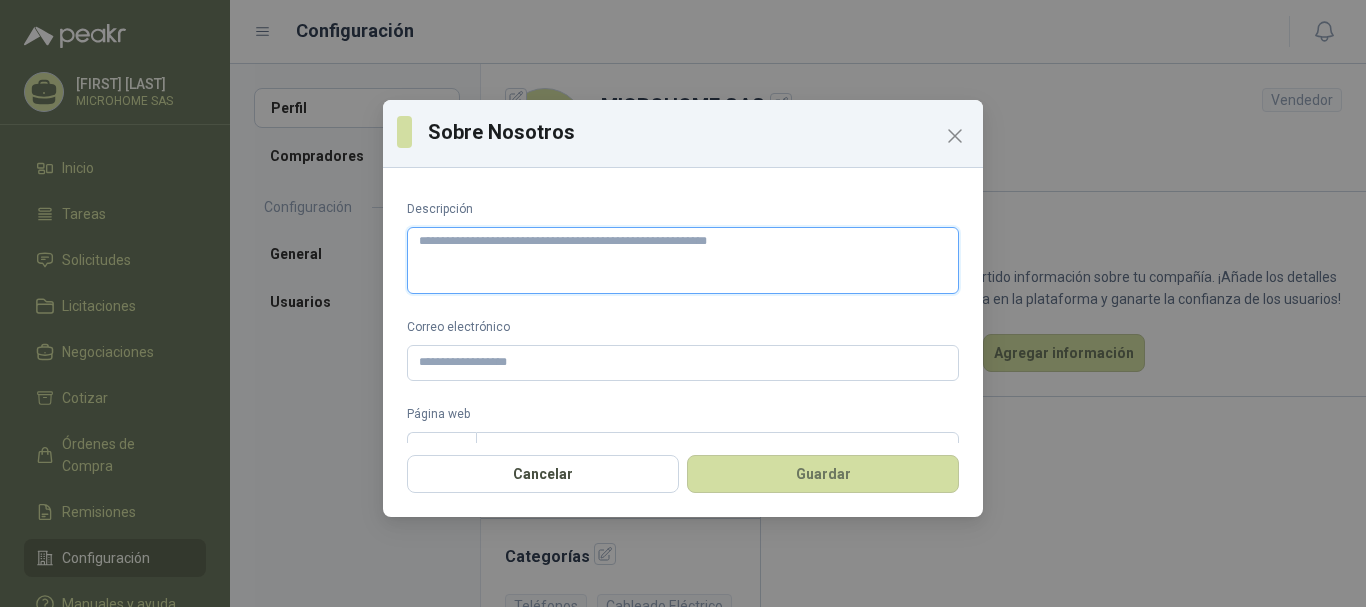 type on "*" 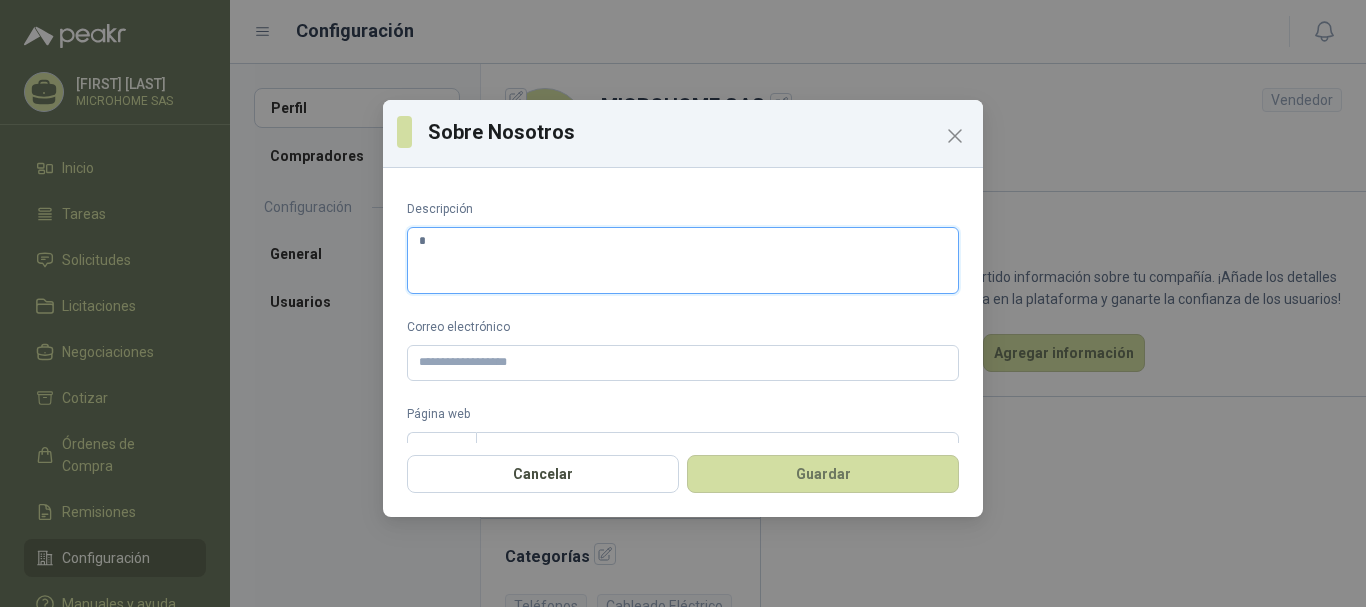 type on "**" 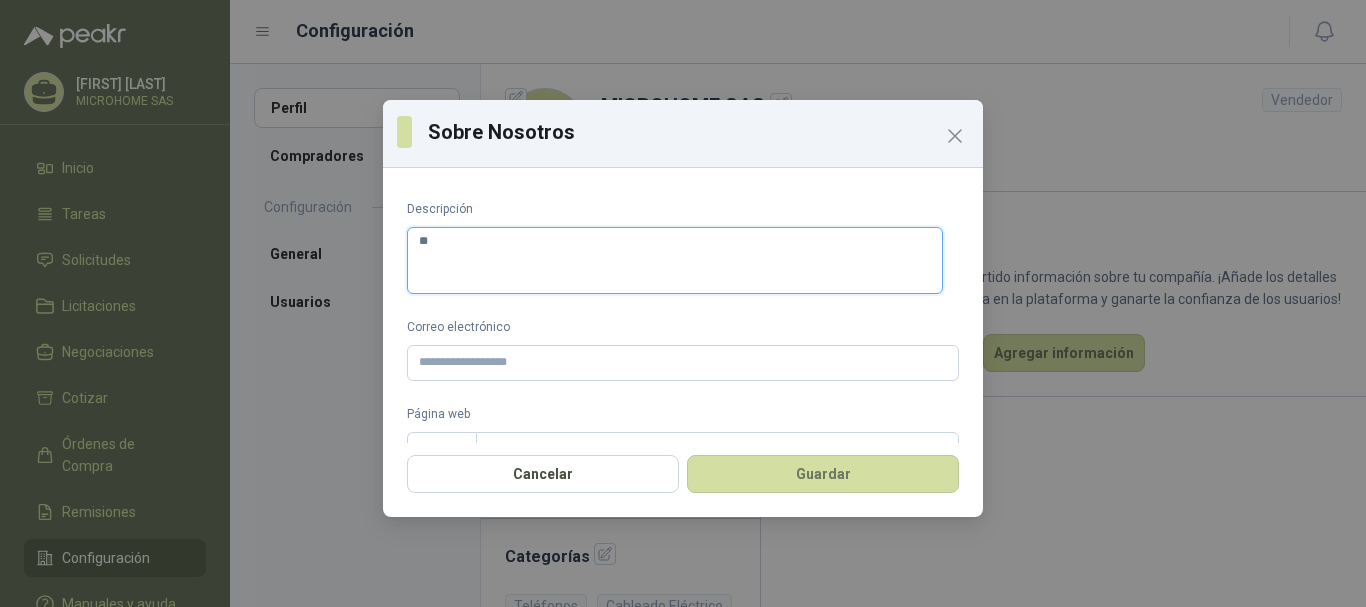 type on "***" 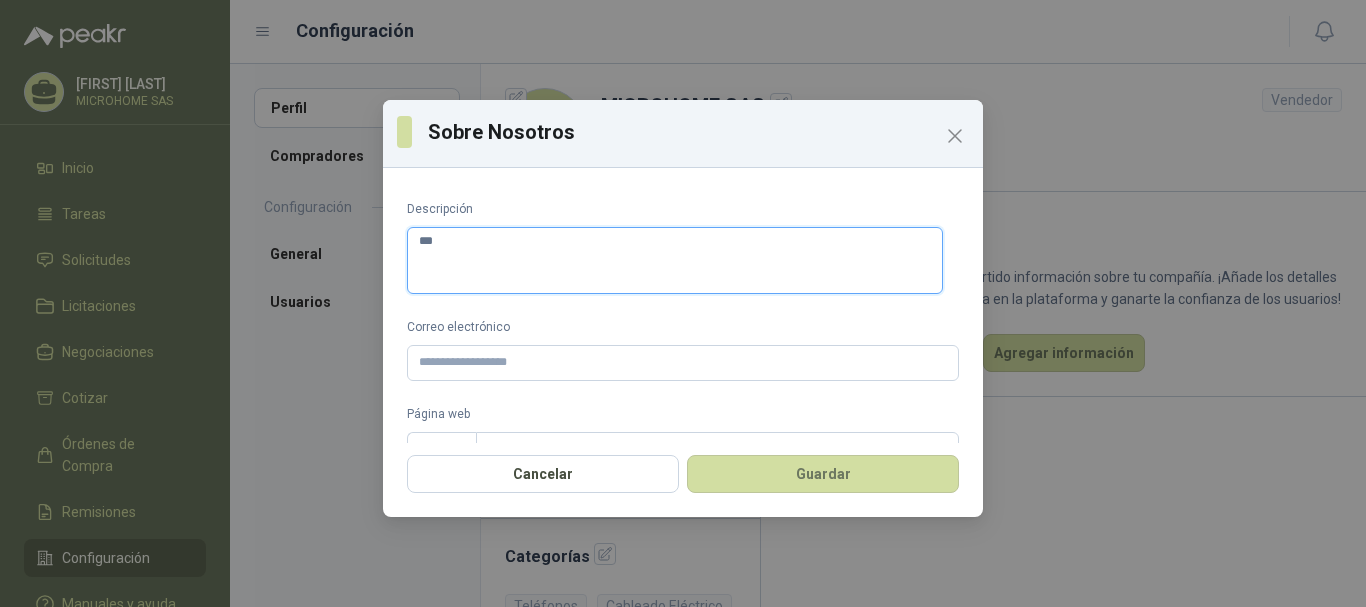 type on "****" 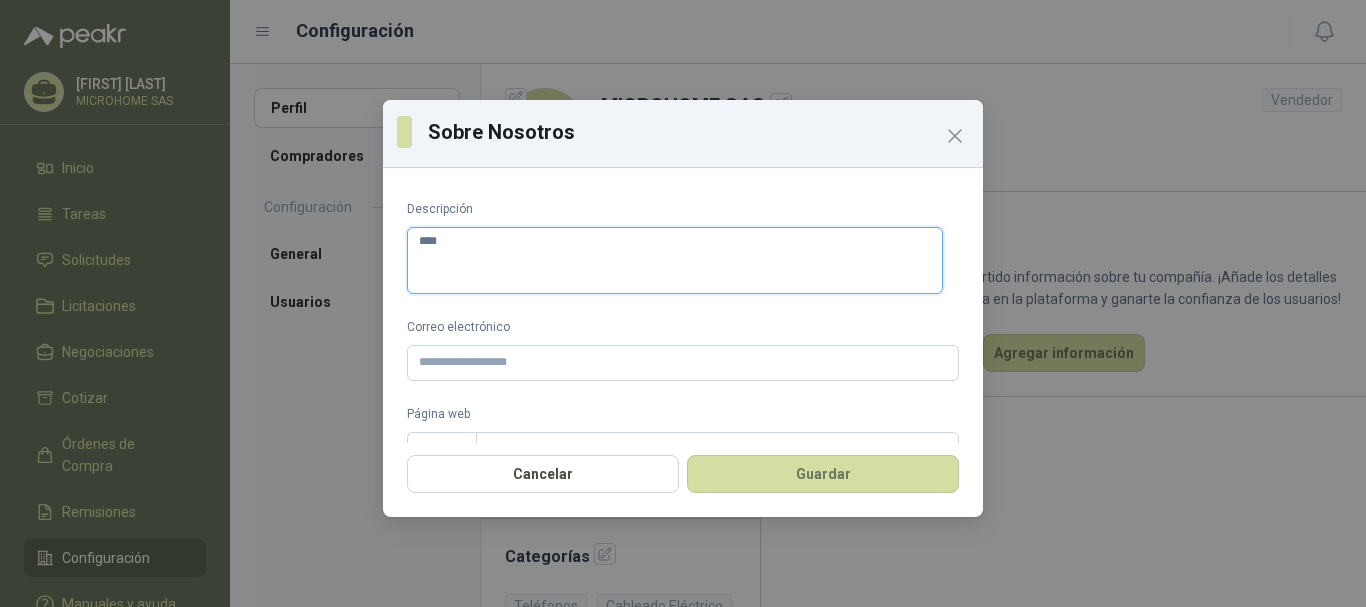 type on "*****" 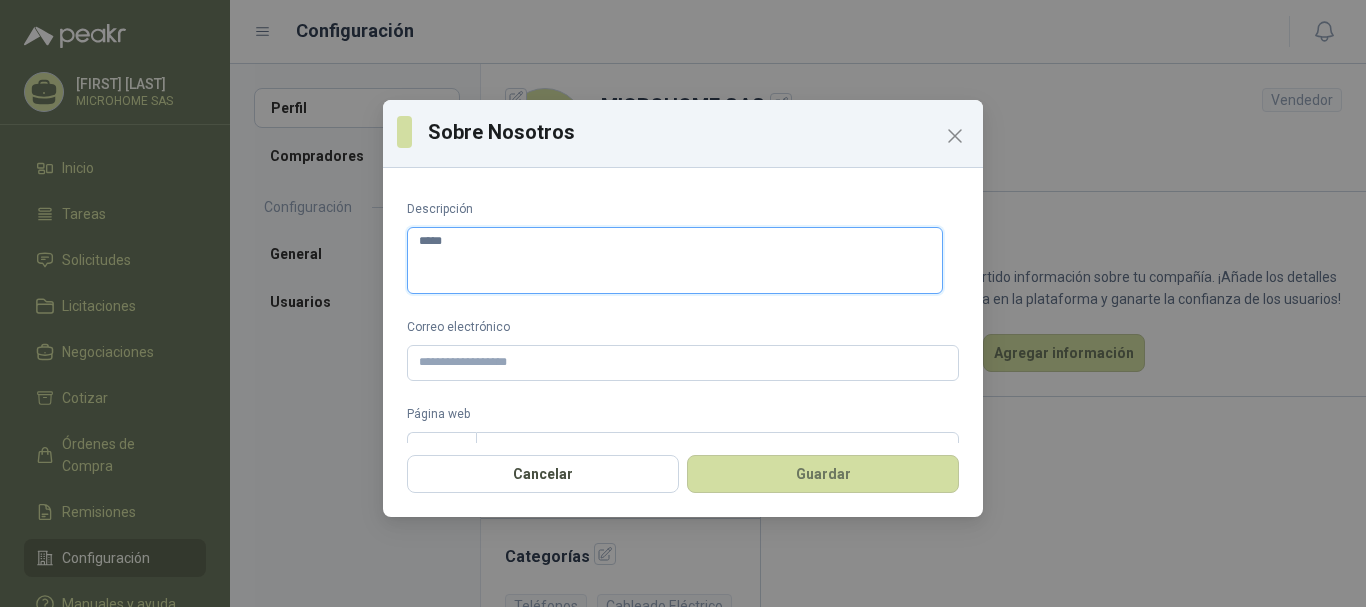 type on "*****" 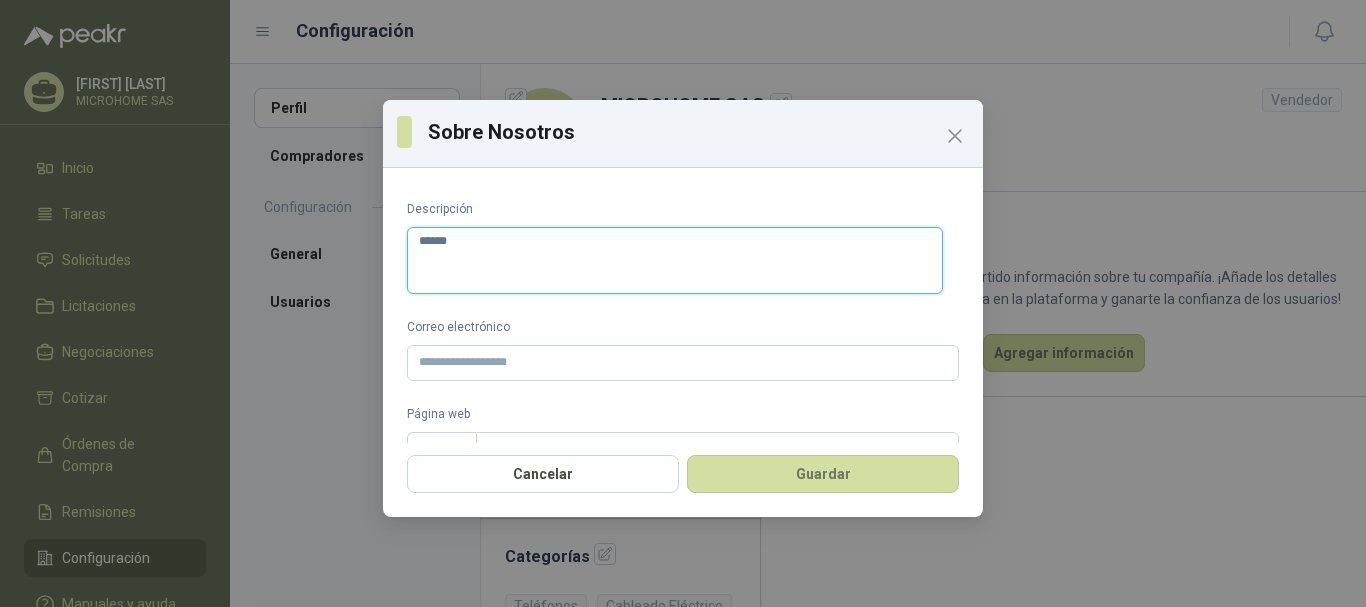 type on "*******" 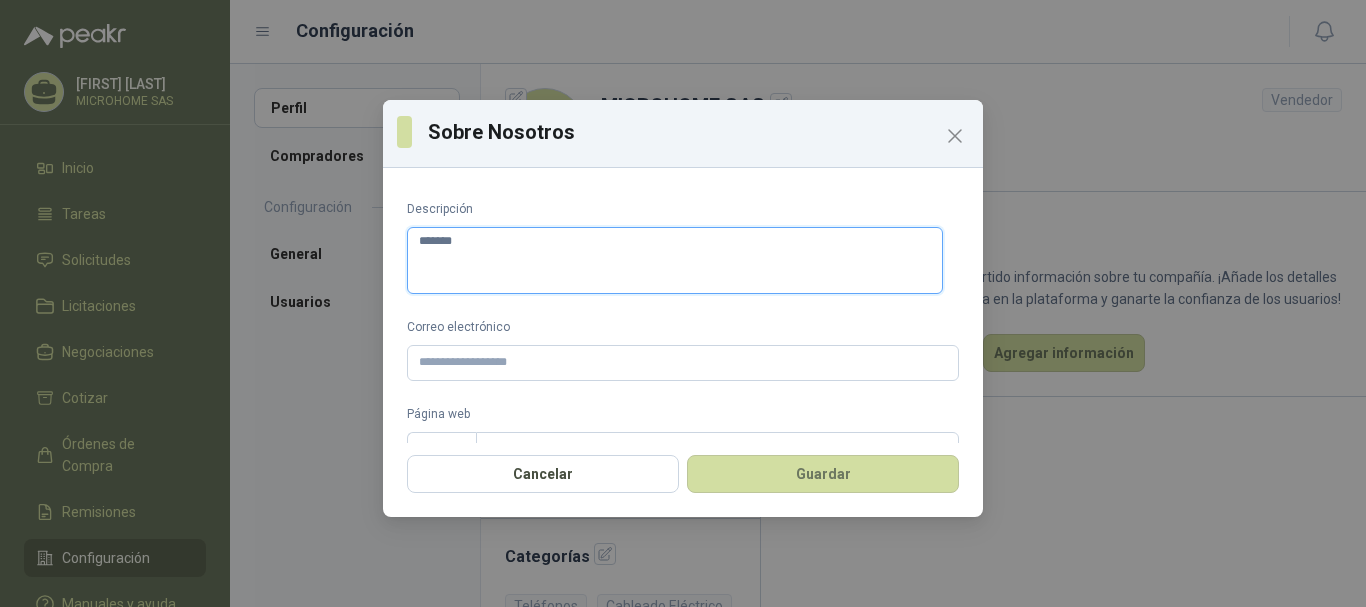 type on "********" 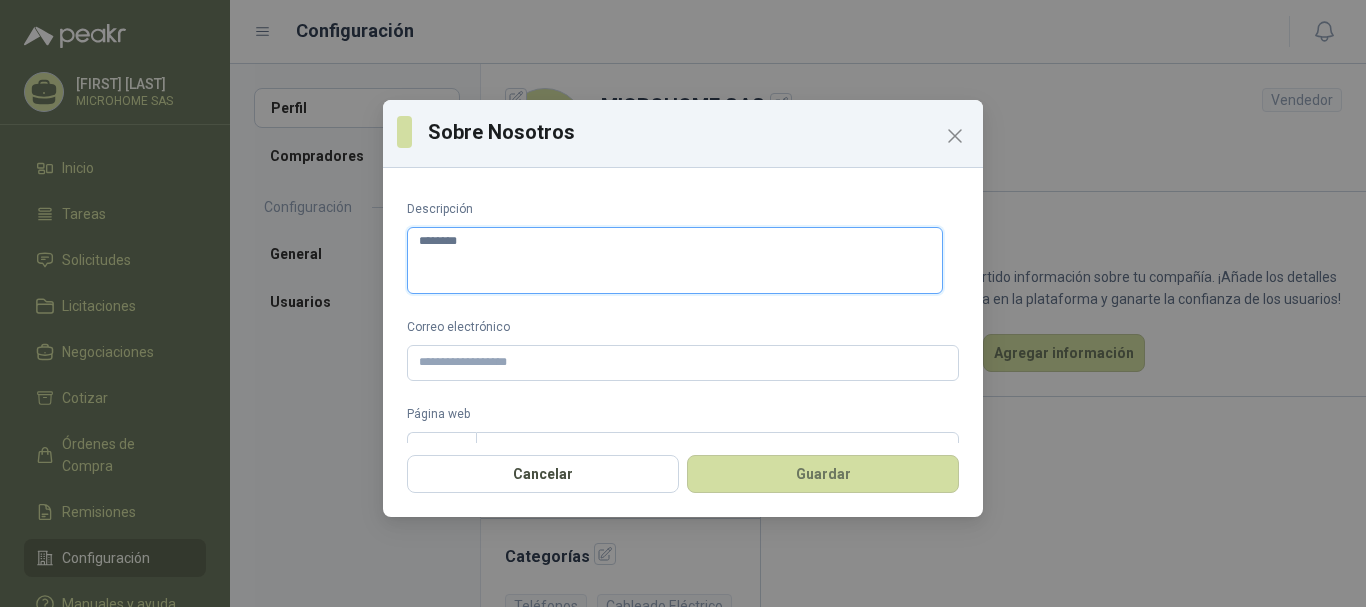 type on "*********" 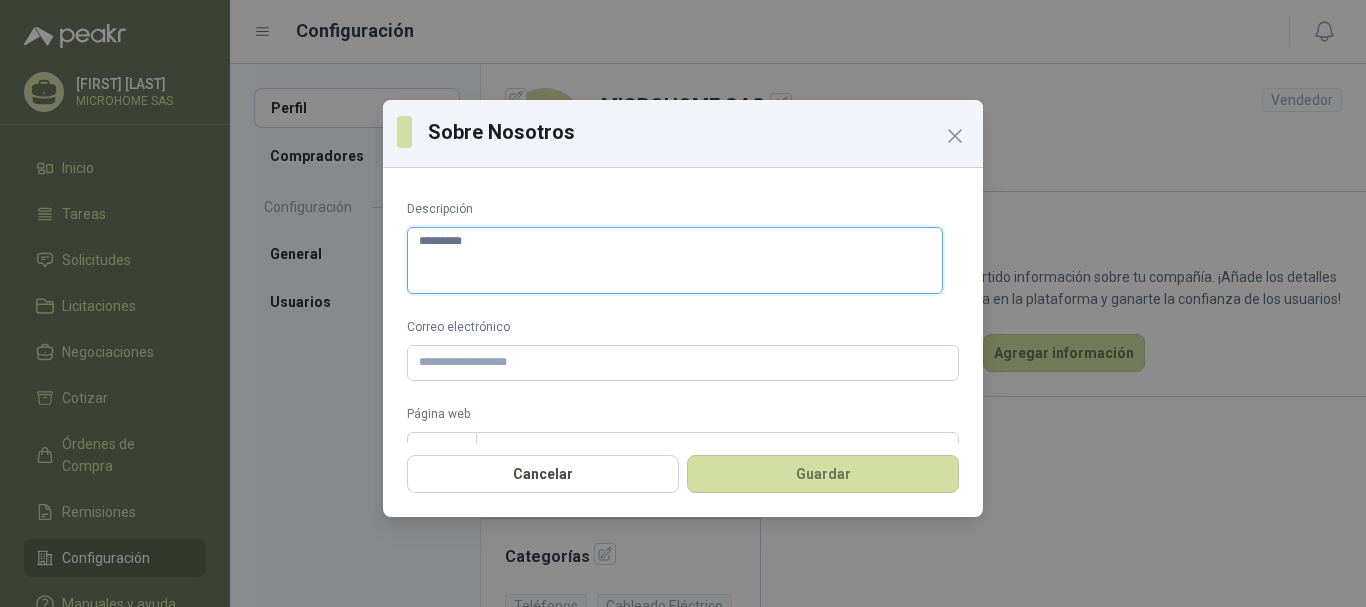 type on "**********" 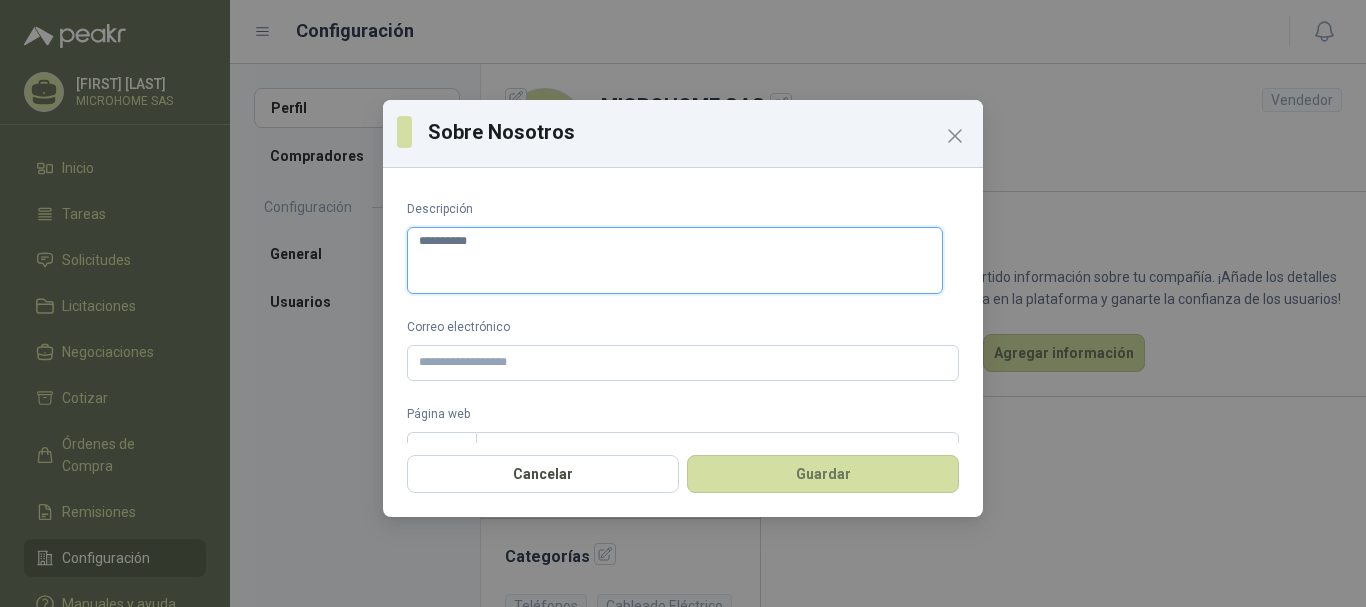 type on "**********" 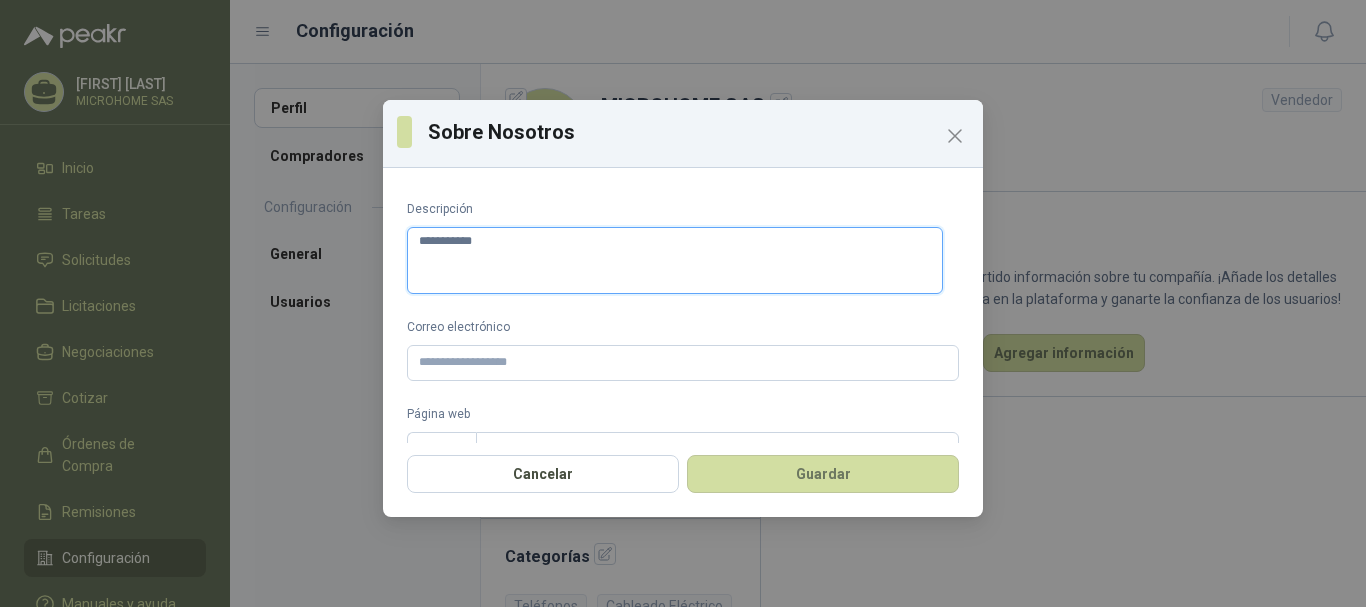 type on "**********" 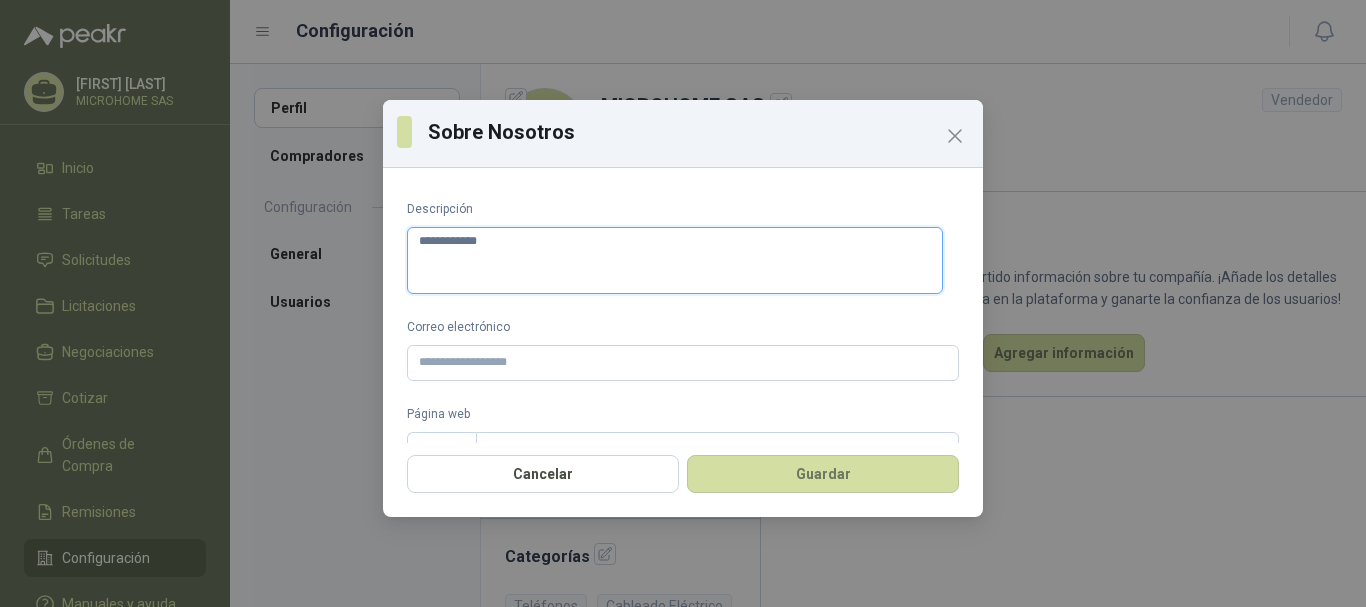 type on "**********" 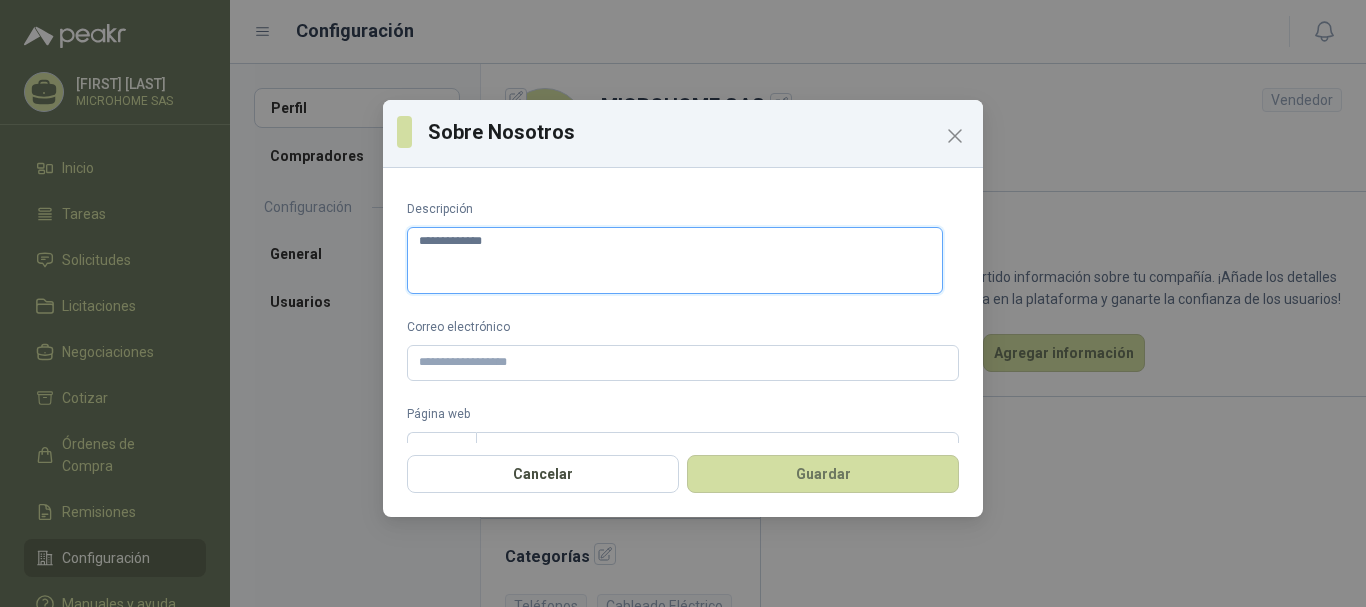 type on "**********" 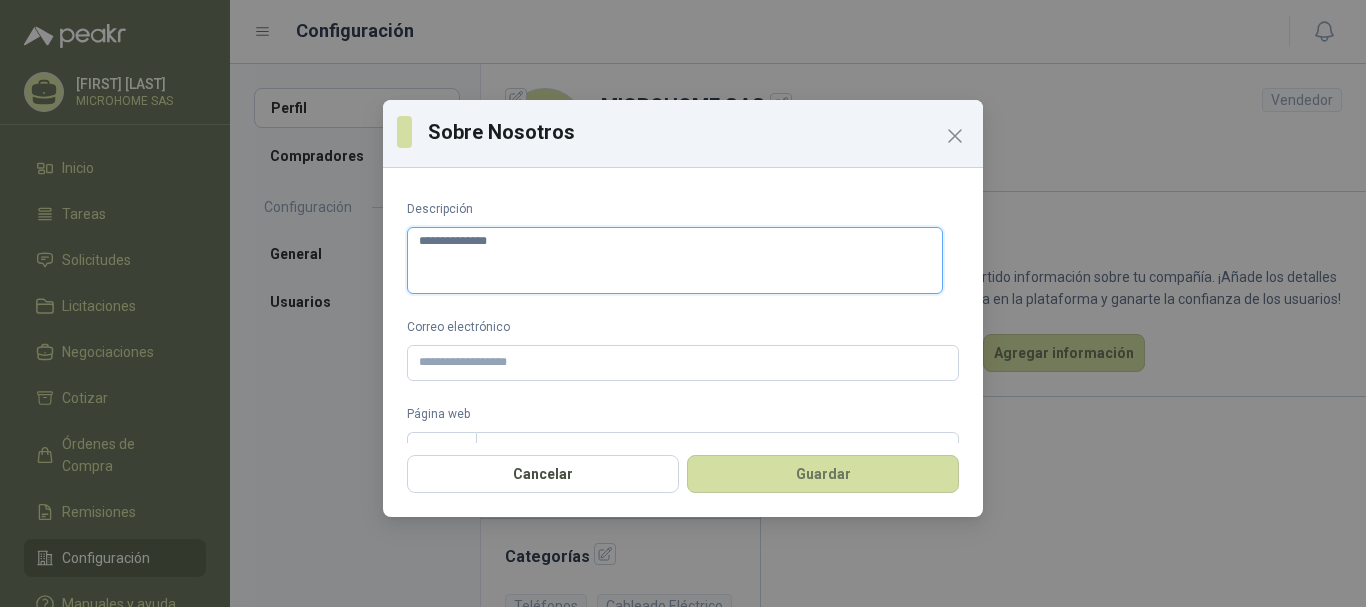 type on "**********" 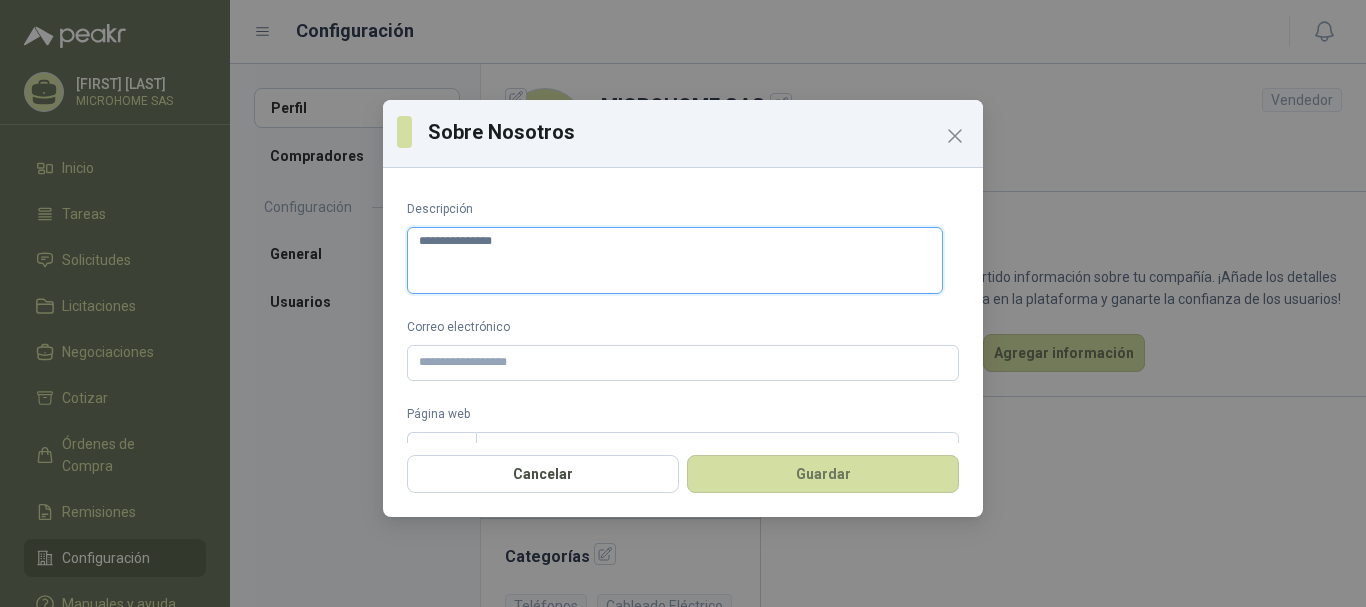 type on "**********" 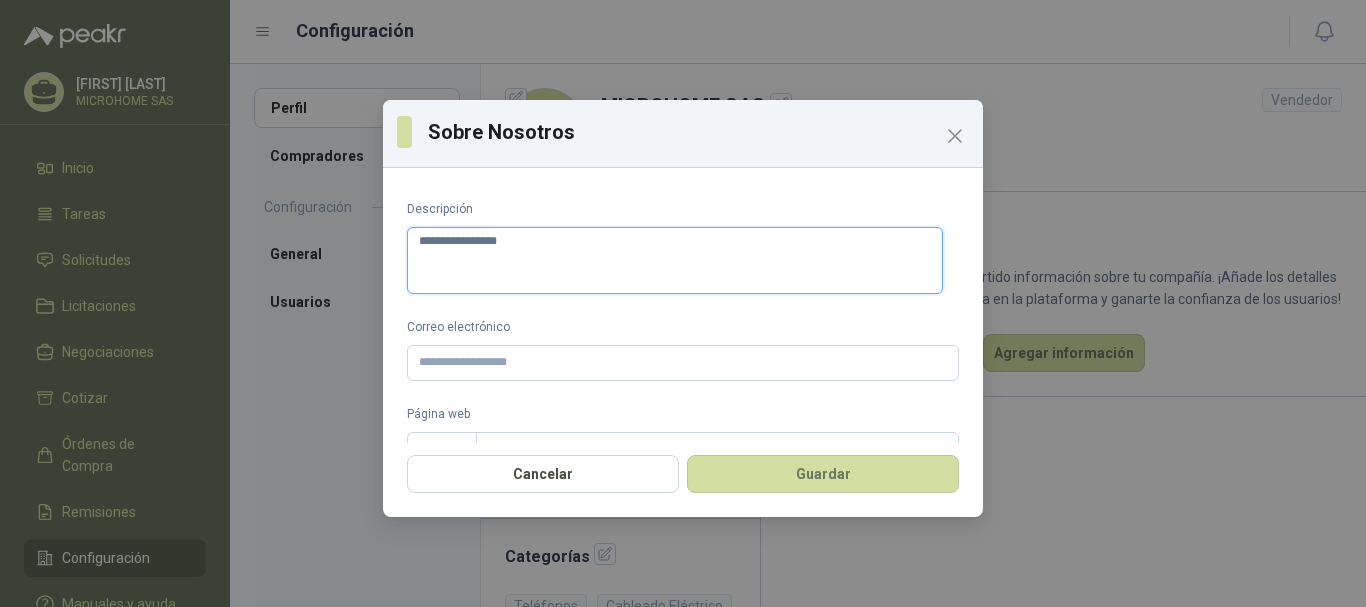 type on "**********" 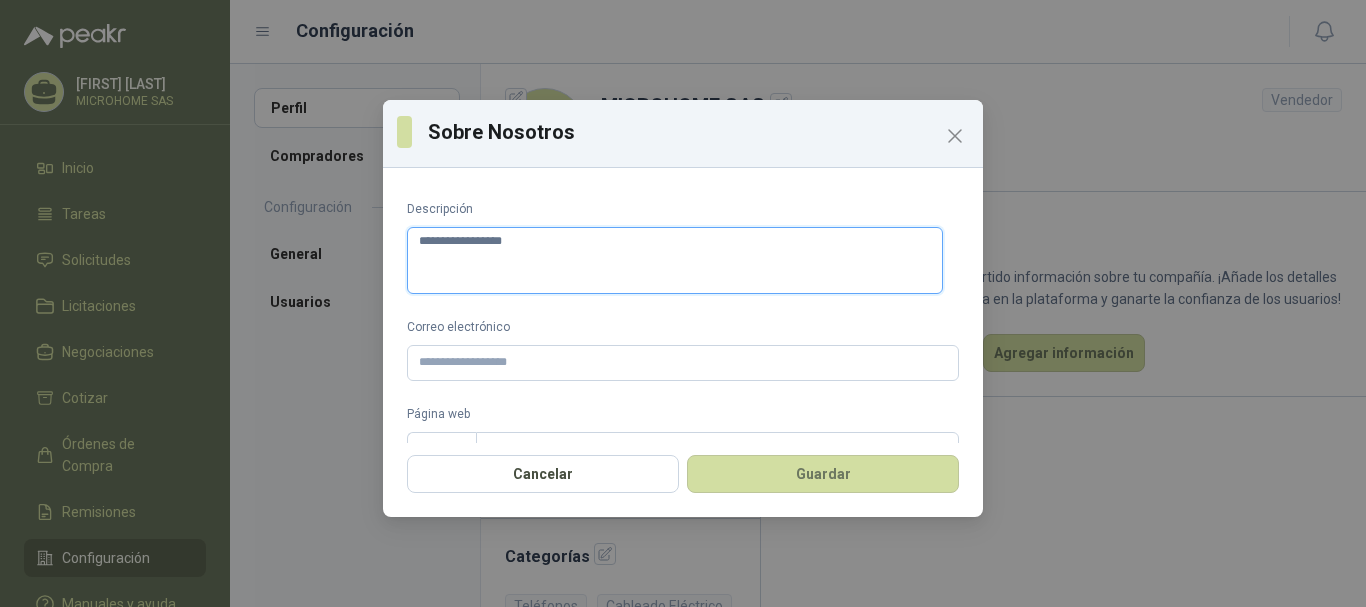 type on "**********" 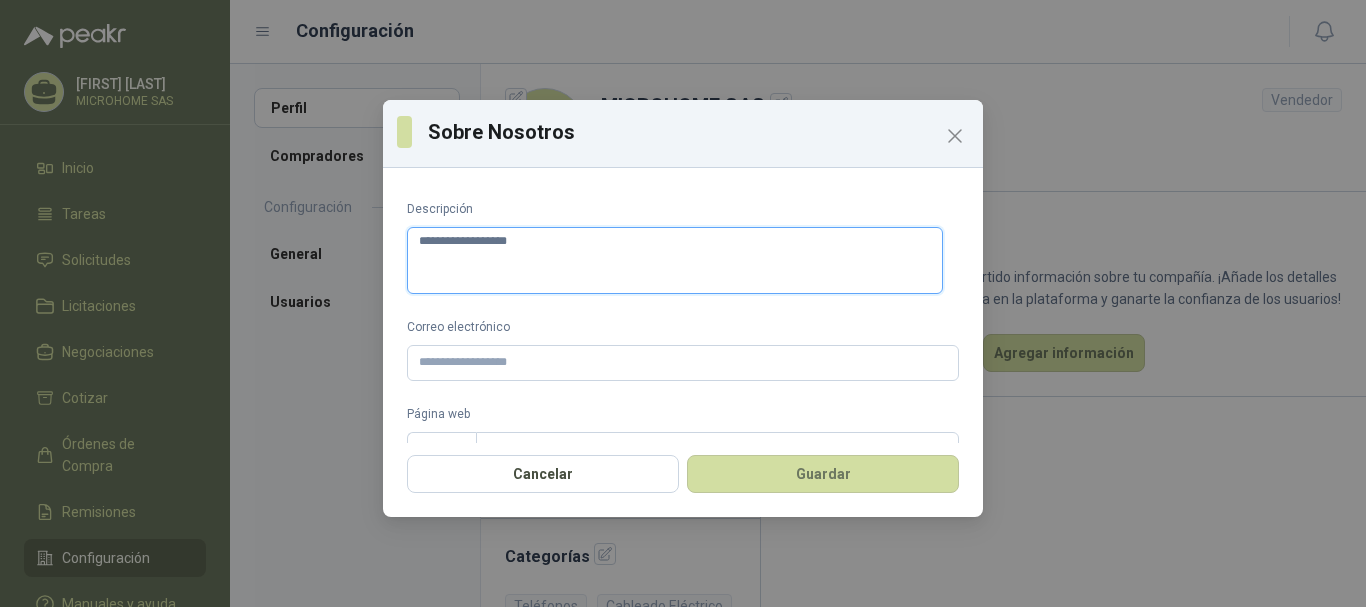 type on "**********" 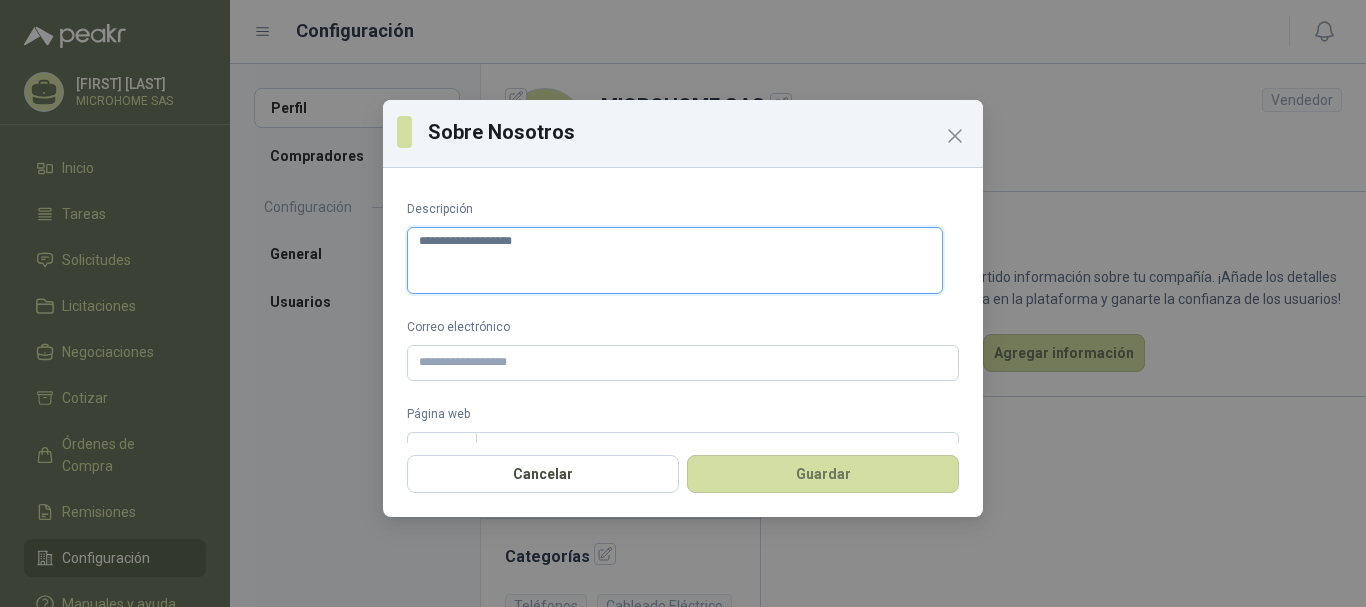 type on "**********" 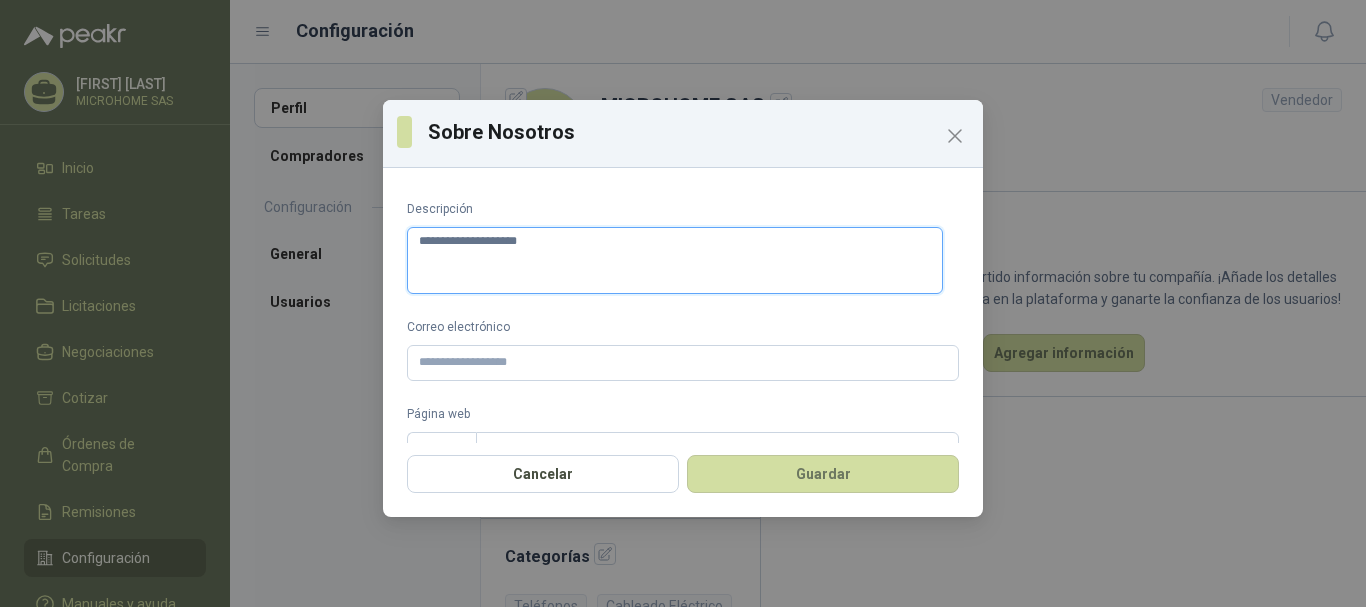 type on "**********" 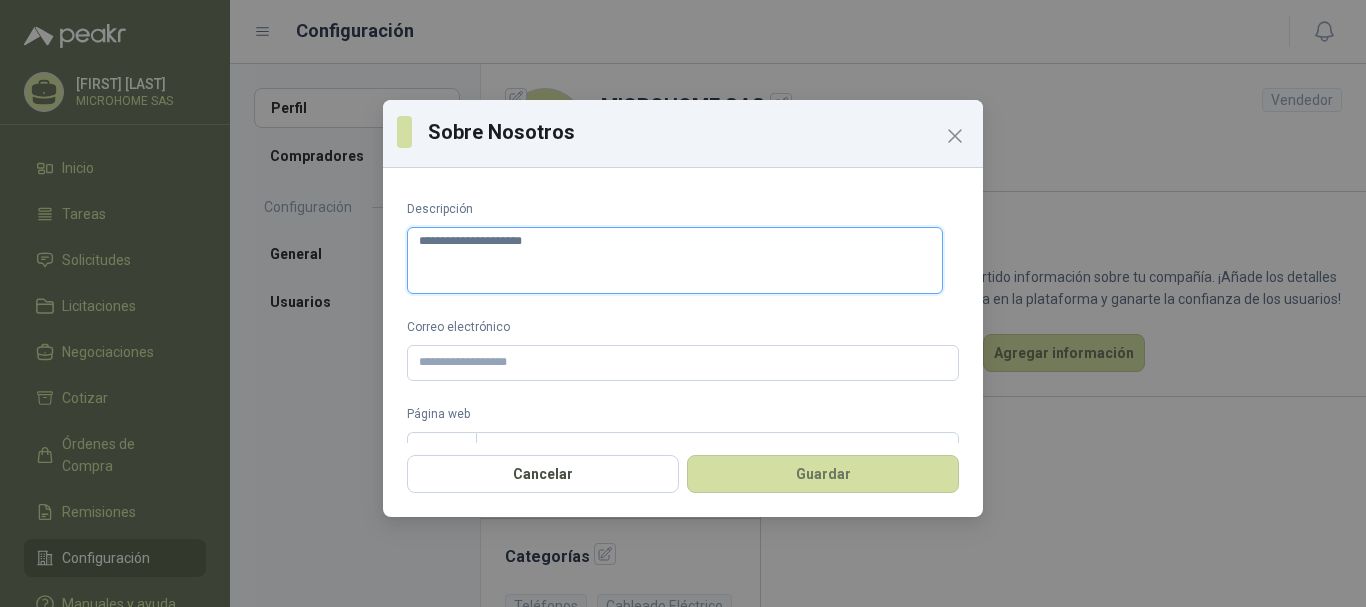 type on "**********" 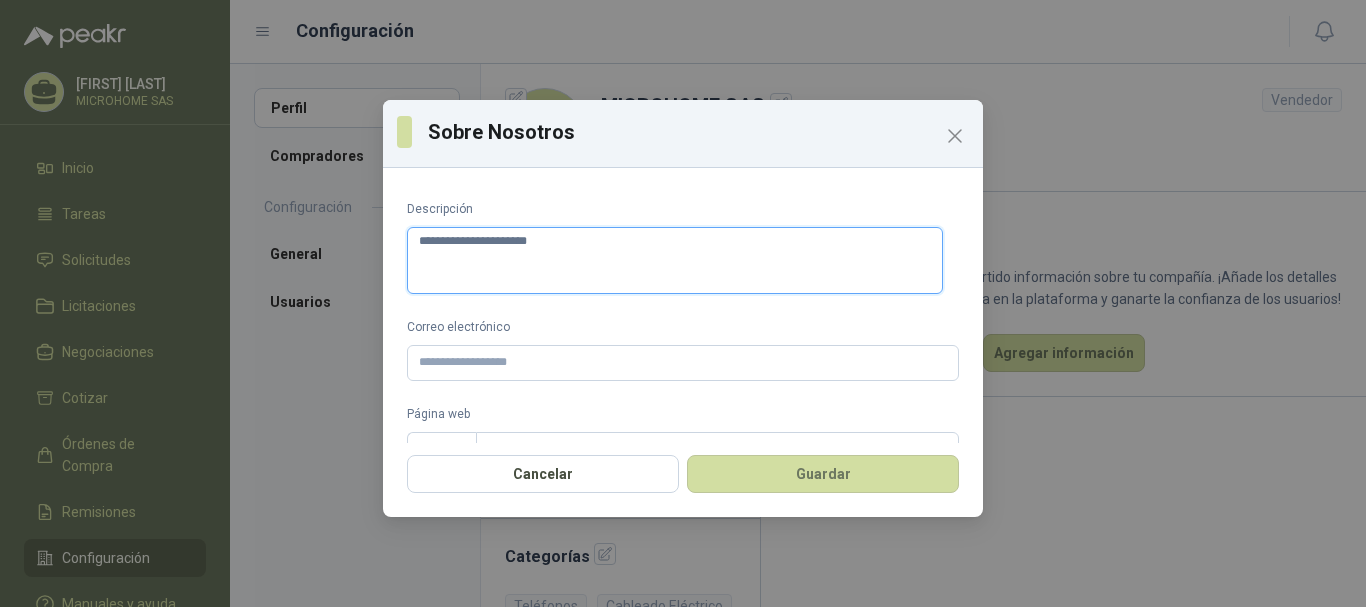 type on "**********" 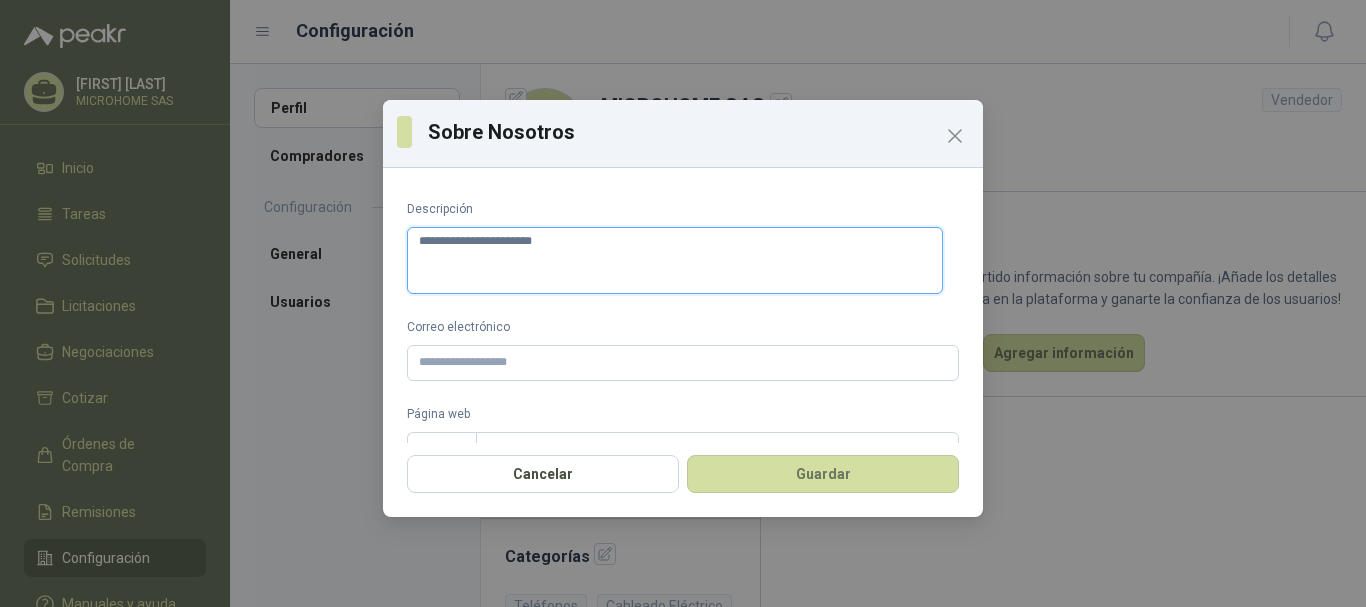 type on "**********" 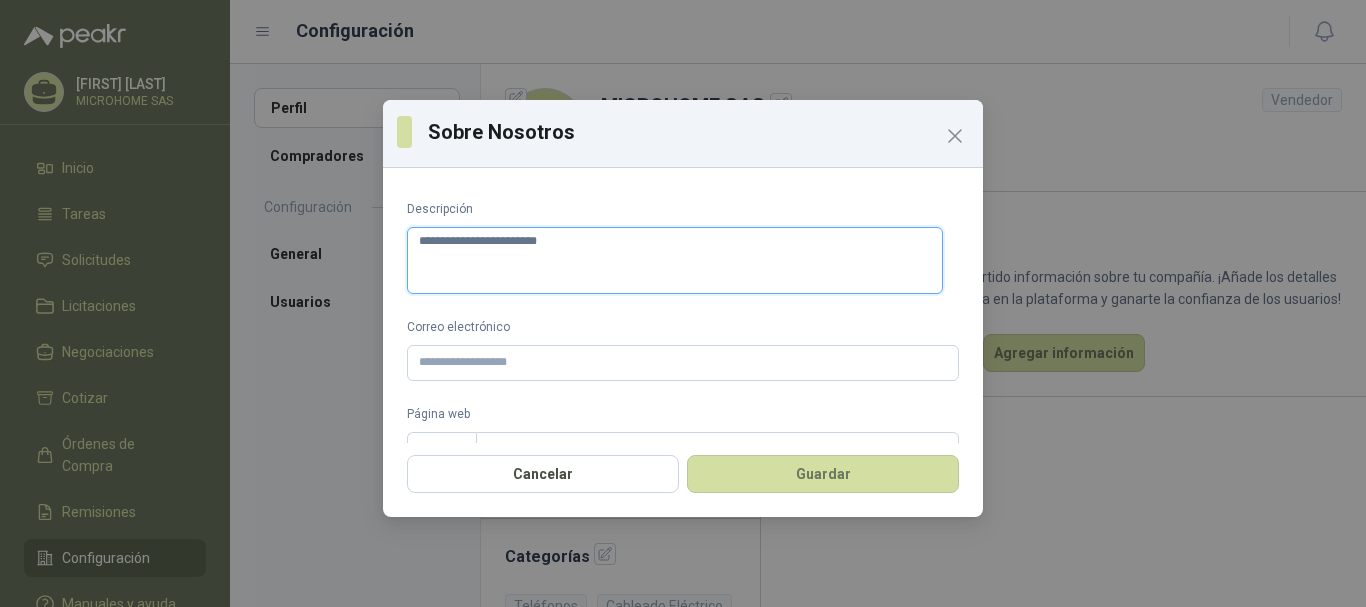 type on "**********" 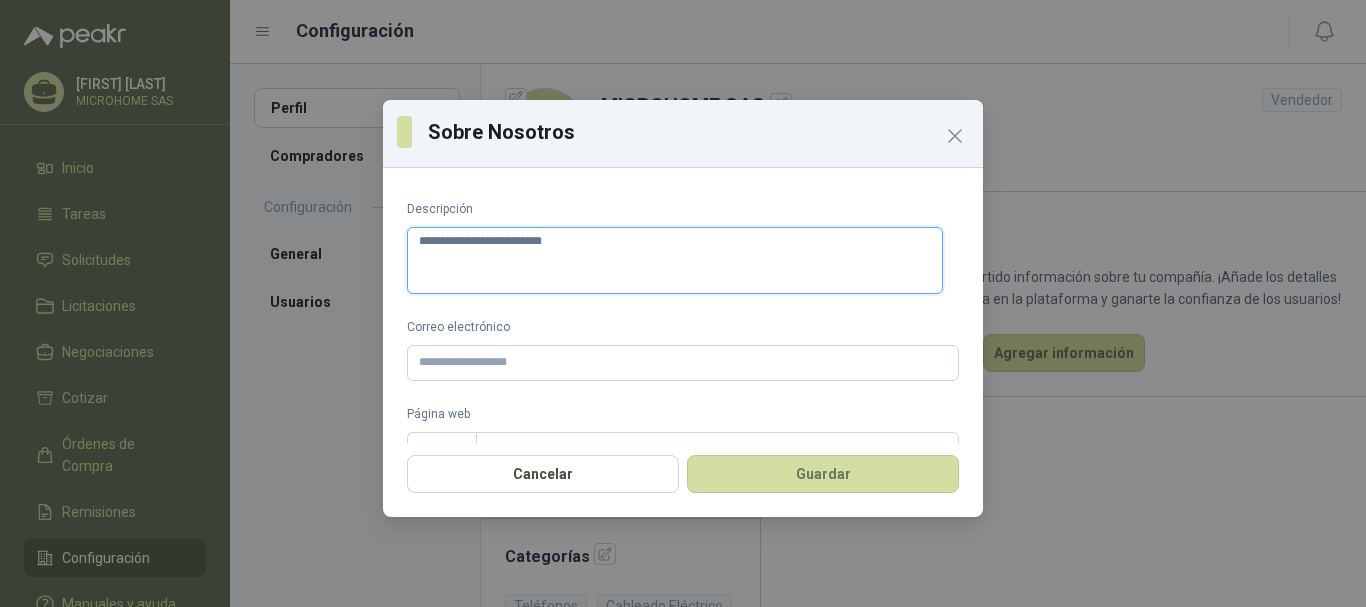 type on "**********" 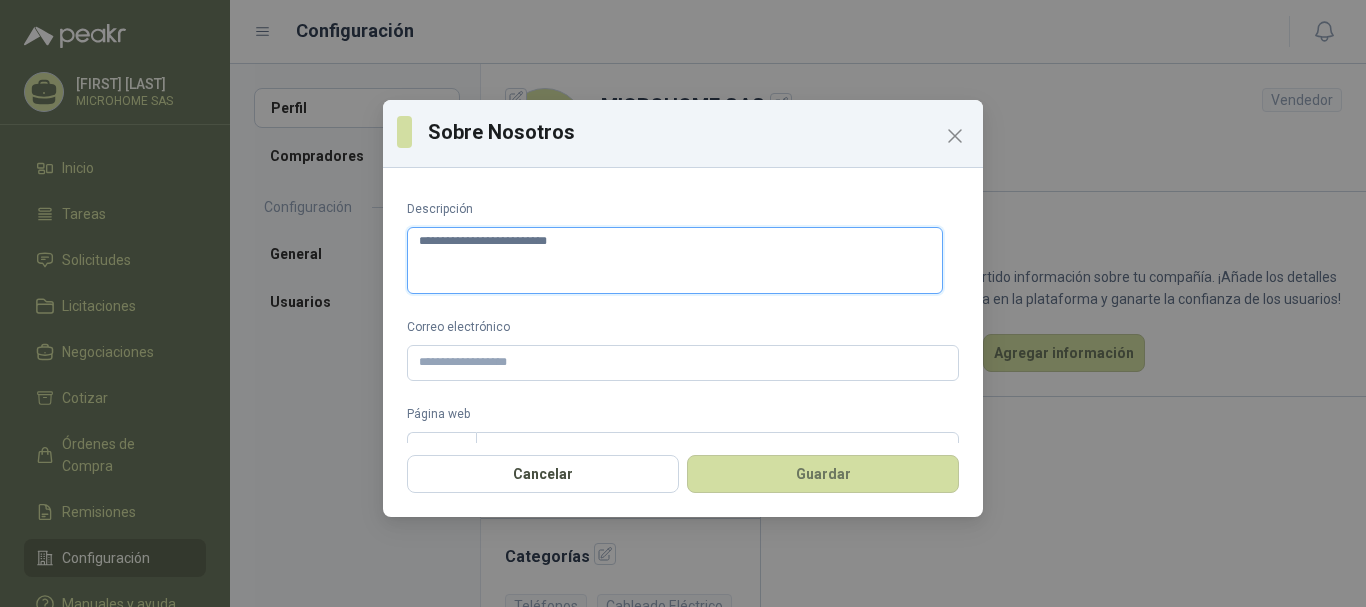 type on "**********" 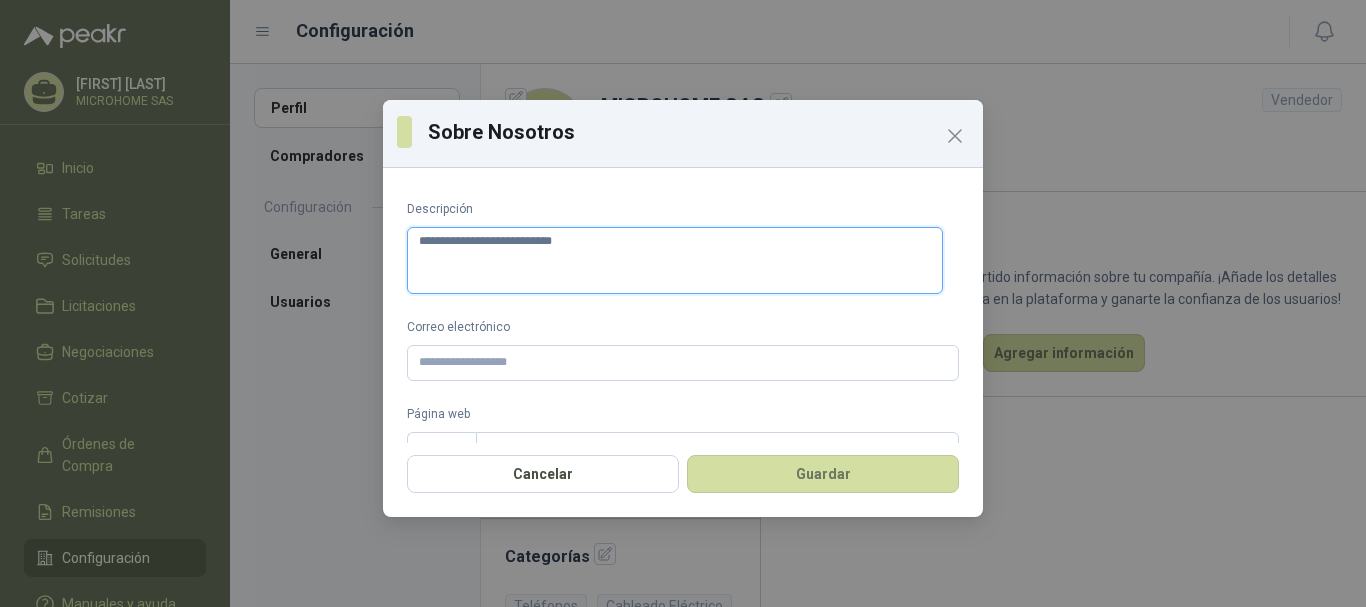 type on "**********" 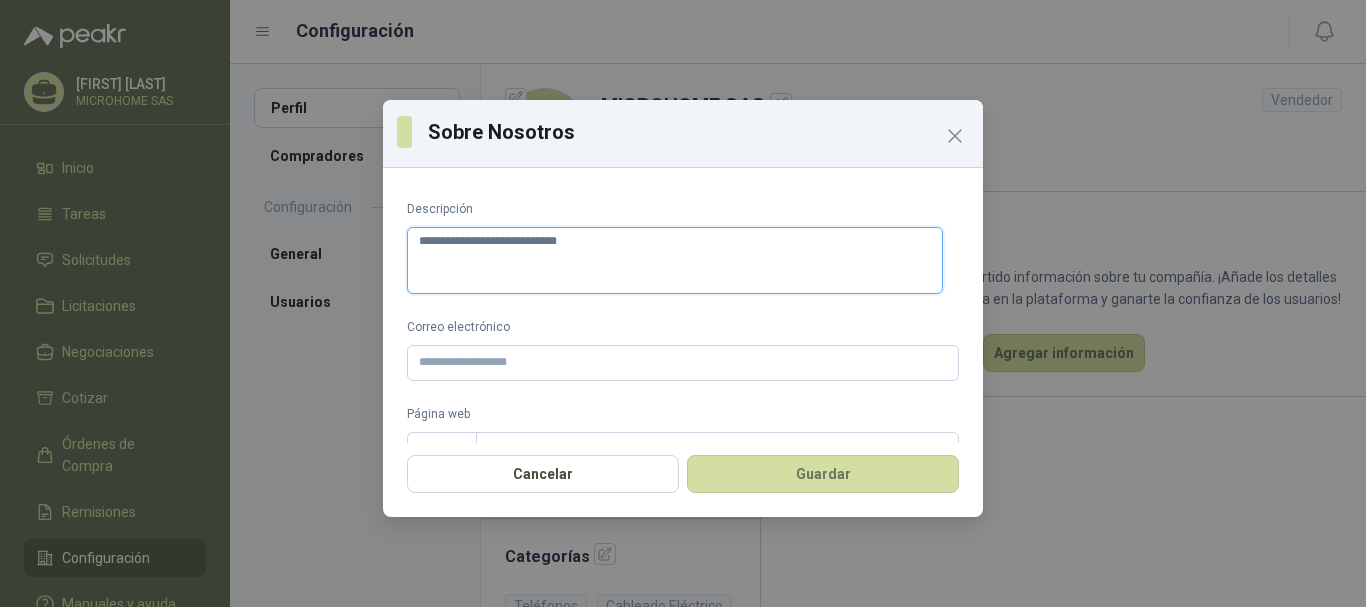 type on "**********" 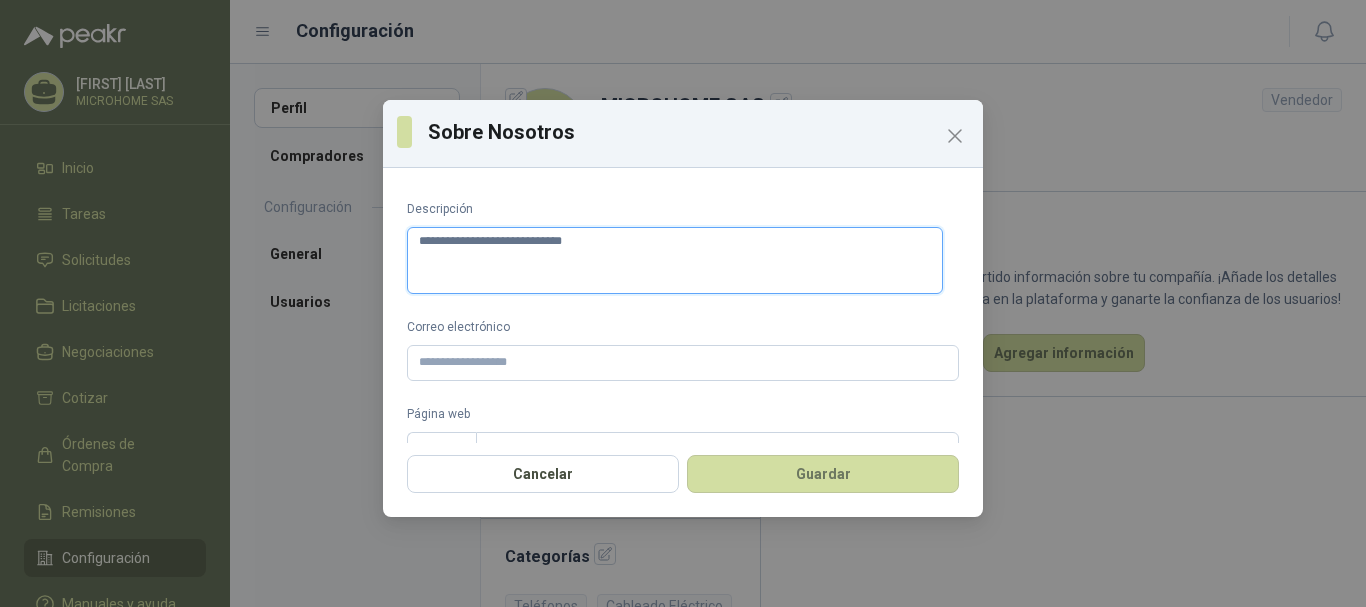 type on "**********" 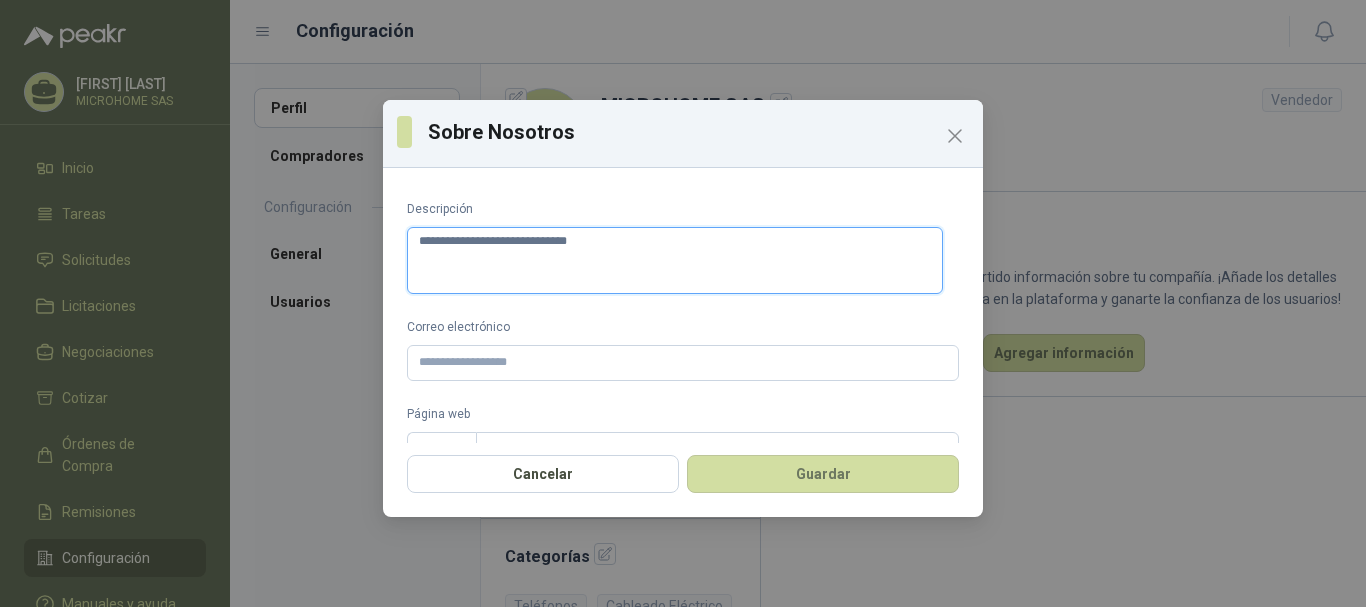 type on "**********" 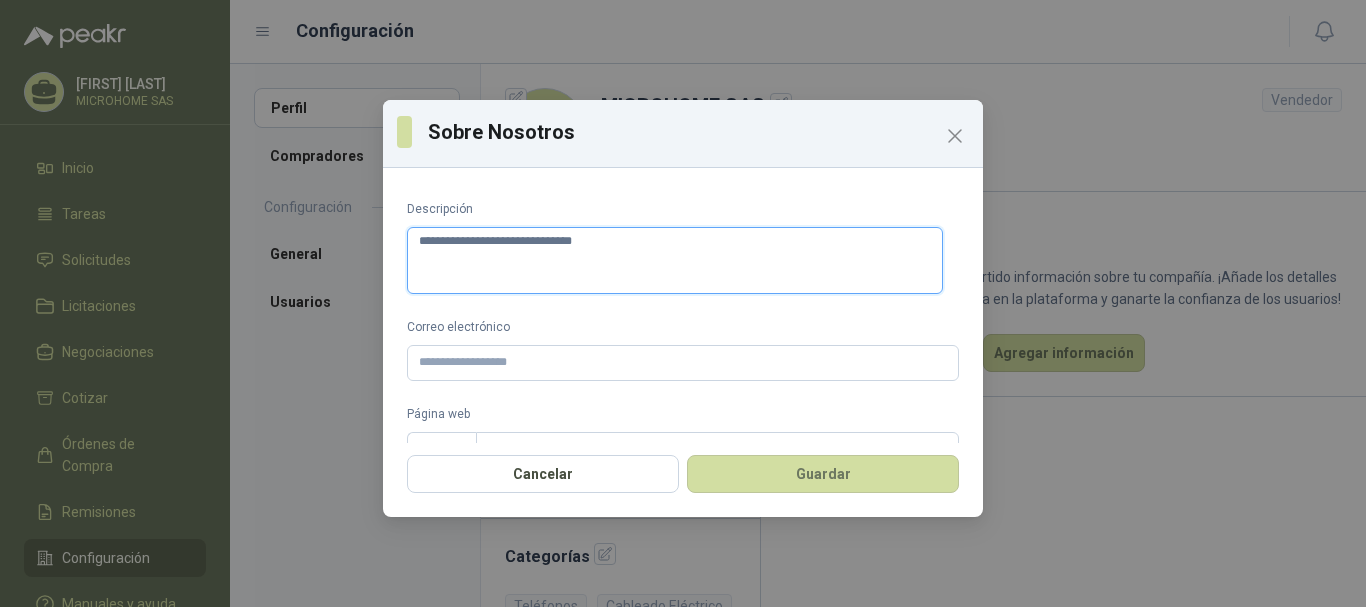 type on "**********" 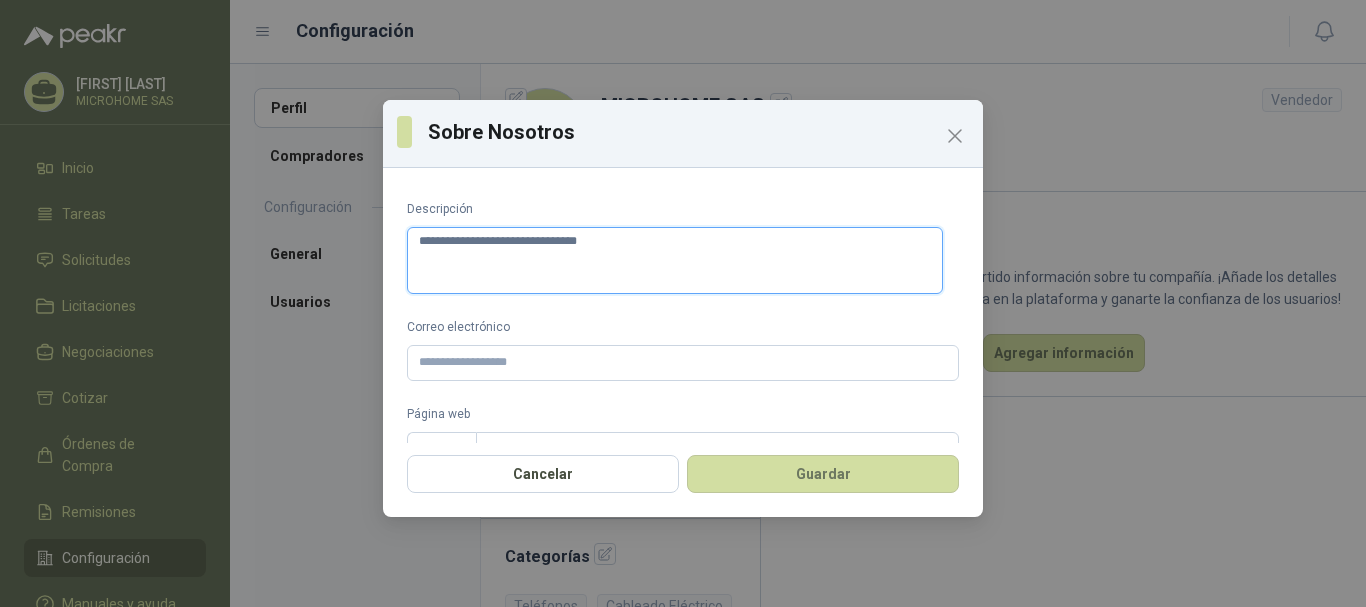 type on "**********" 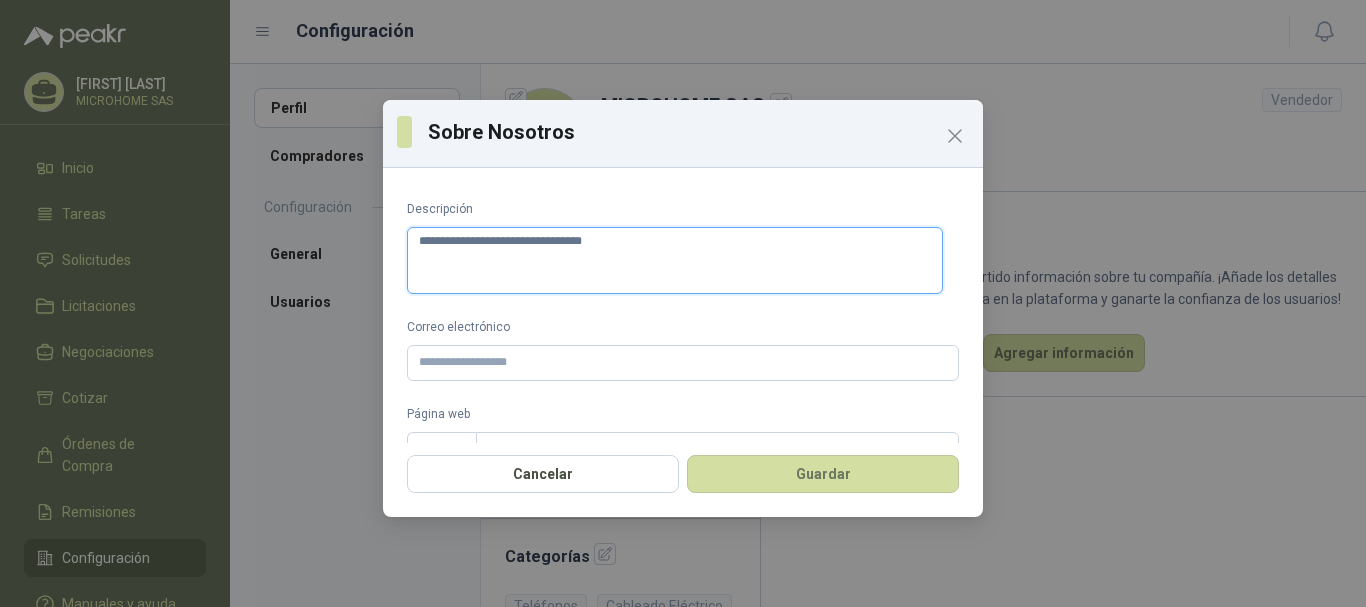type 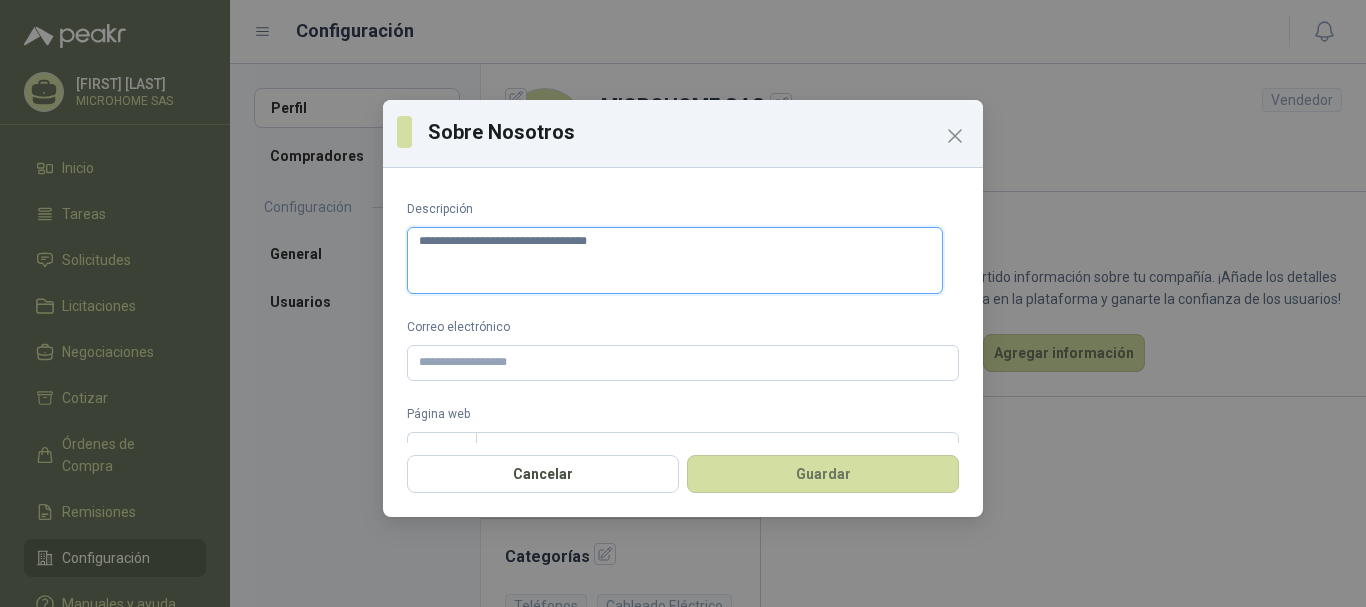 type on "**********" 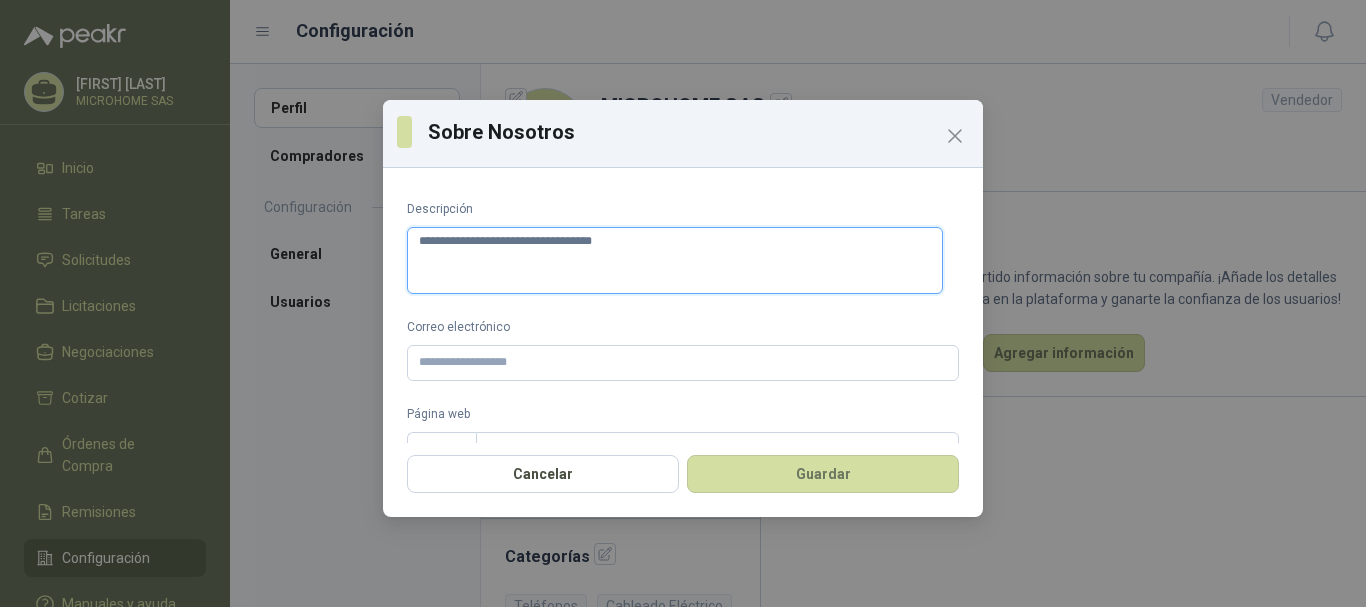 type on "**********" 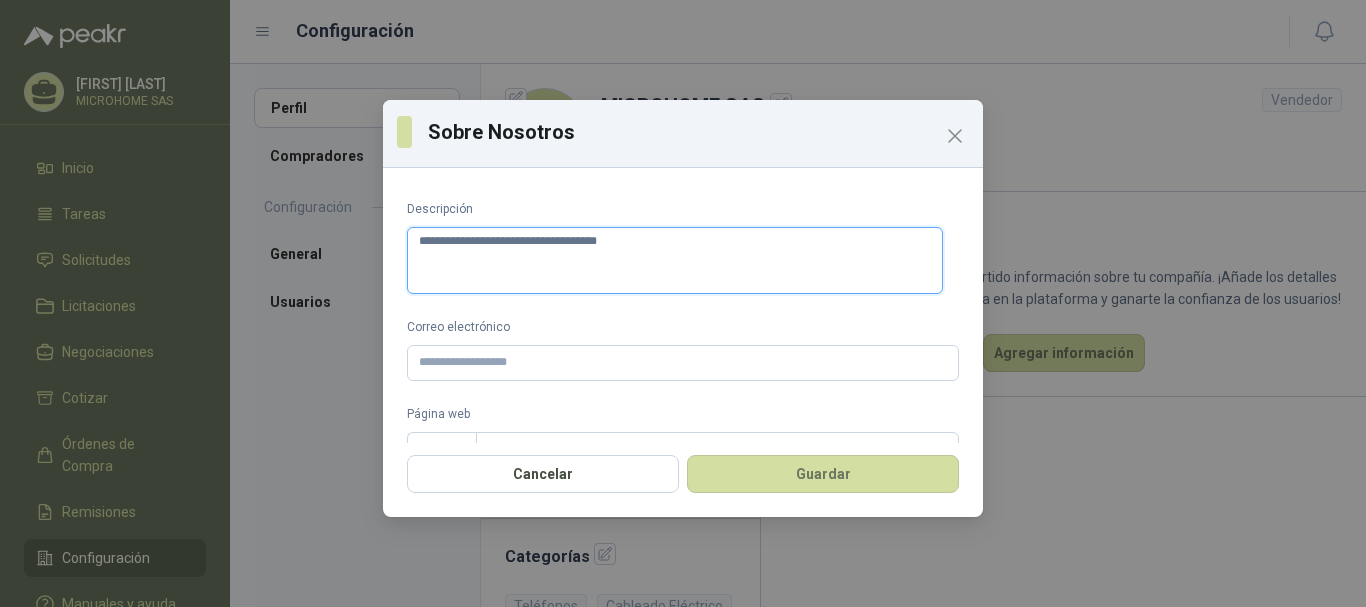 type on "**********" 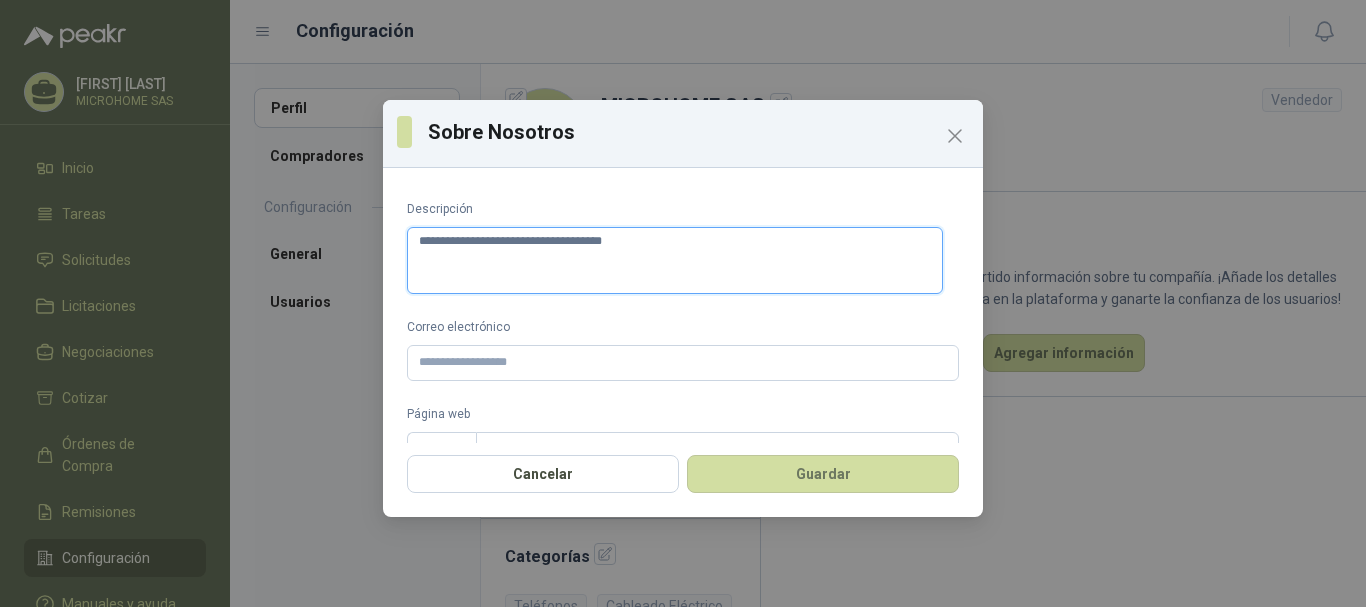 type on "**********" 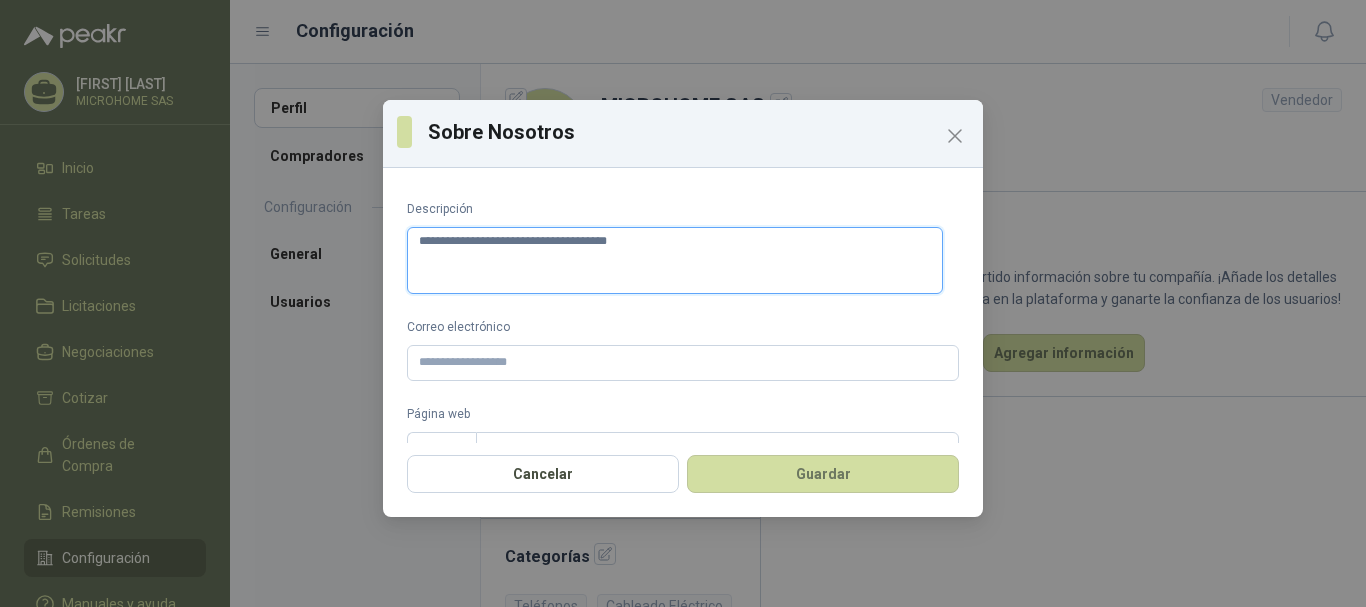 type on "**********" 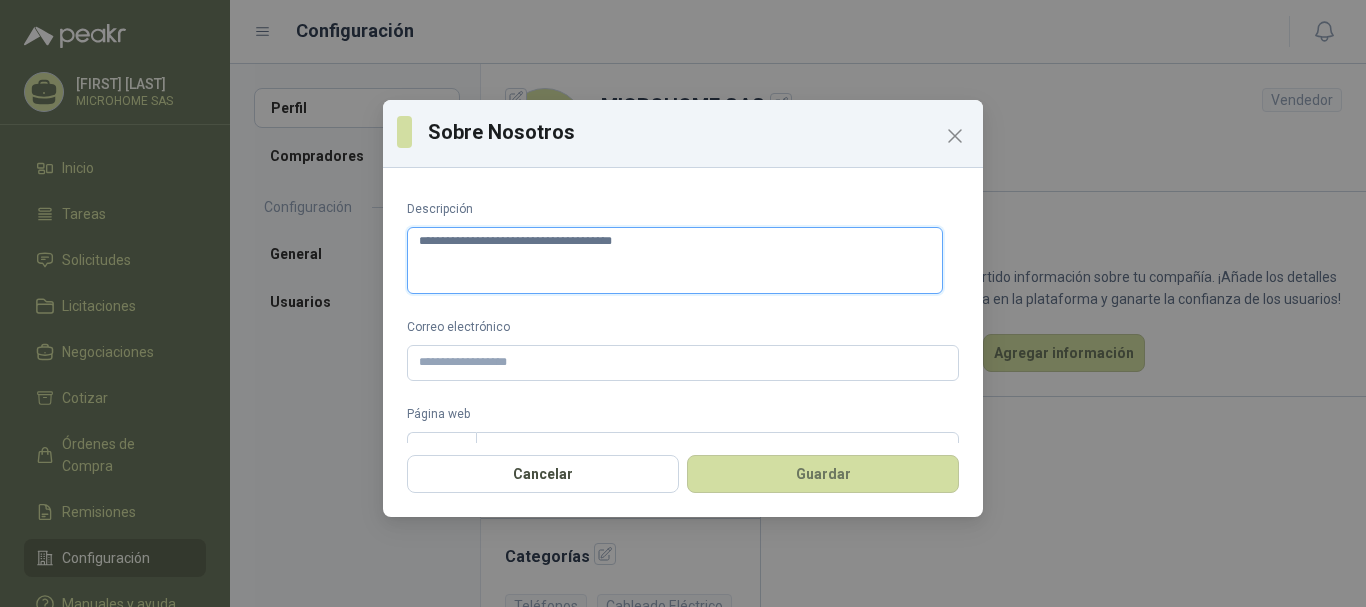 type on "**********" 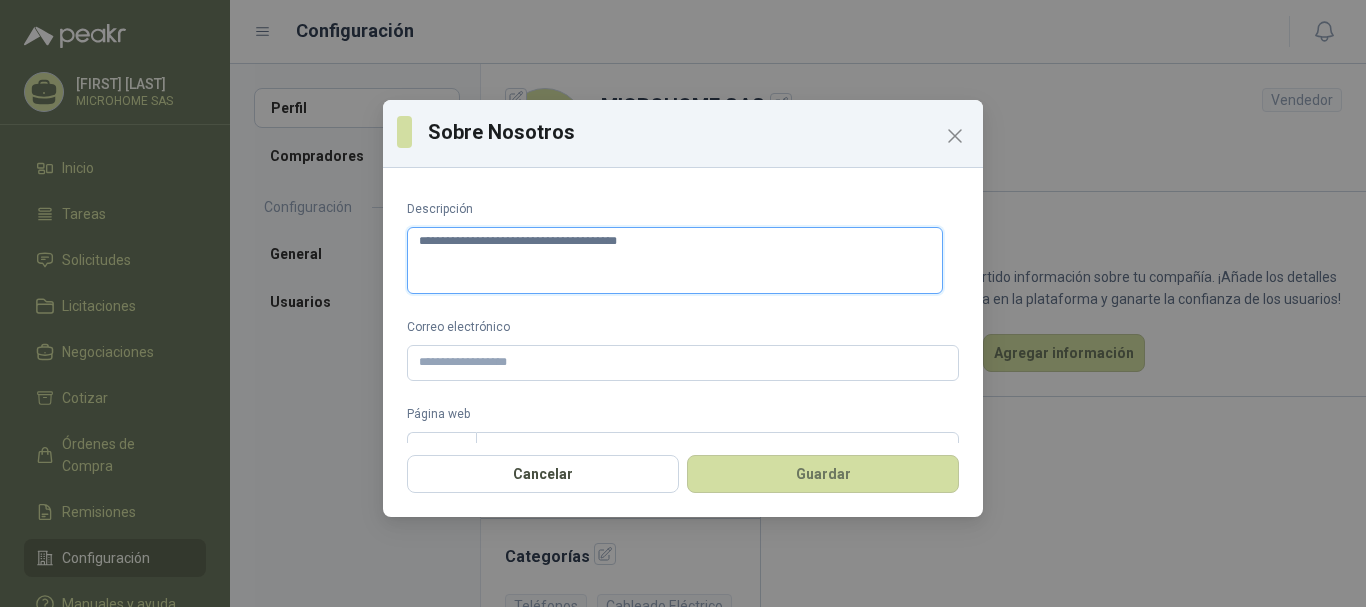 type on "**********" 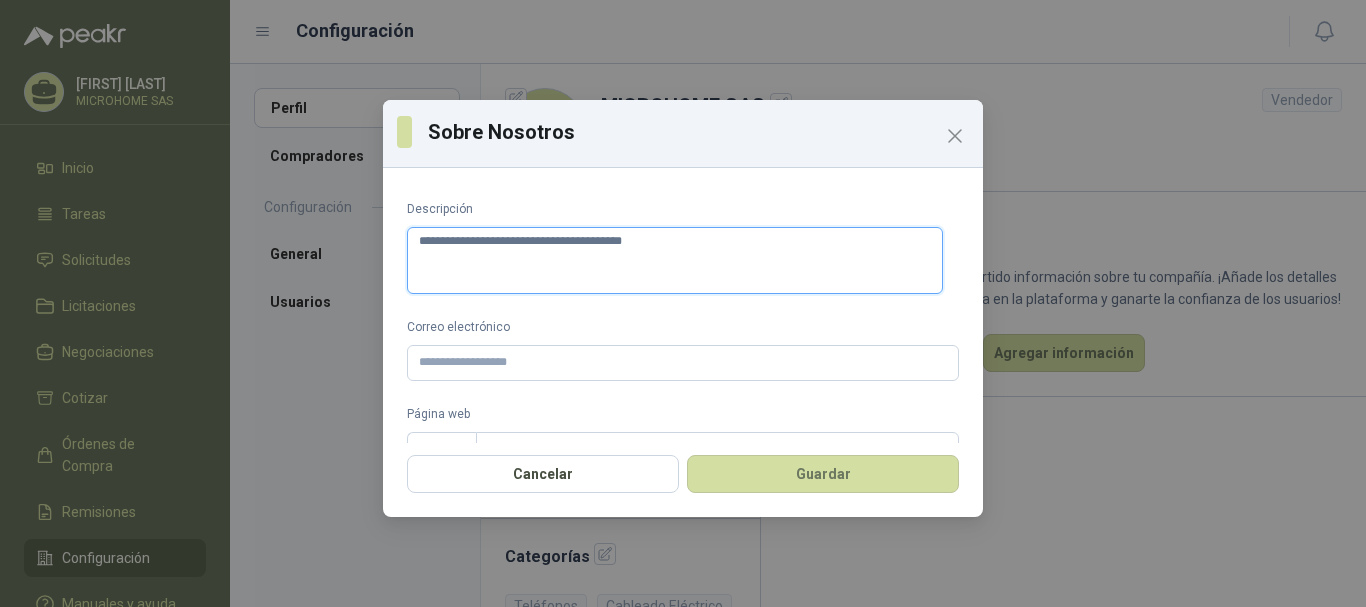 type on "**********" 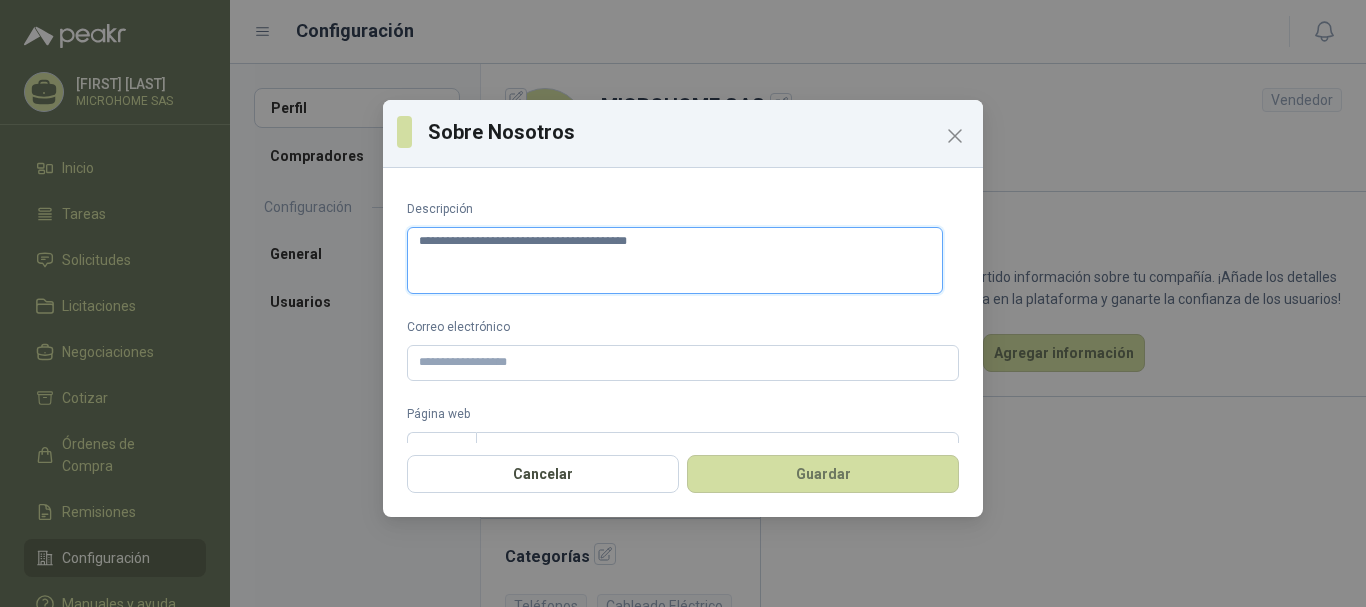 type on "**********" 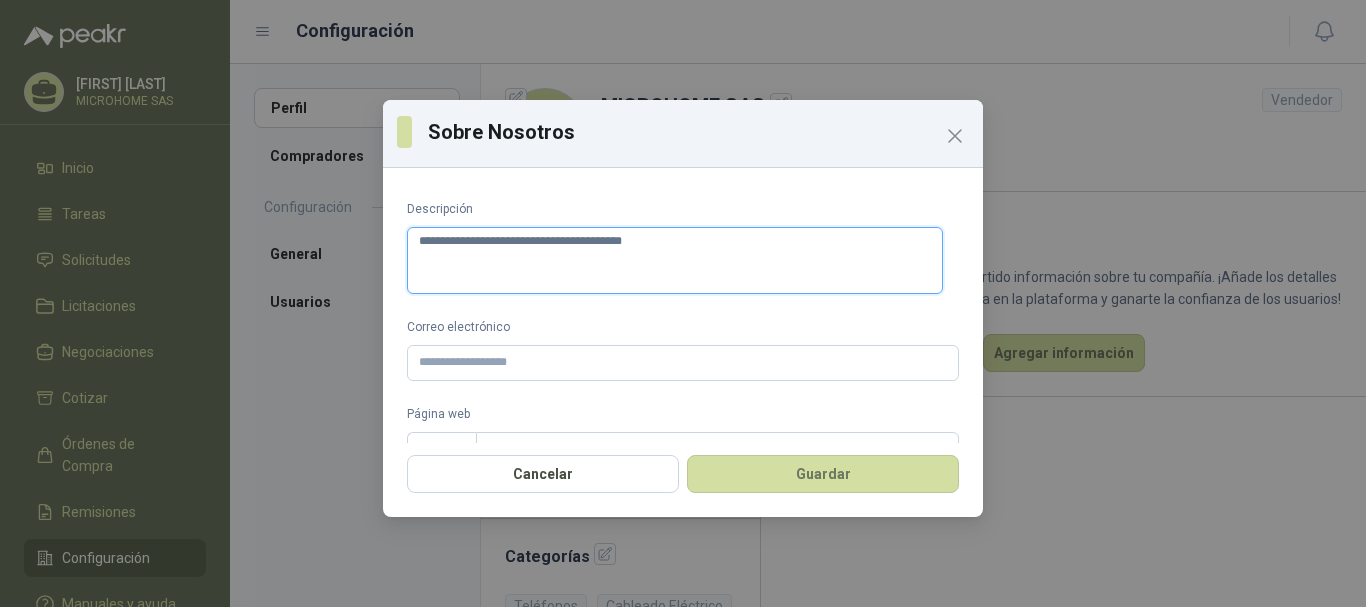 type on "**********" 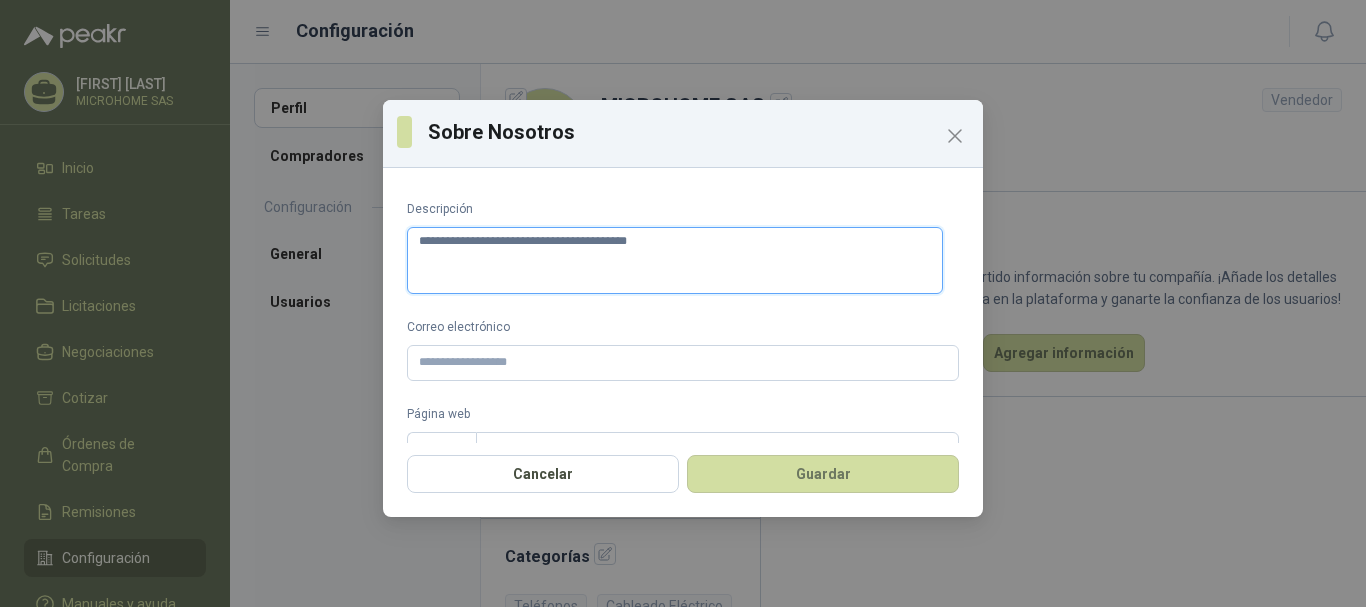type on "**********" 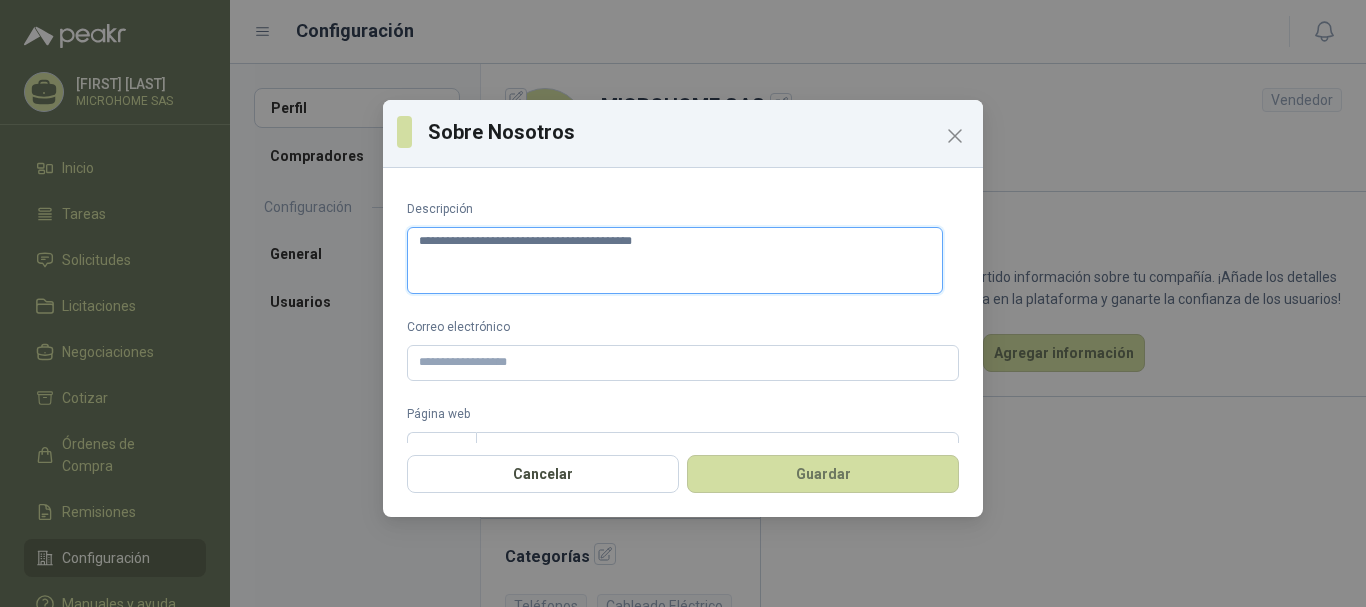 type on "**********" 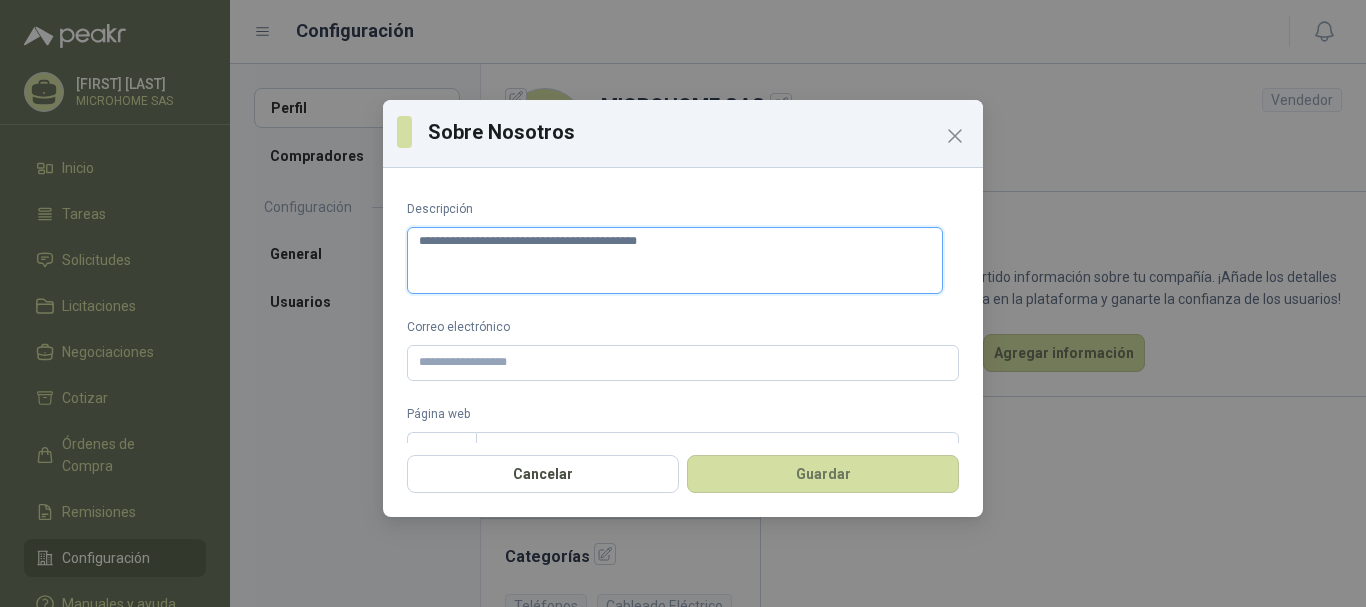 type on "**********" 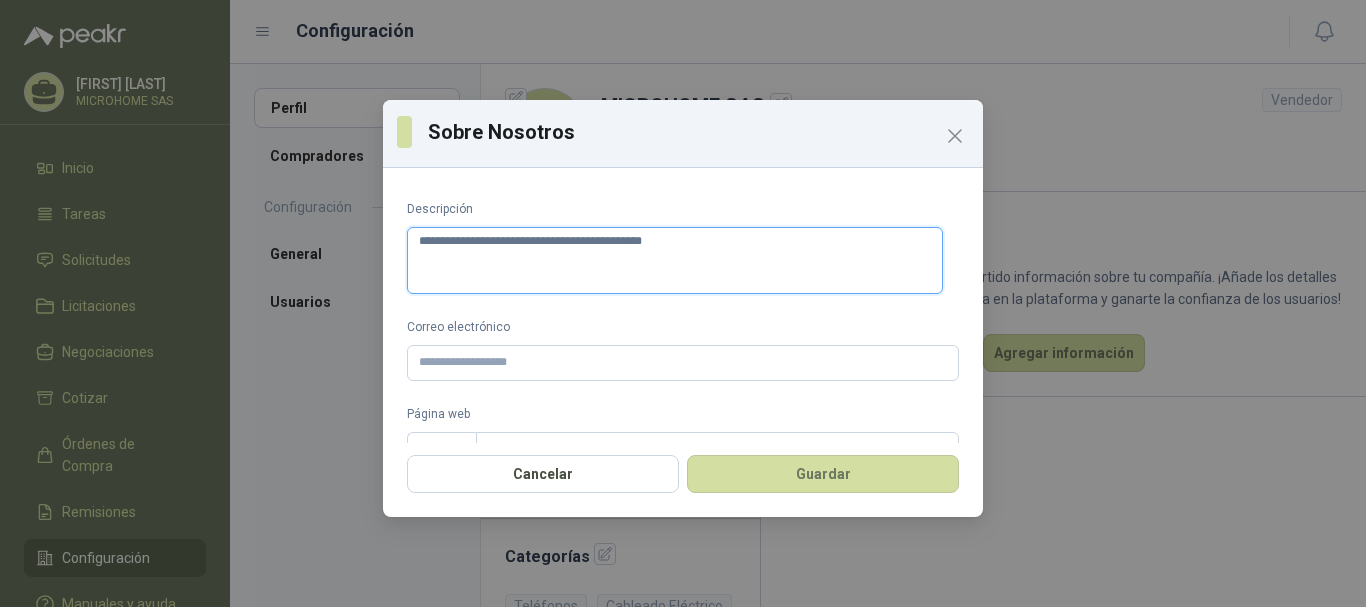 type on "**********" 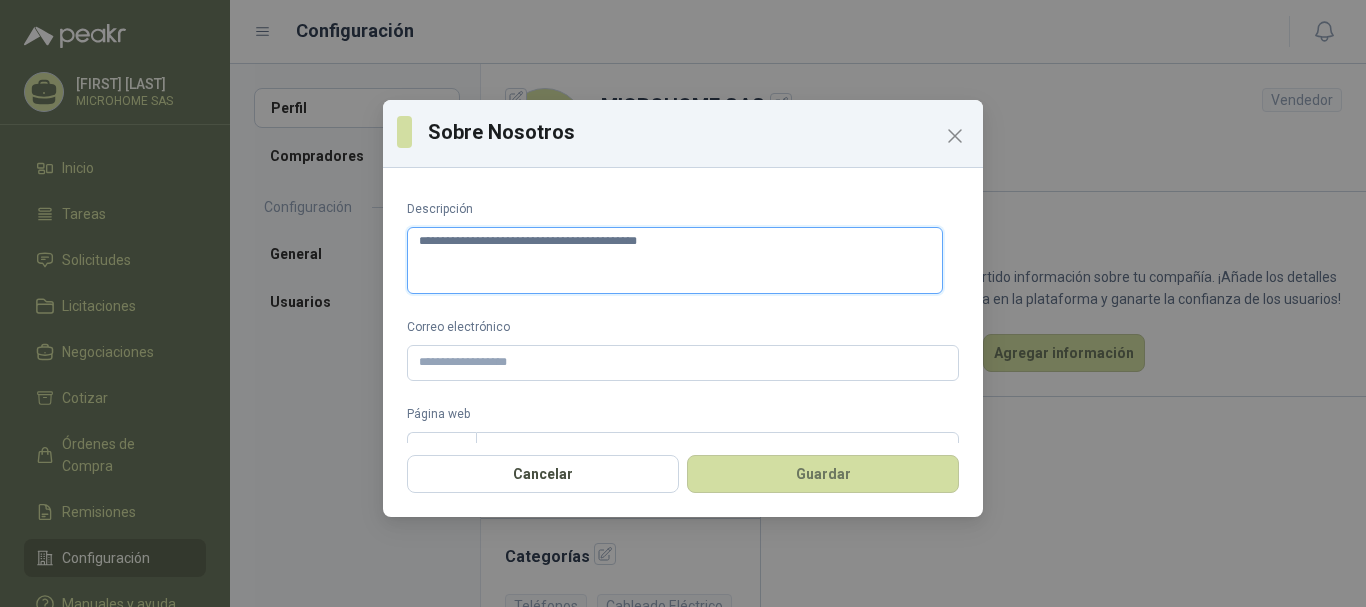 type on "**********" 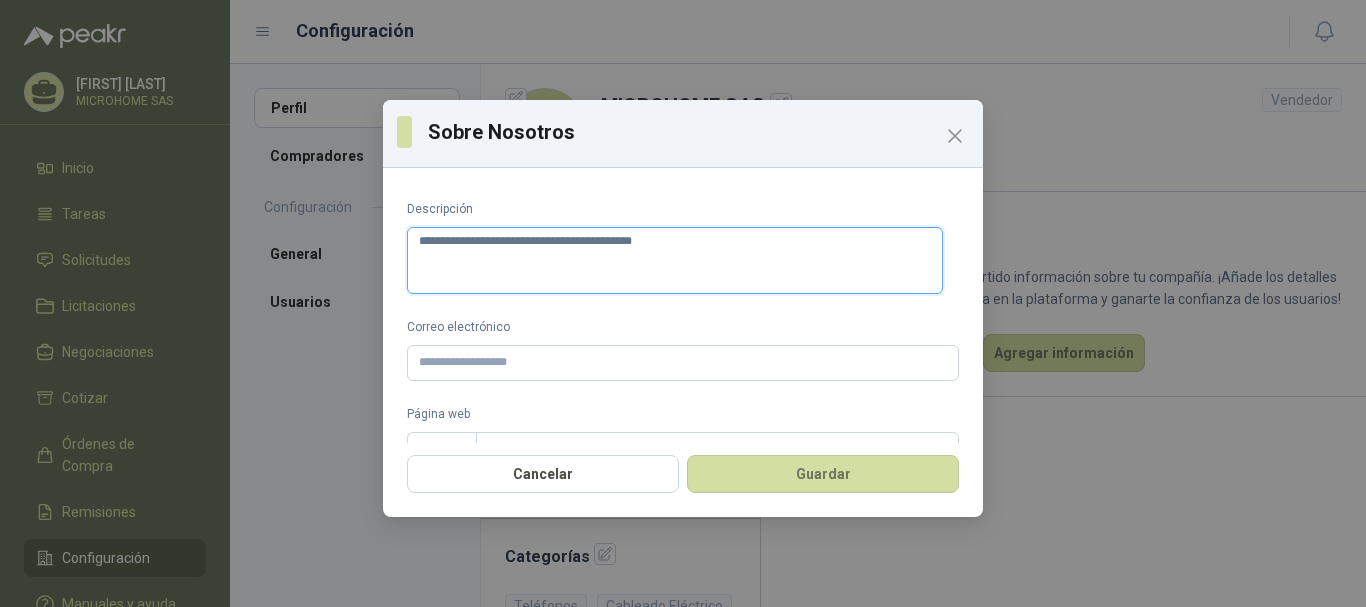type on "**********" 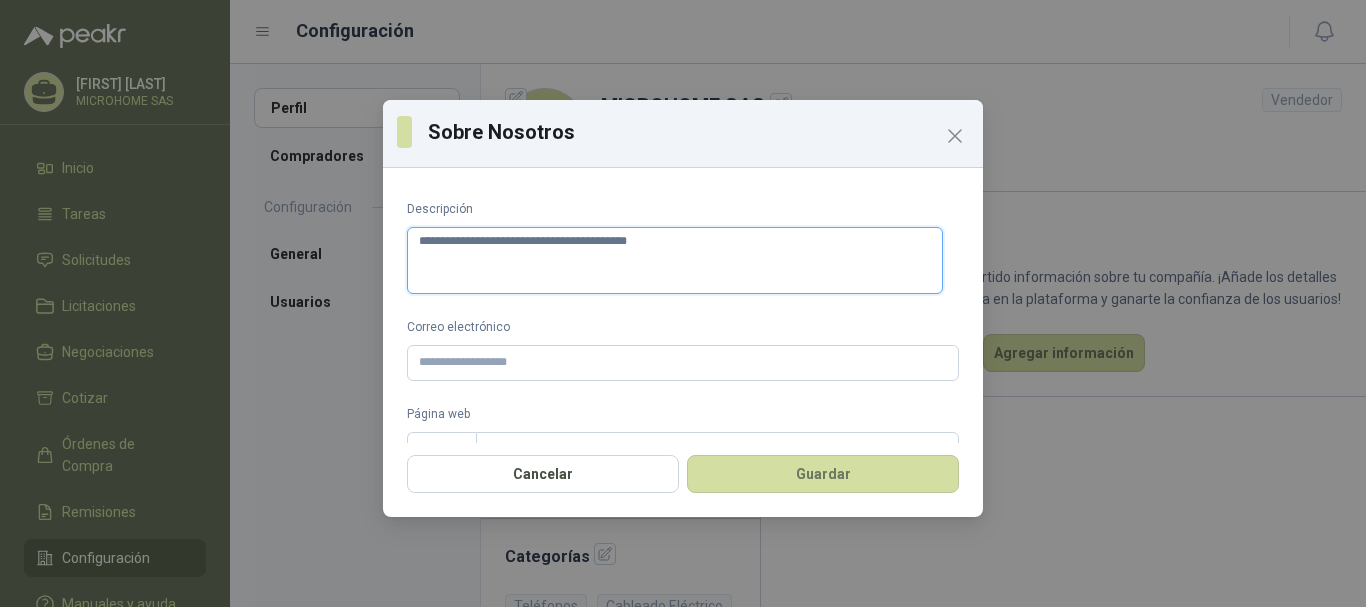 type on "**********" 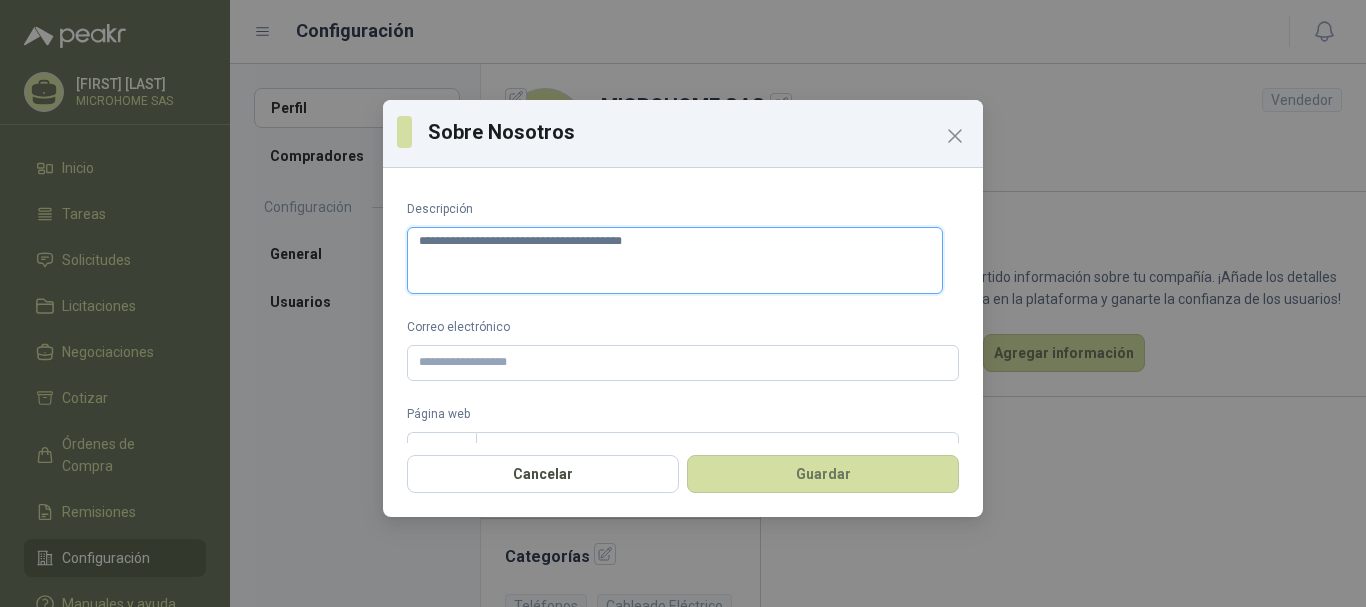 type on "**********" 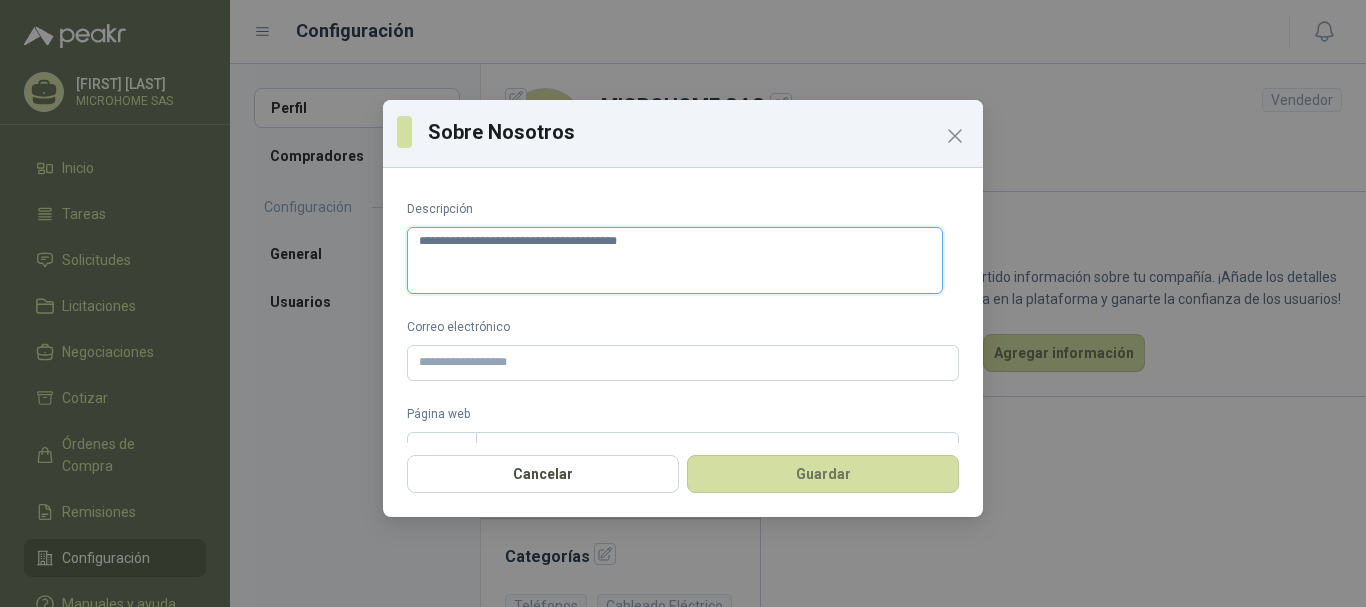 type on "**********" 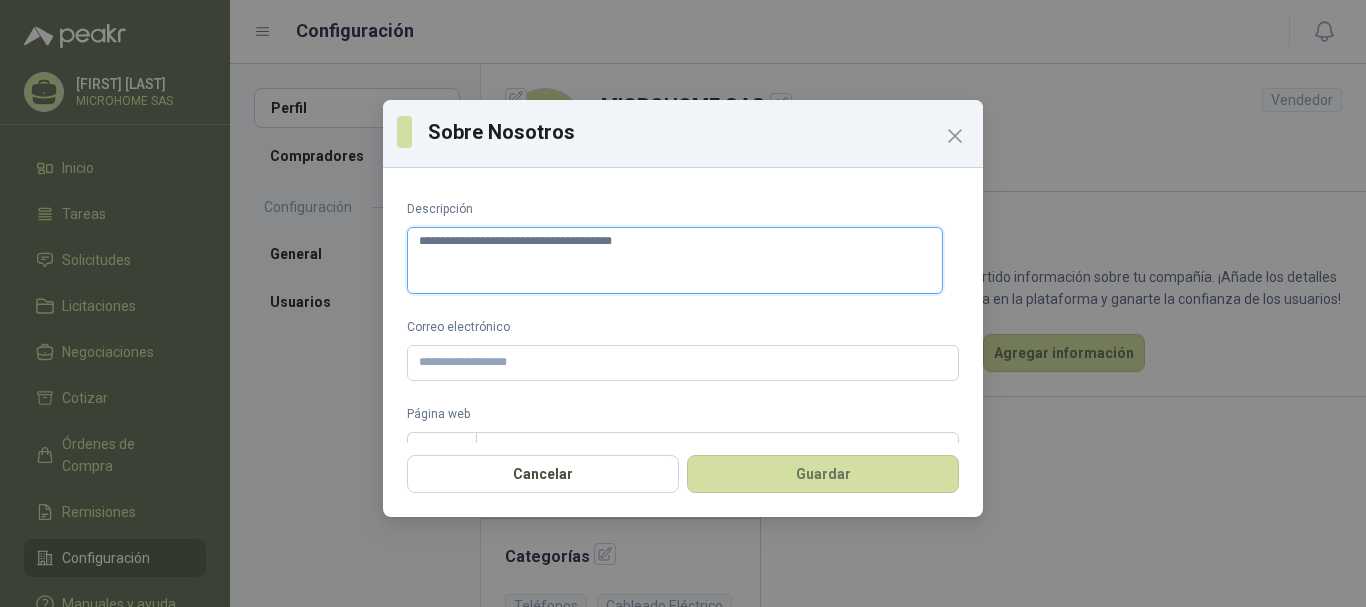 type on "**********" 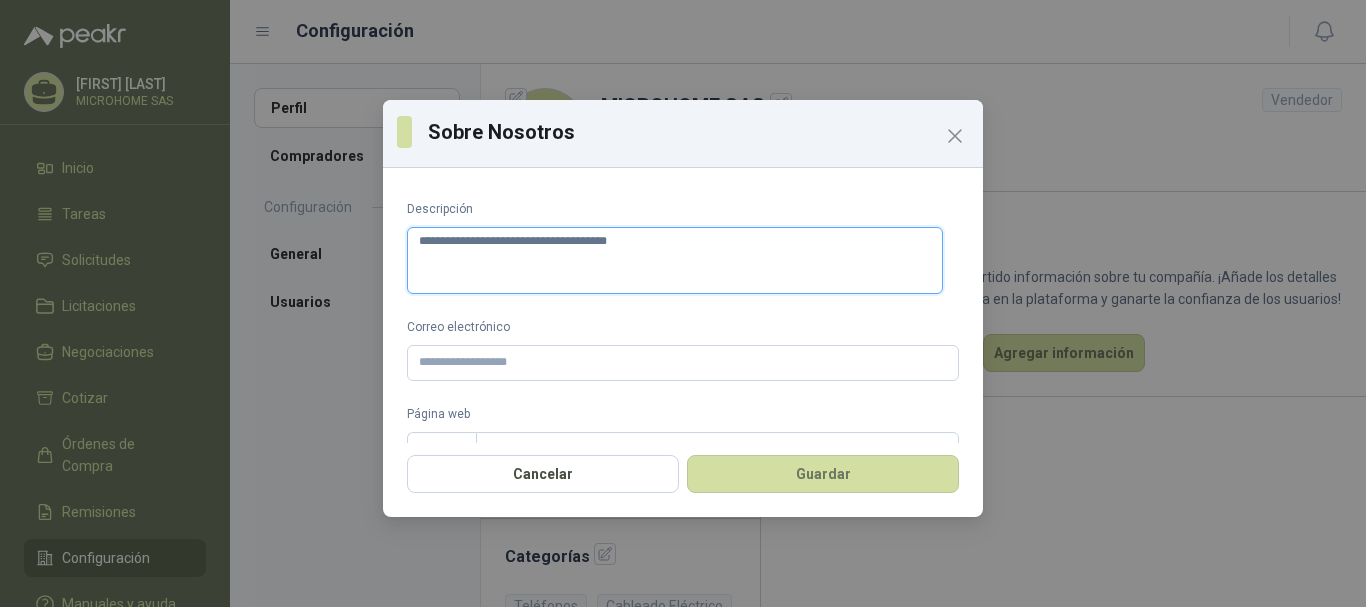 type on "**********" 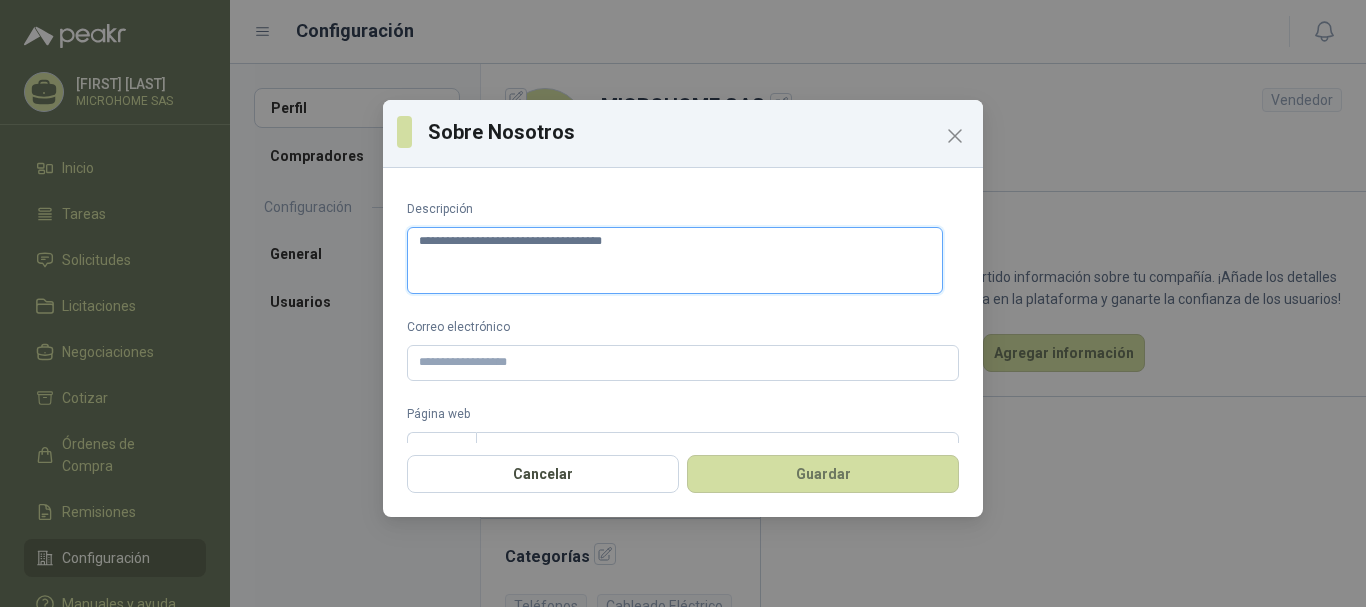 type on "**********" 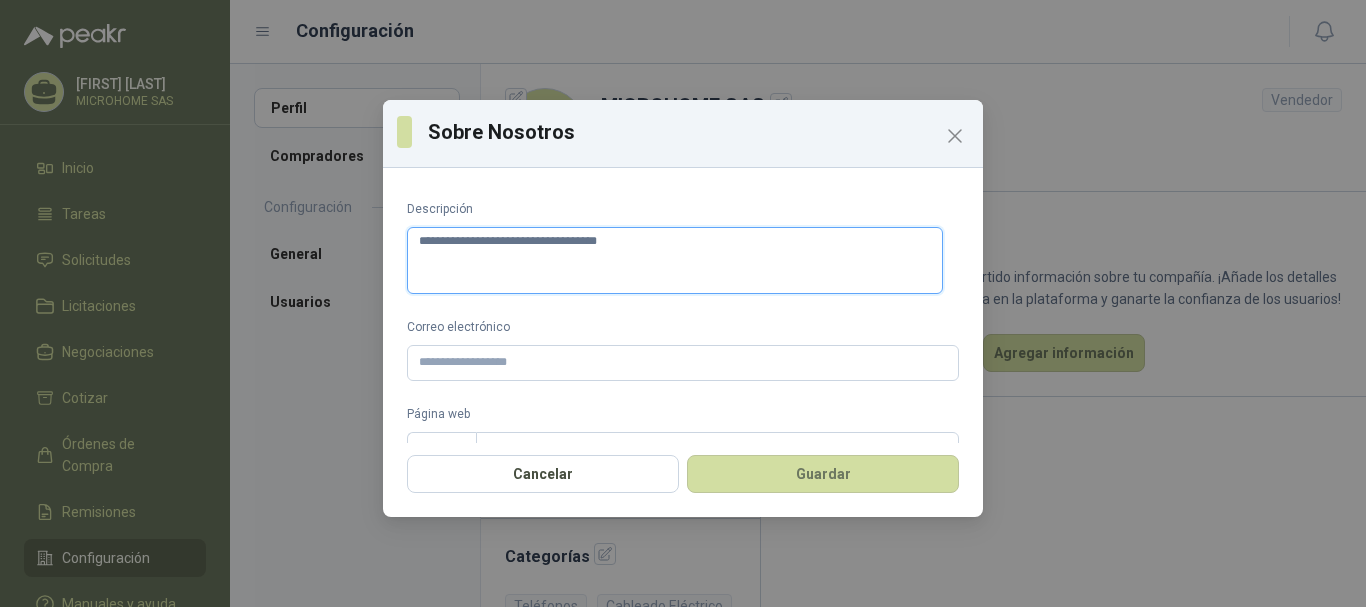 type on "**********" 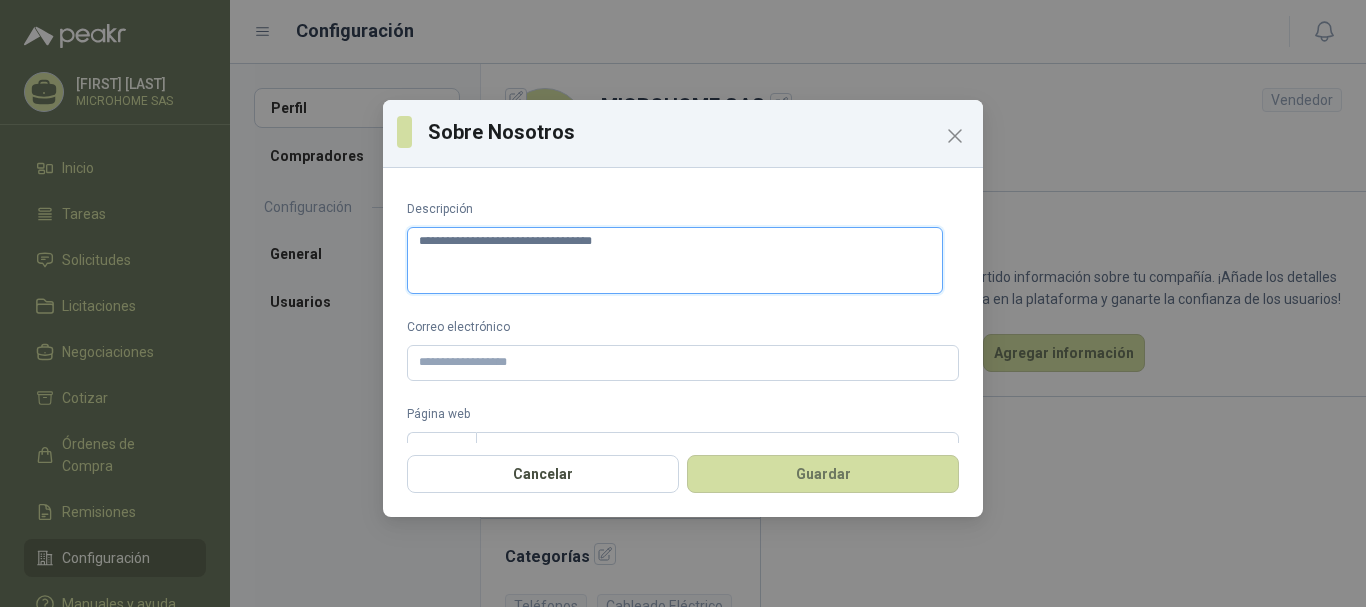 type on "**********" 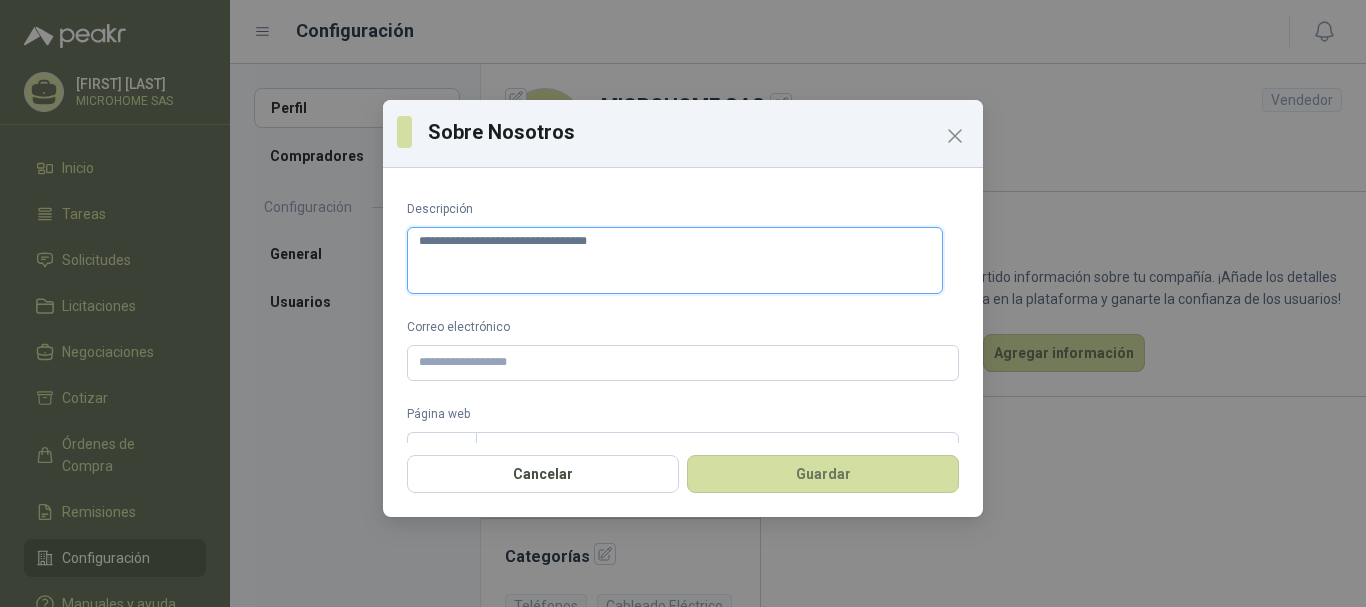 type on "**********" 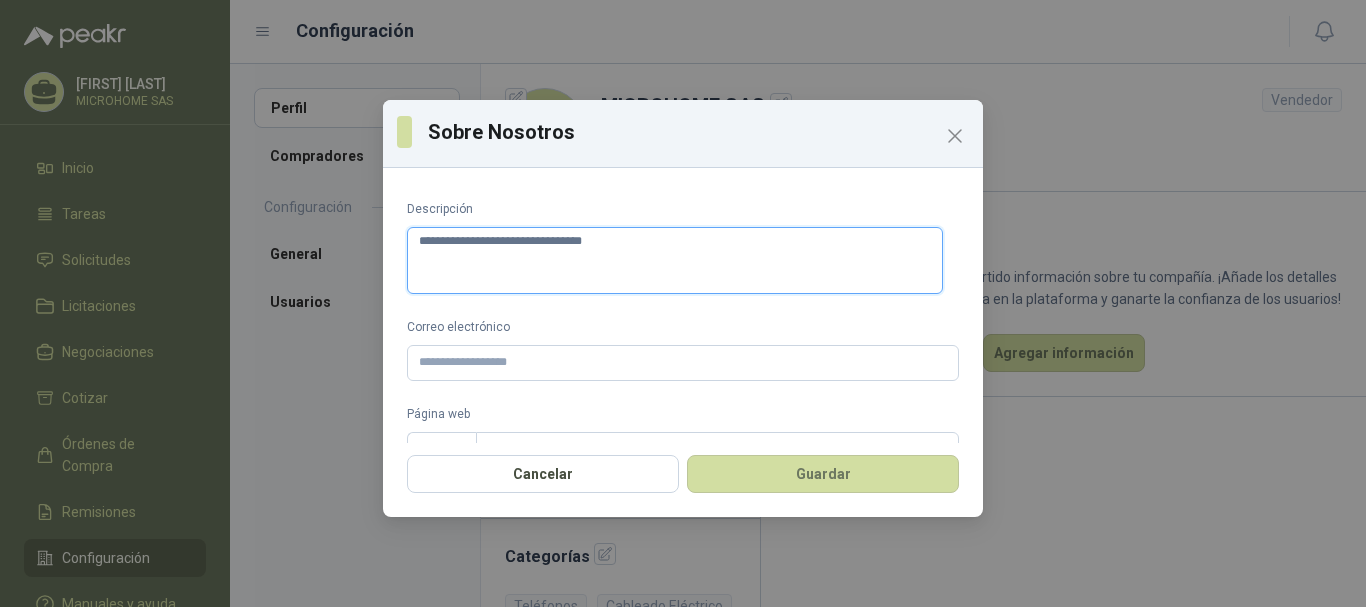 type on "**********" 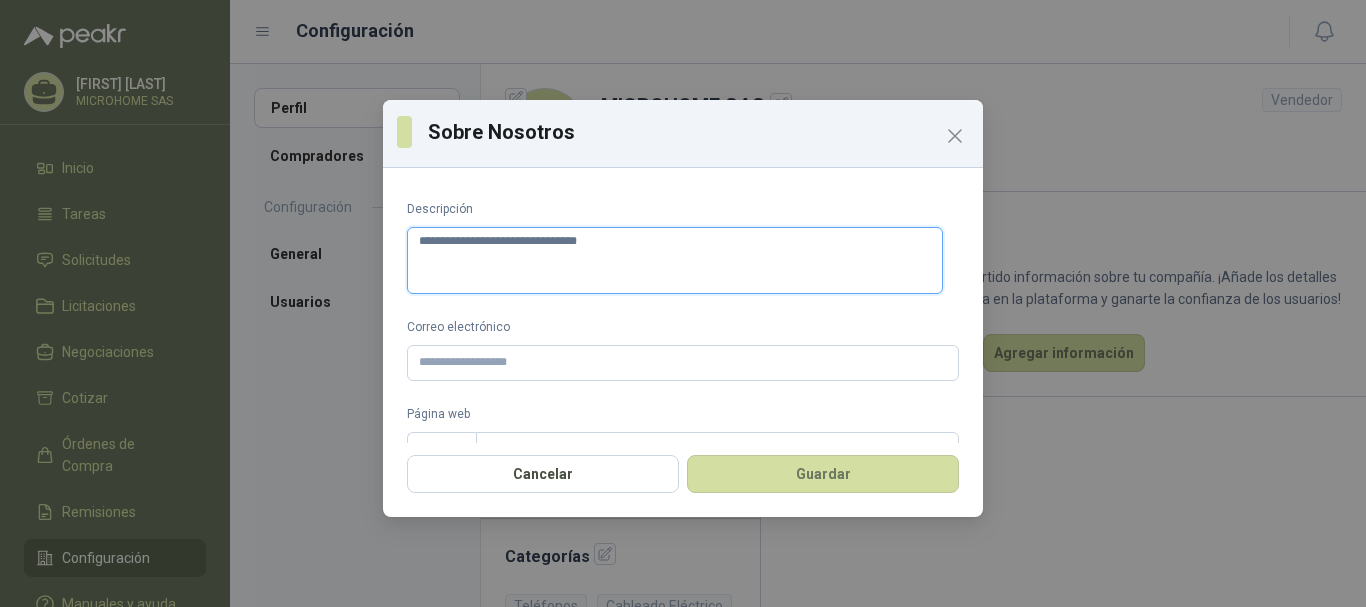 type on "**********" 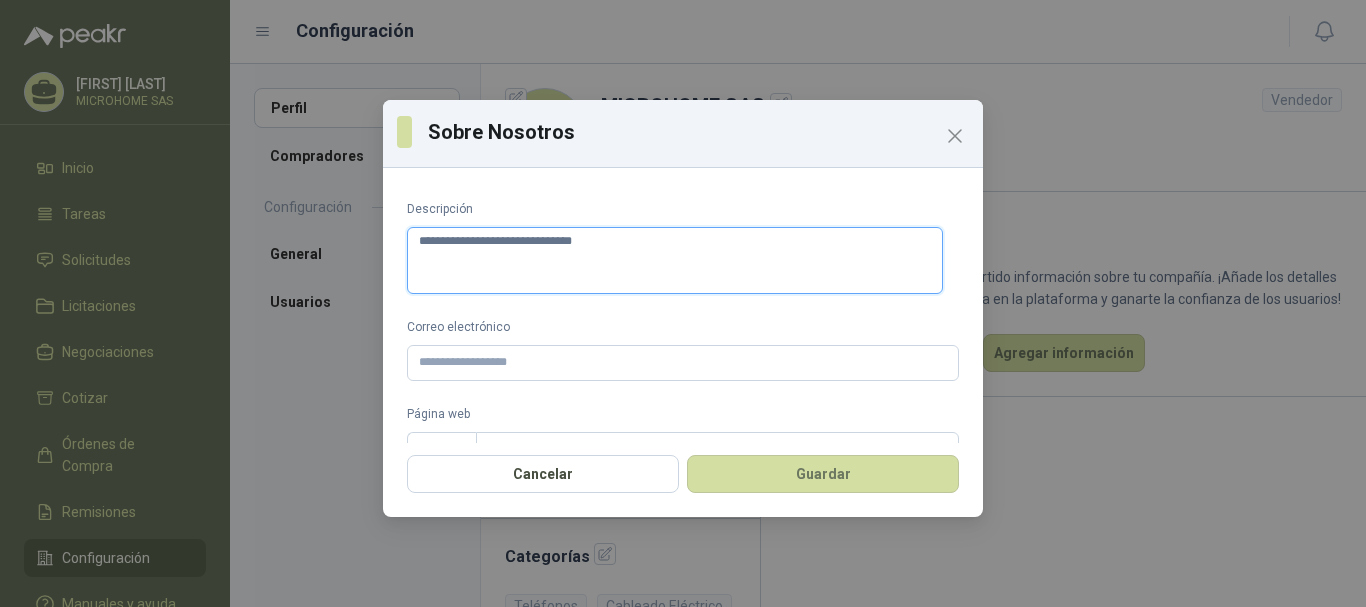 type on "**********" 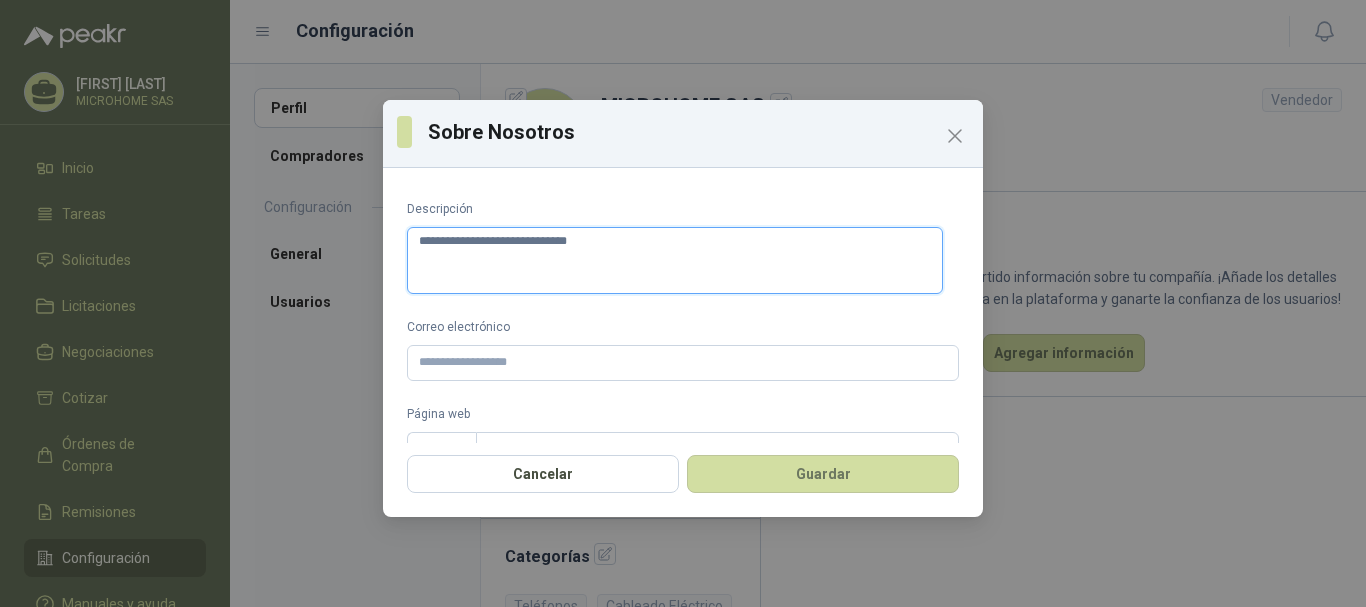 type on "**********" 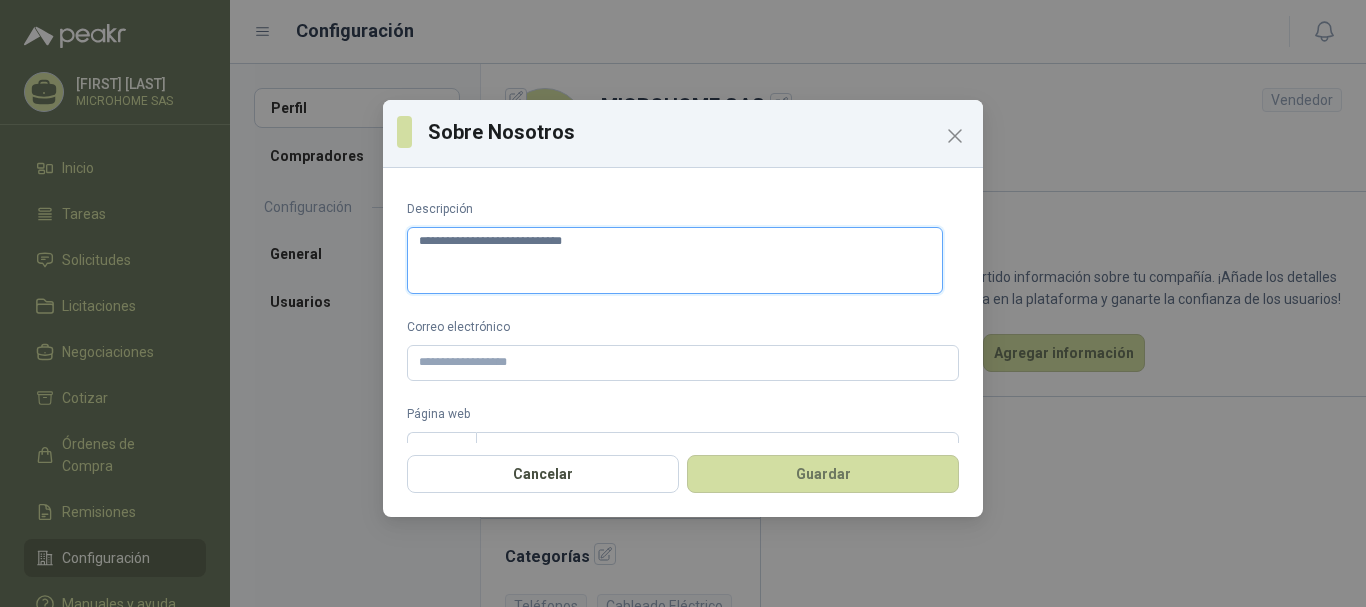 type on "**********" 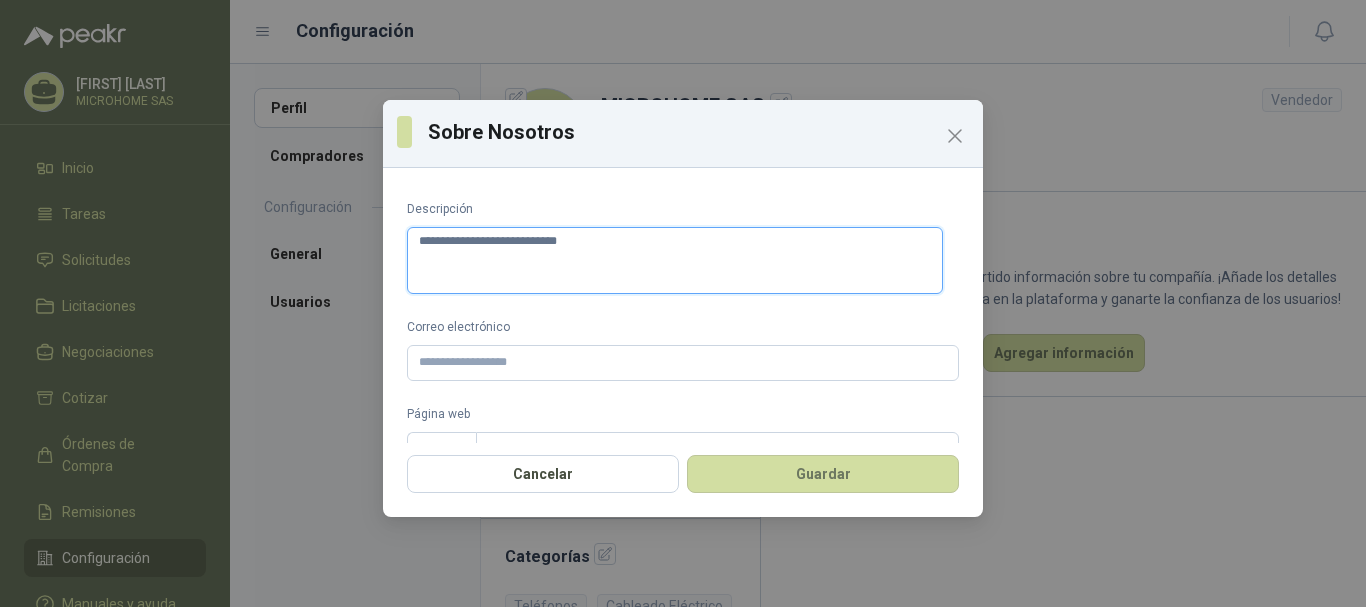 type on "**********" 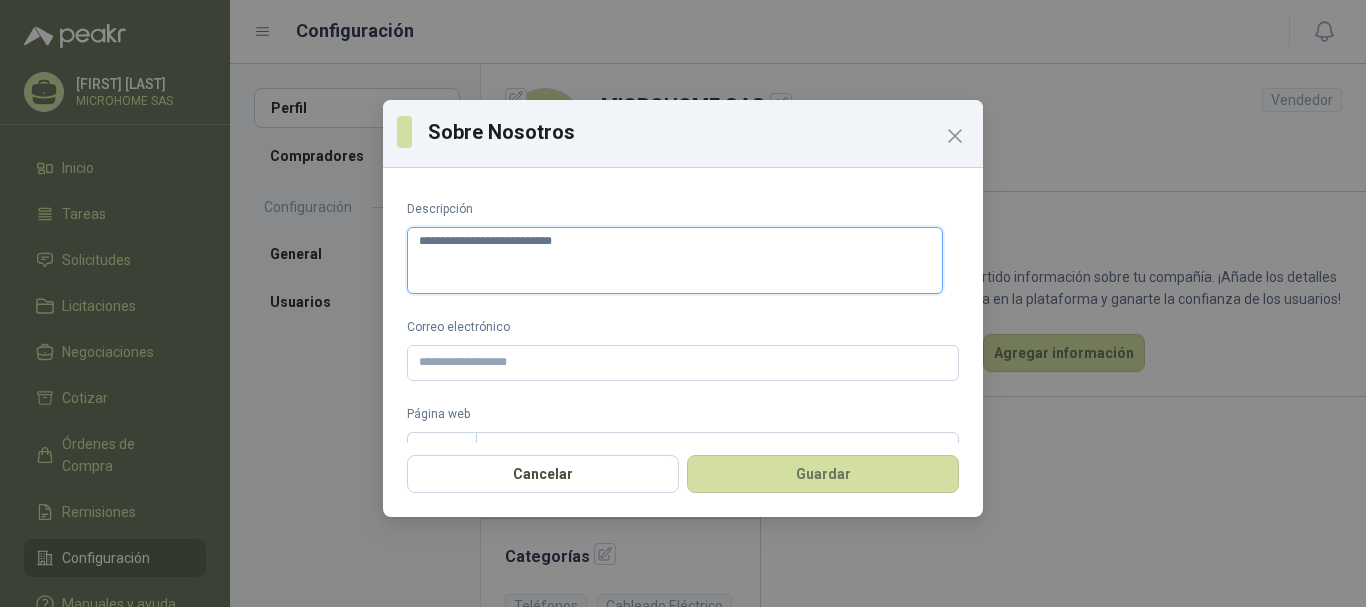 type on "**********" 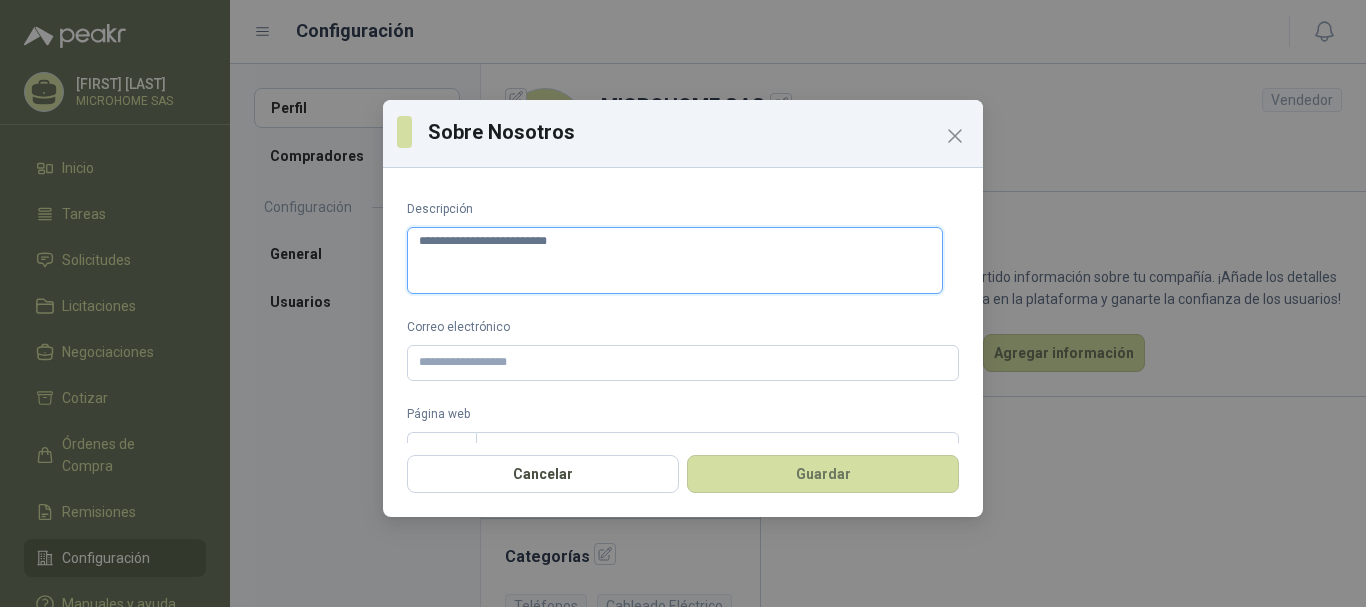 type on "**********" 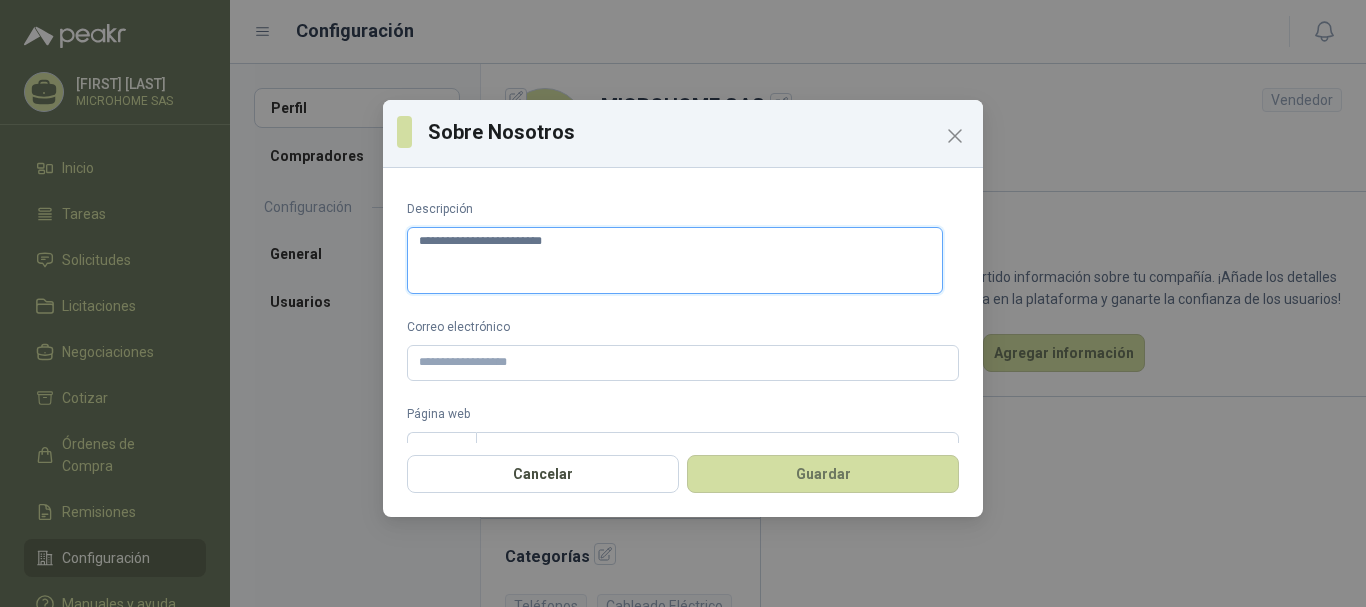 type 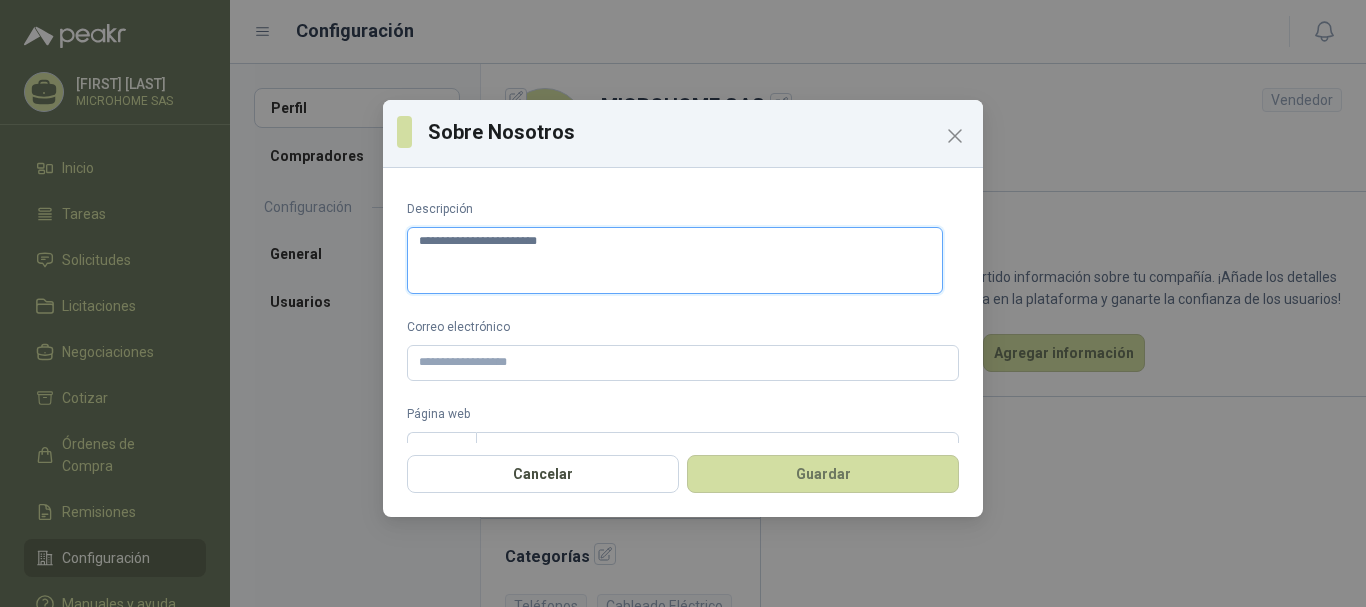 type on "**********" 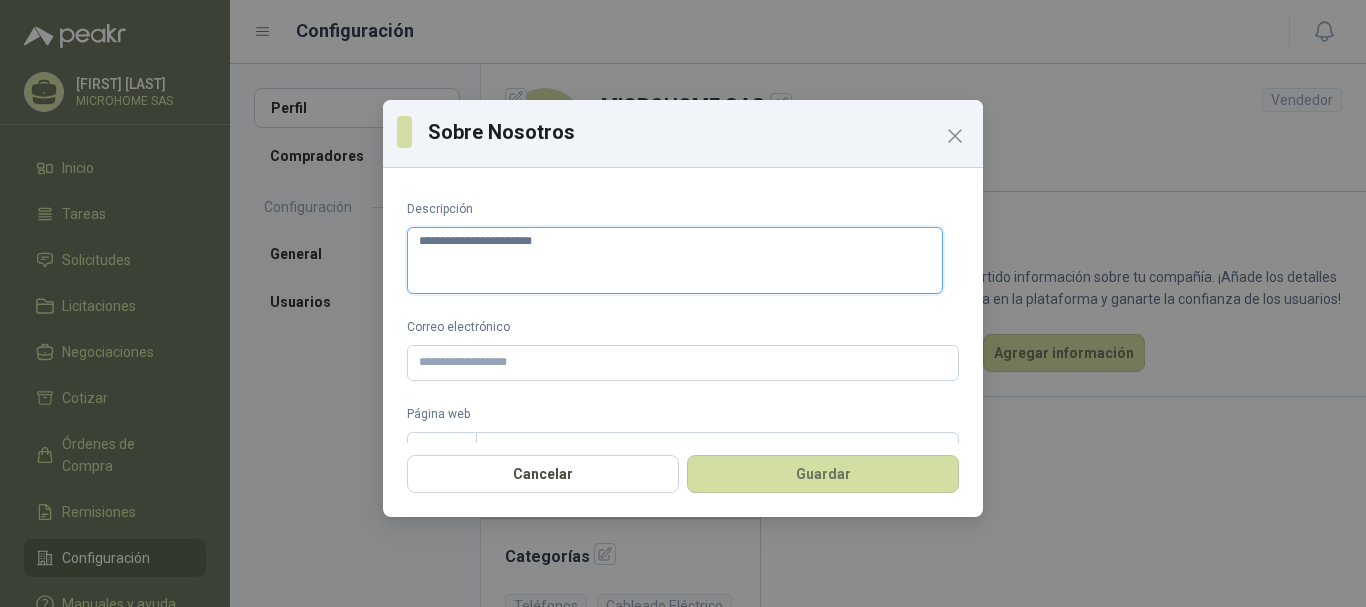 type on "**********" 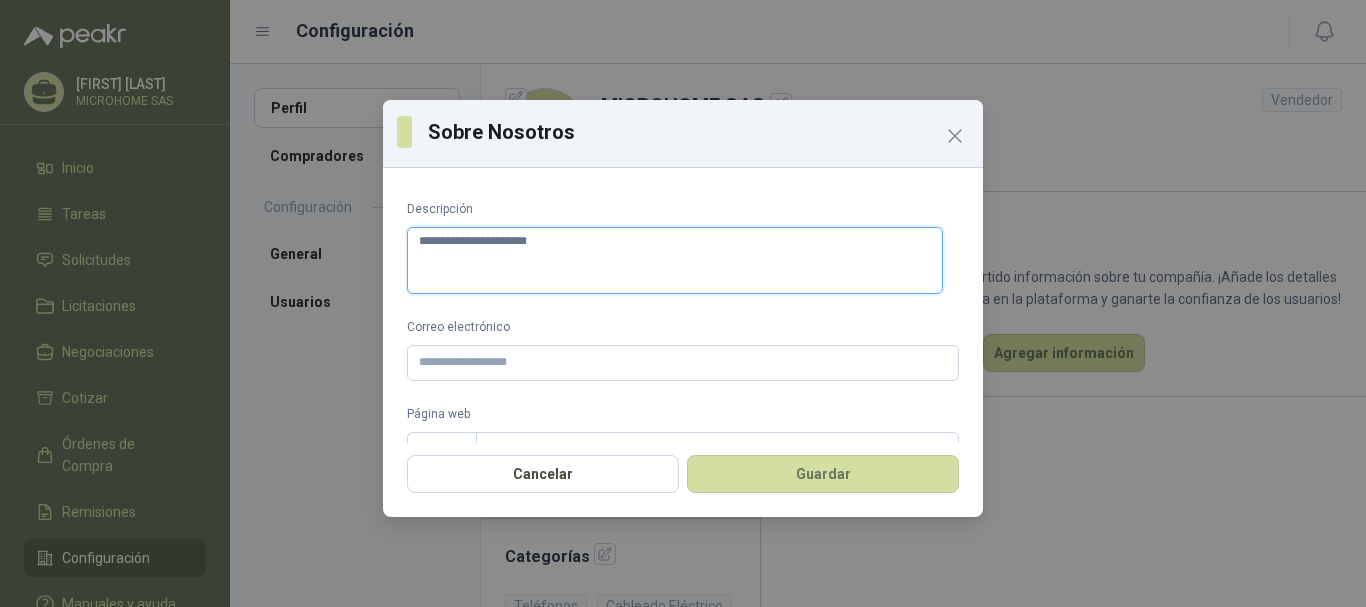 type on "**********" 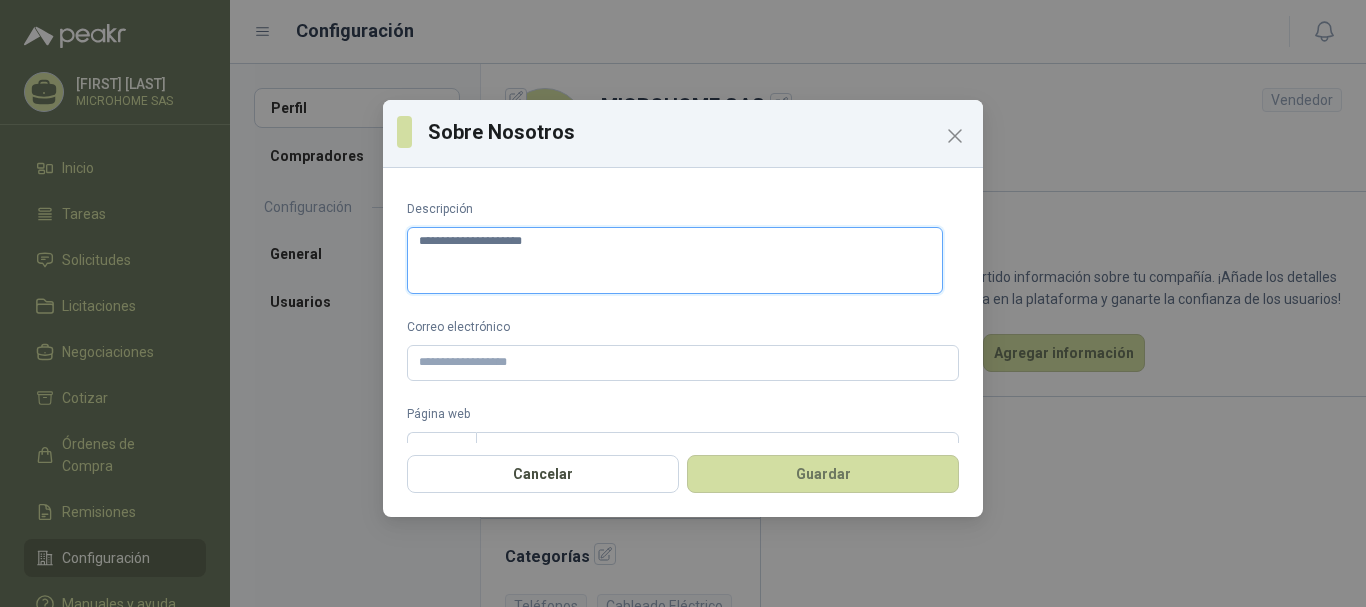 type on "**********" 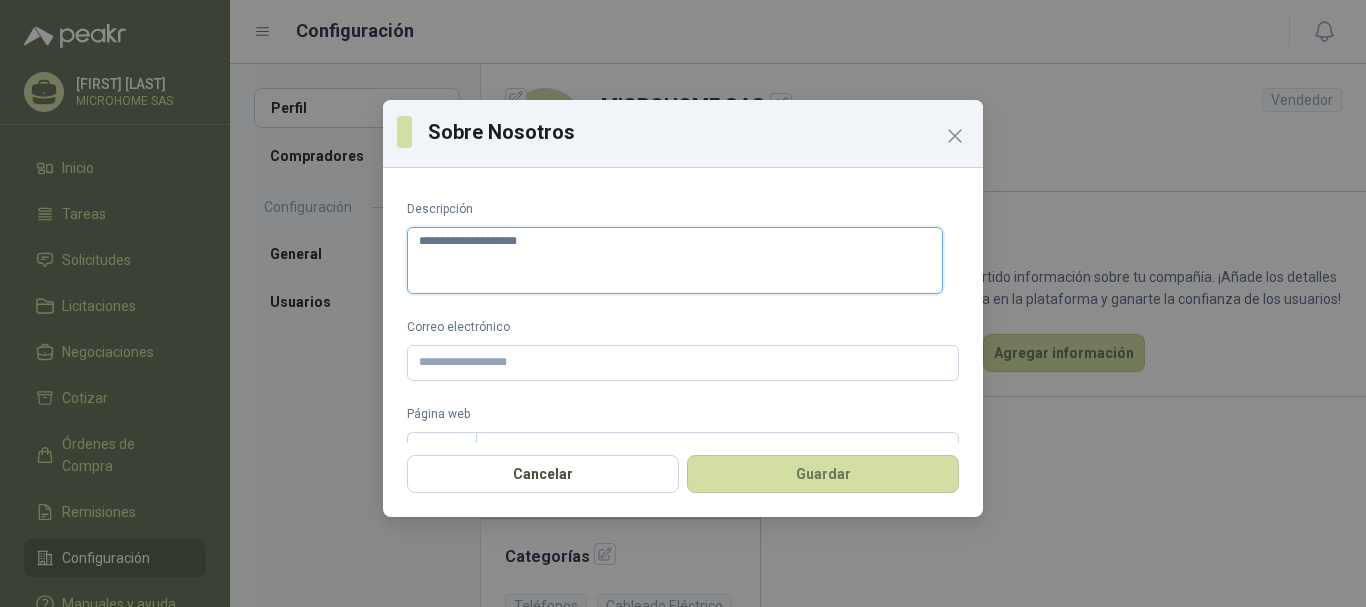type on "**********" 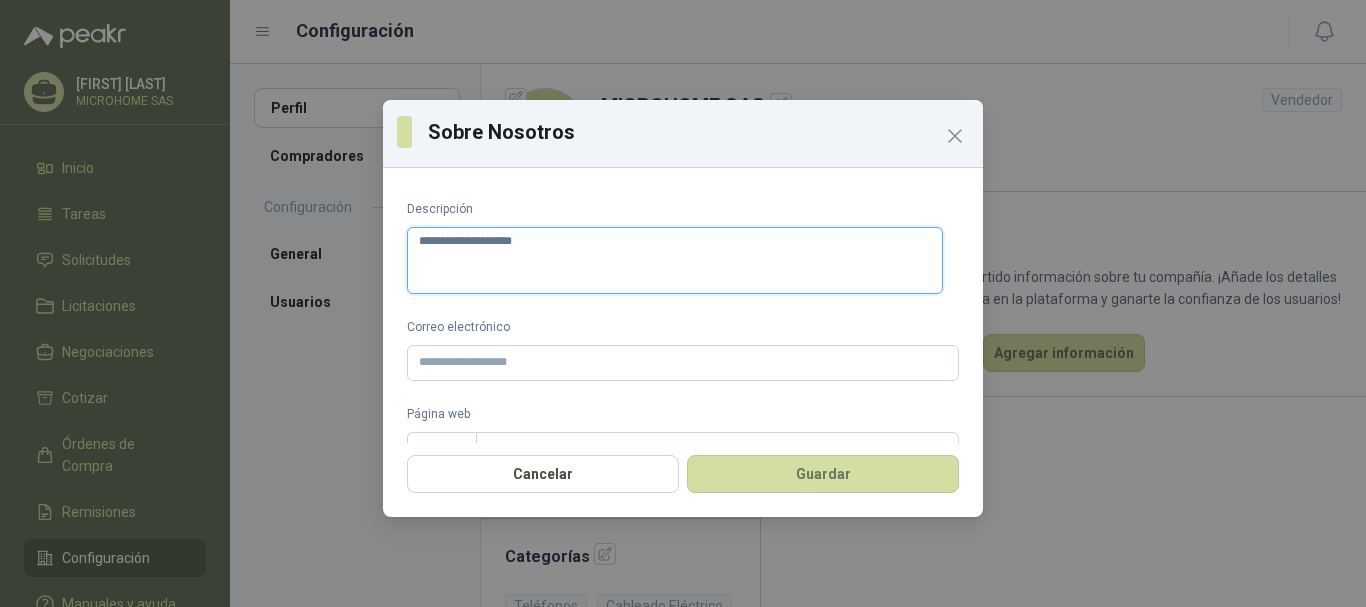 type on "**********" 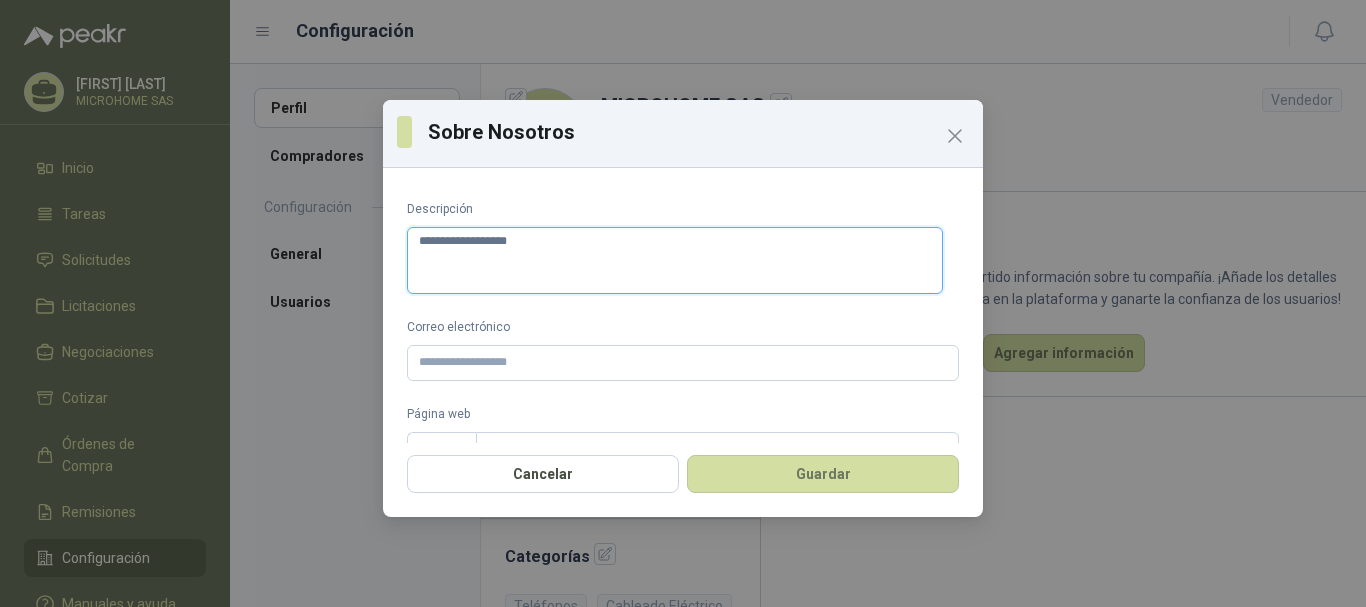 type on "**********" 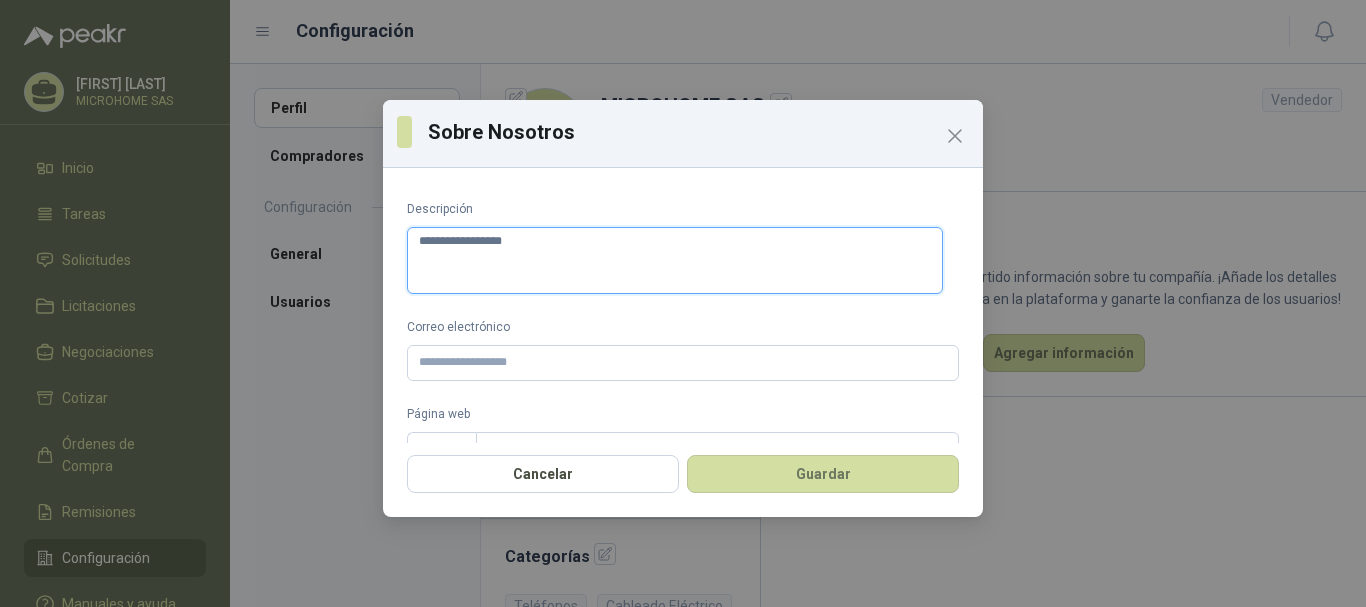 type 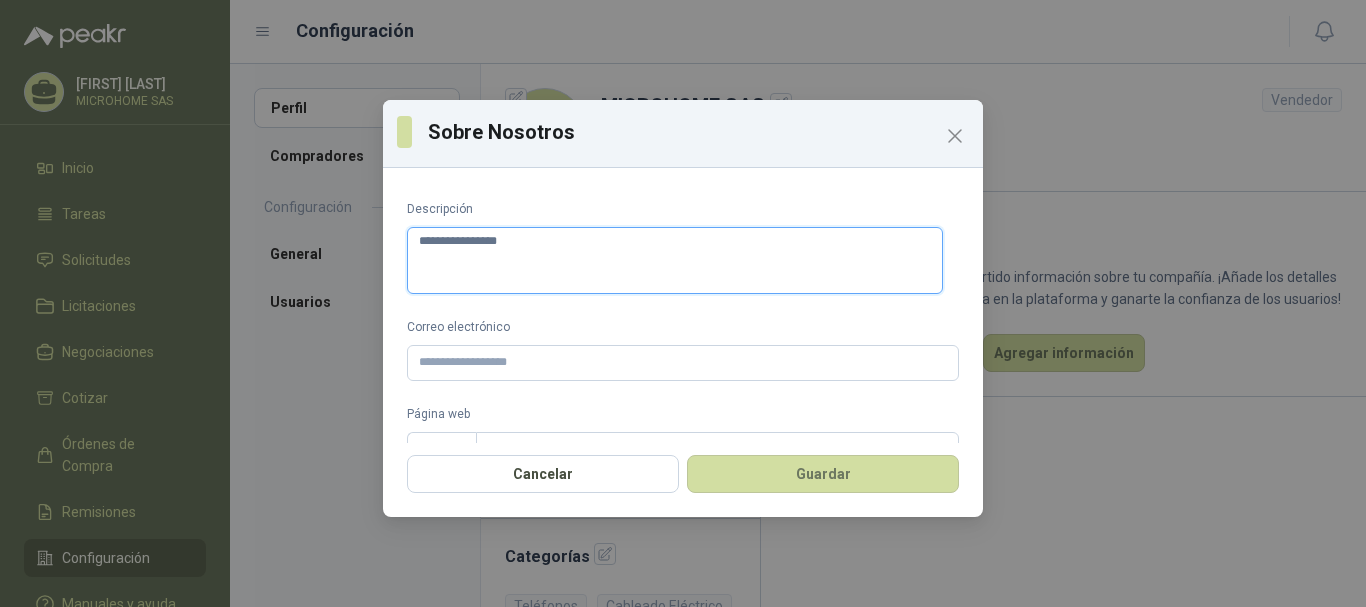 type on "**********" 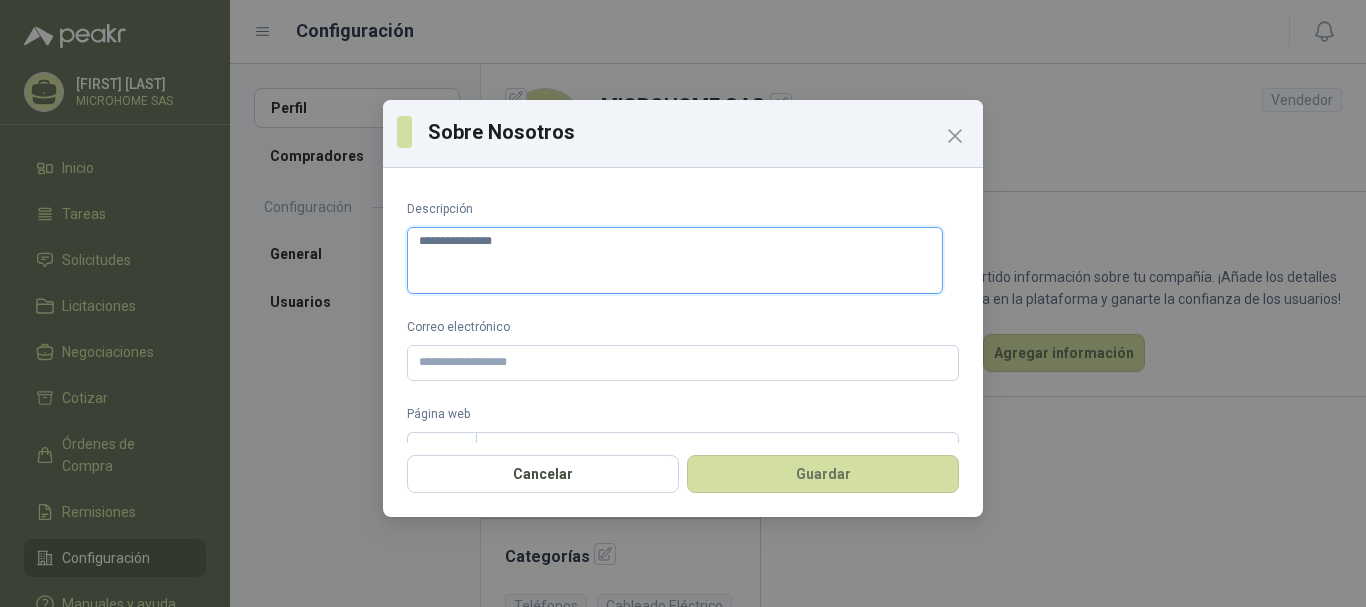 type on "**********" 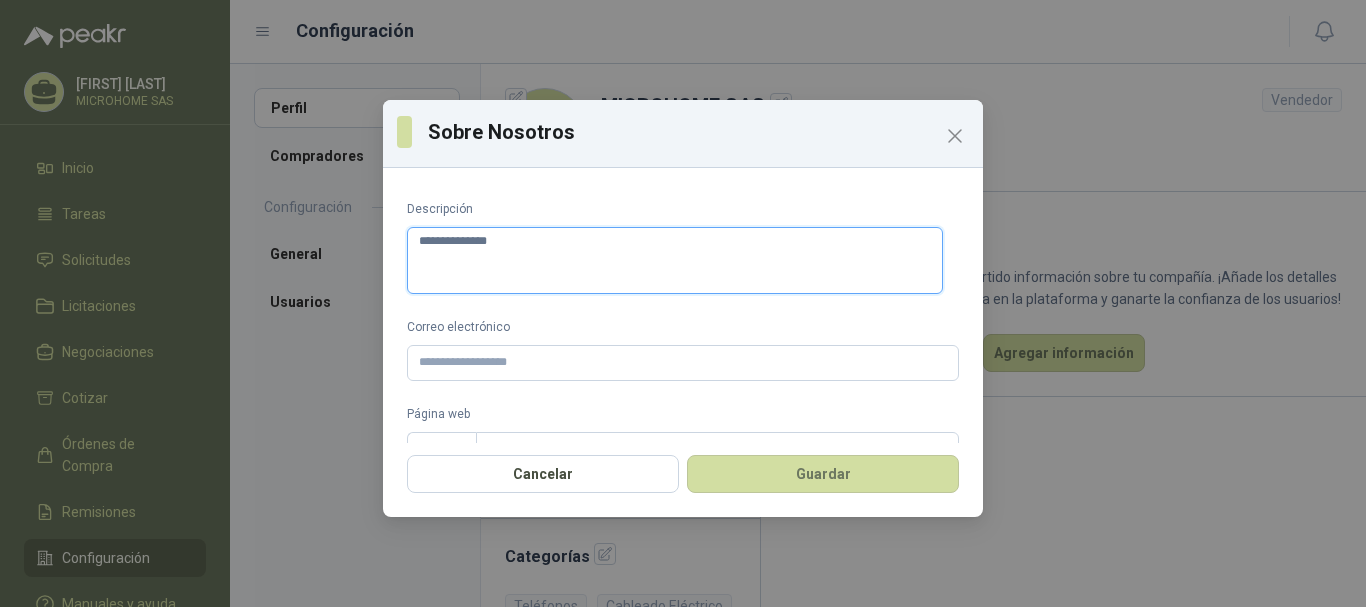 type on "**********" 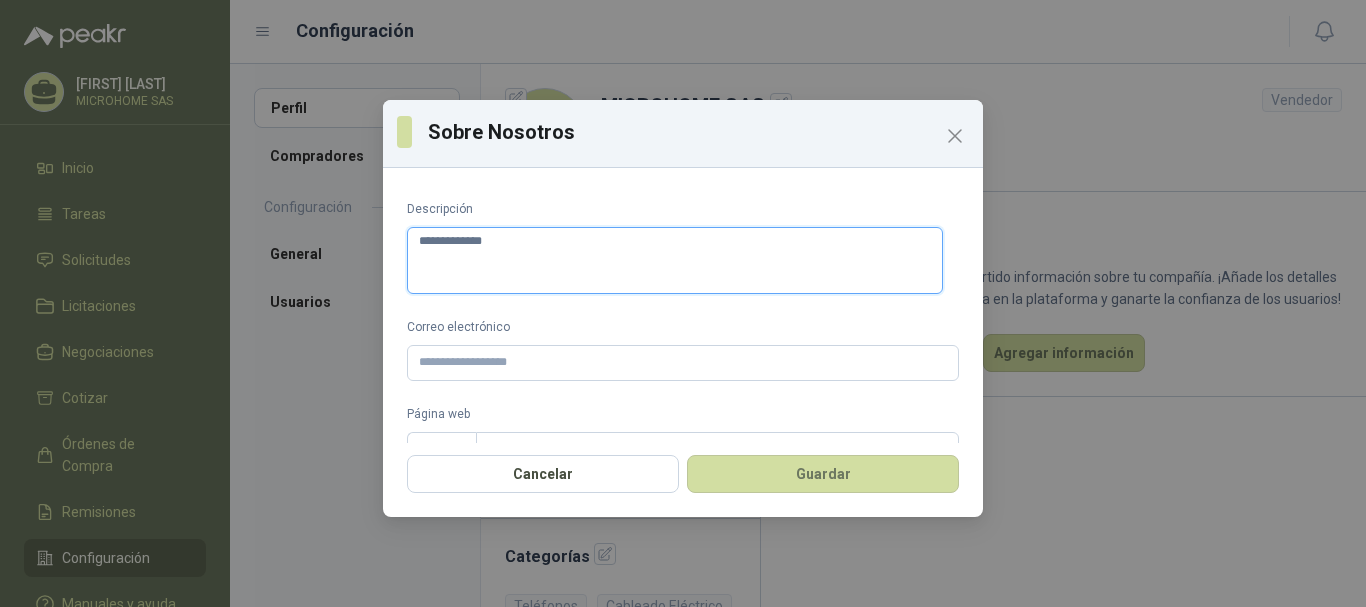 type on "**********" 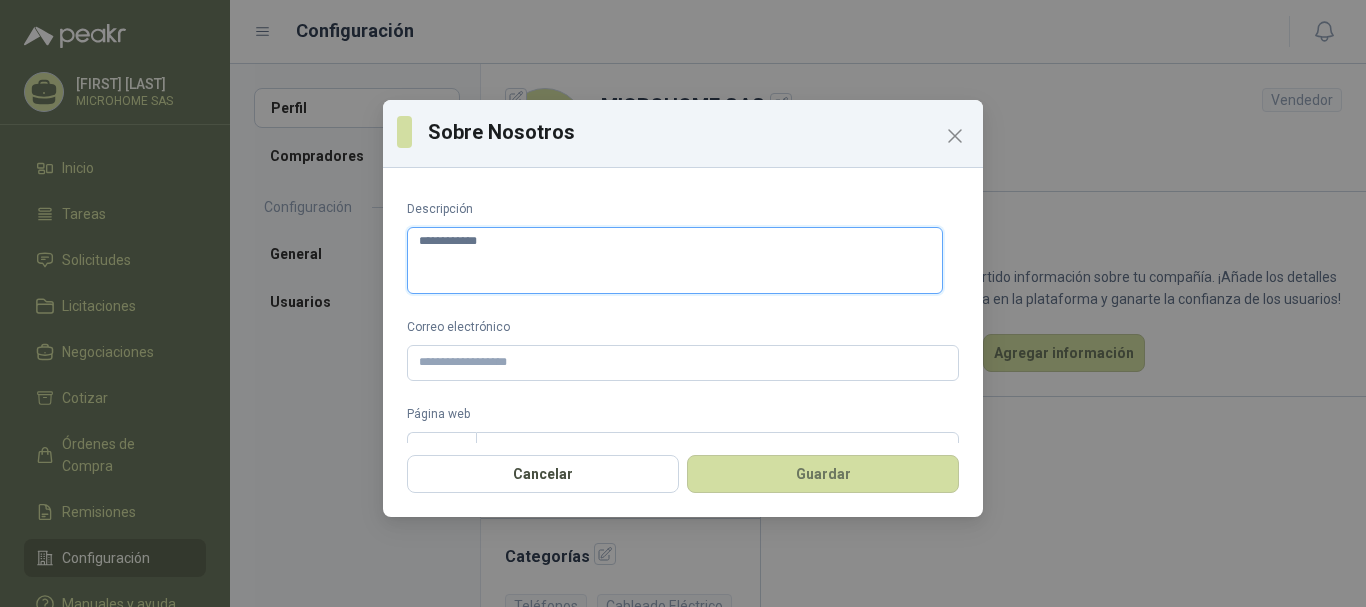 type on "**********" 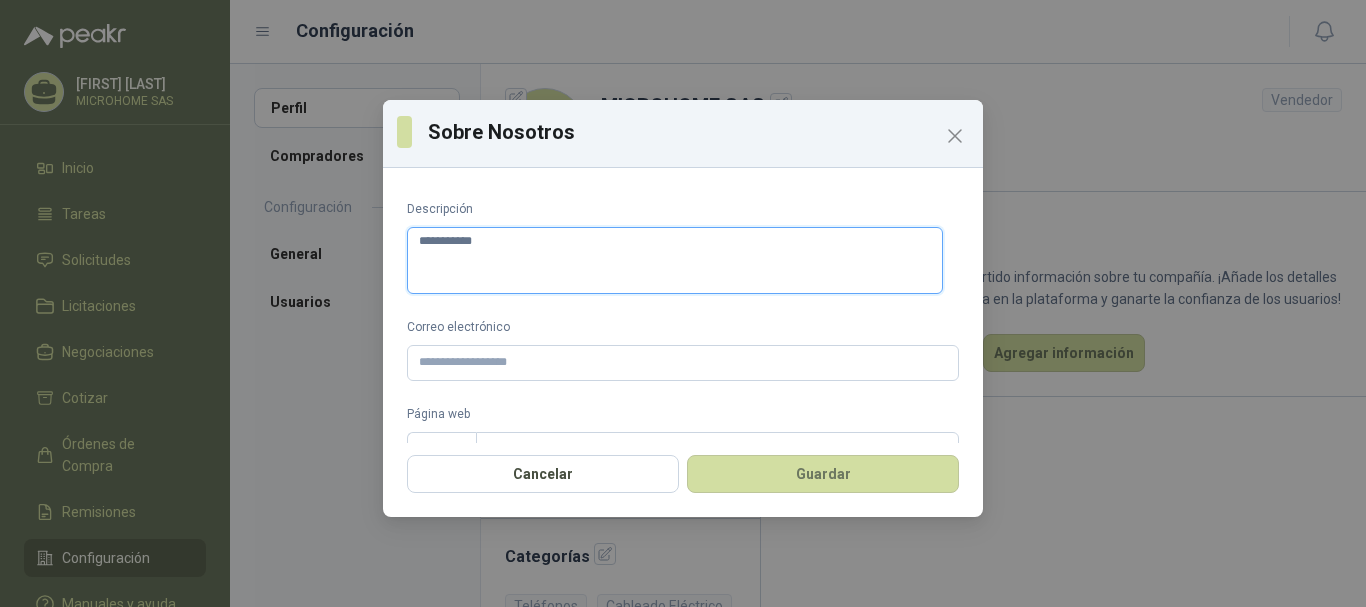 type on "**********" 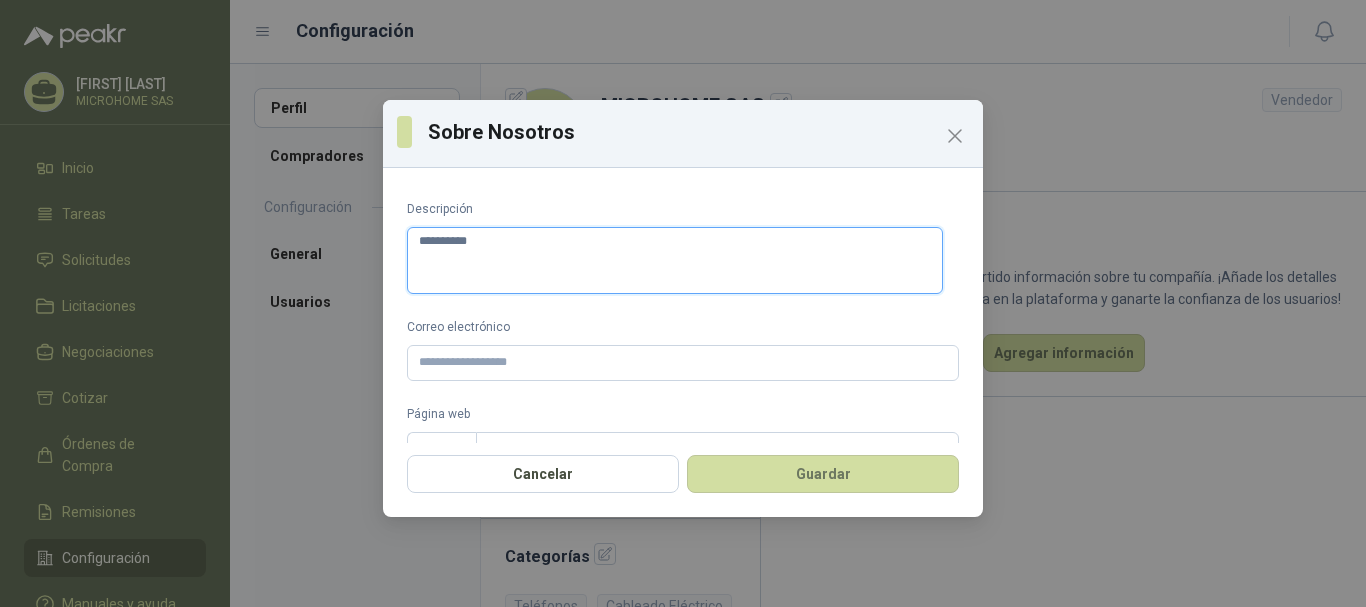 type on "*********" 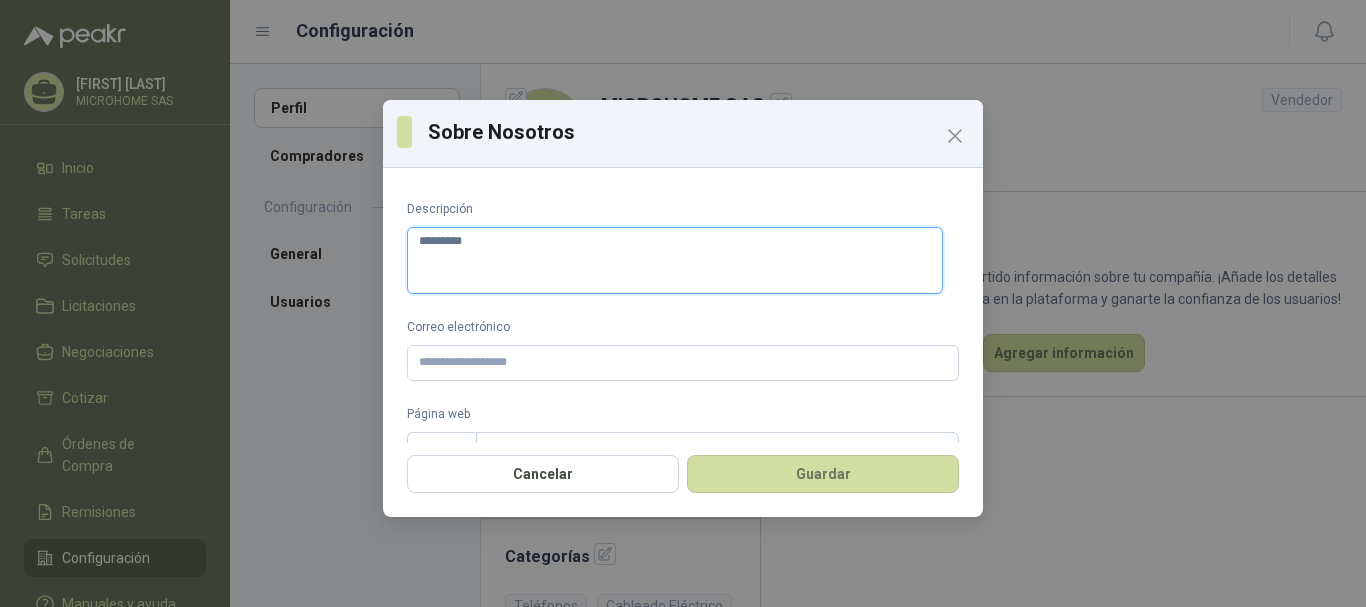 type on "********" 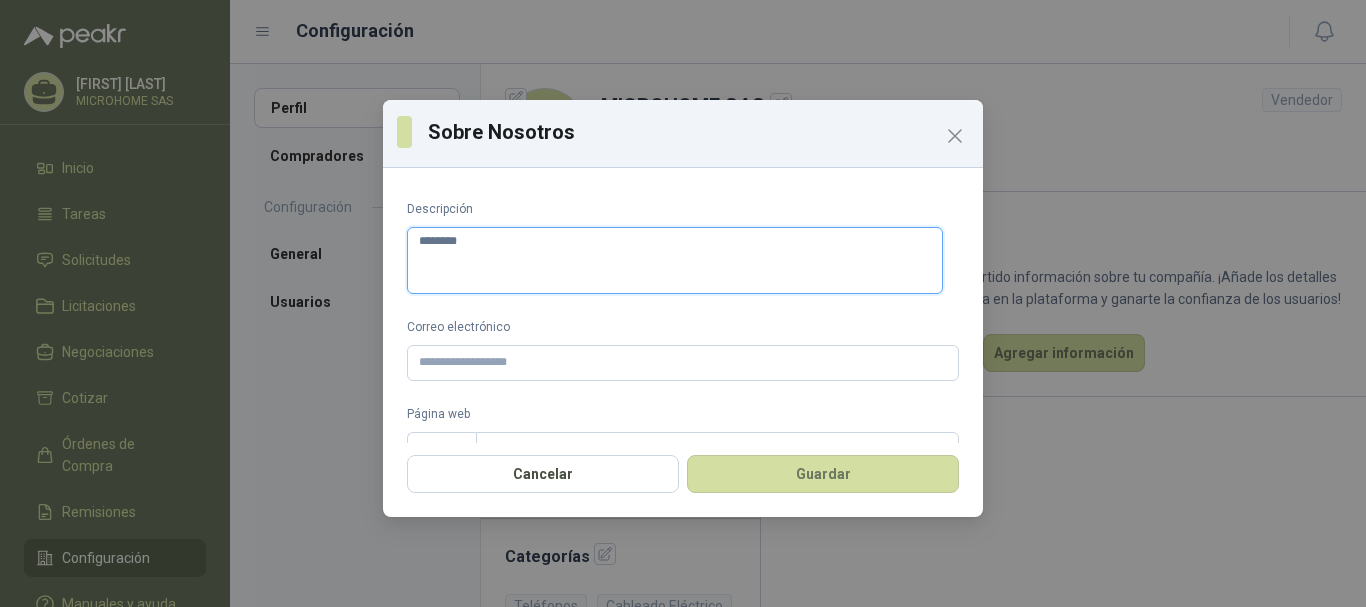 type on "*******" 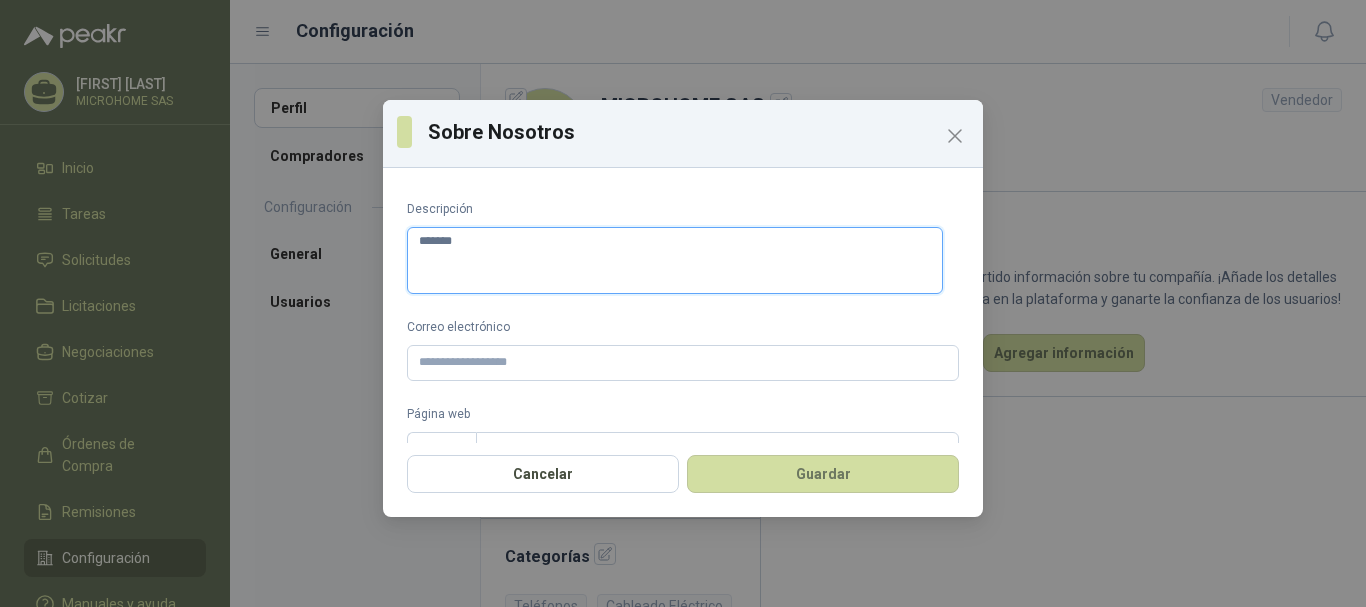 type on "*****" 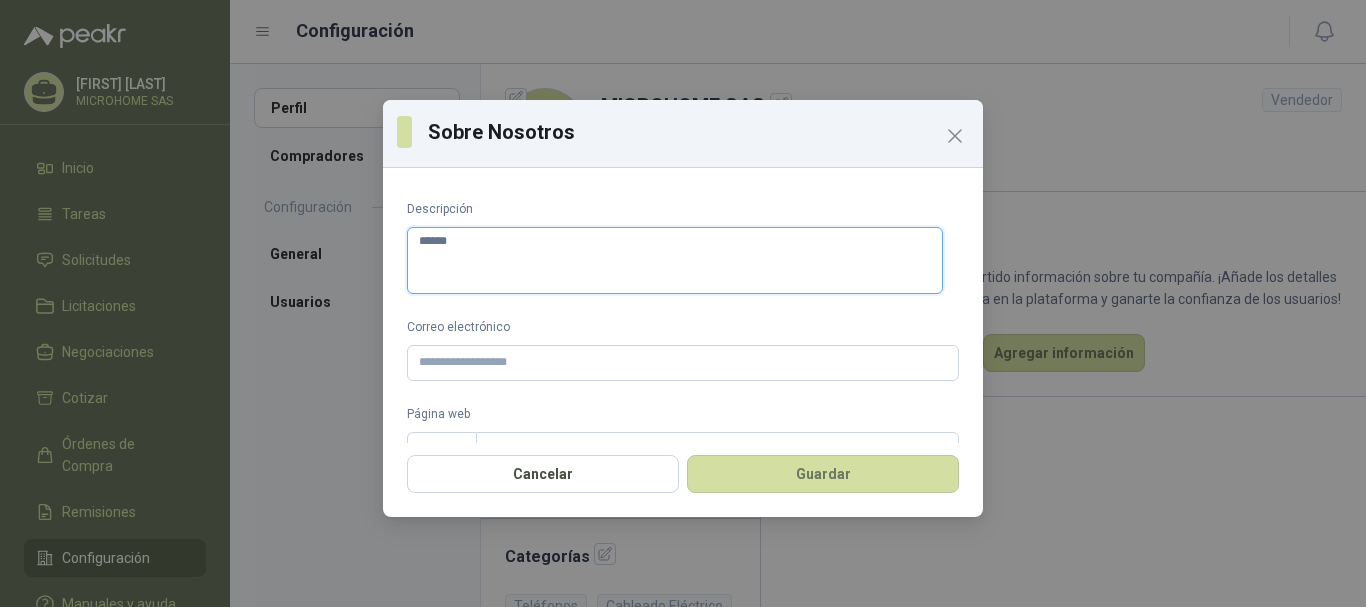 type on "*****" 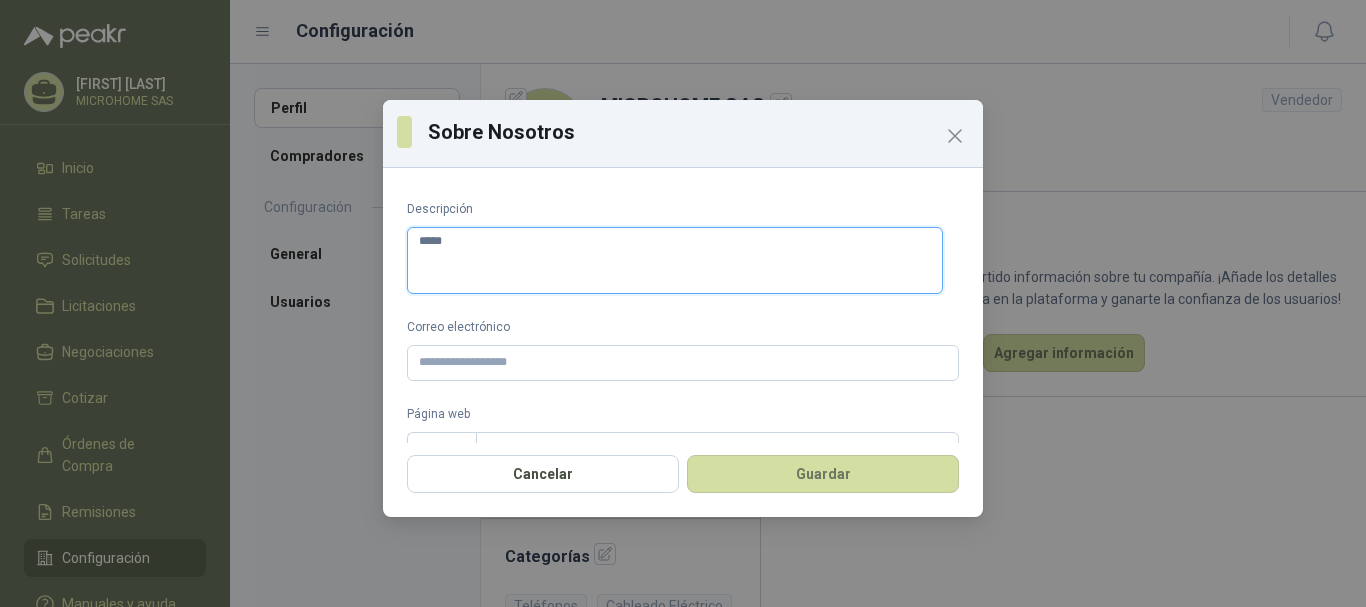 type on "****" 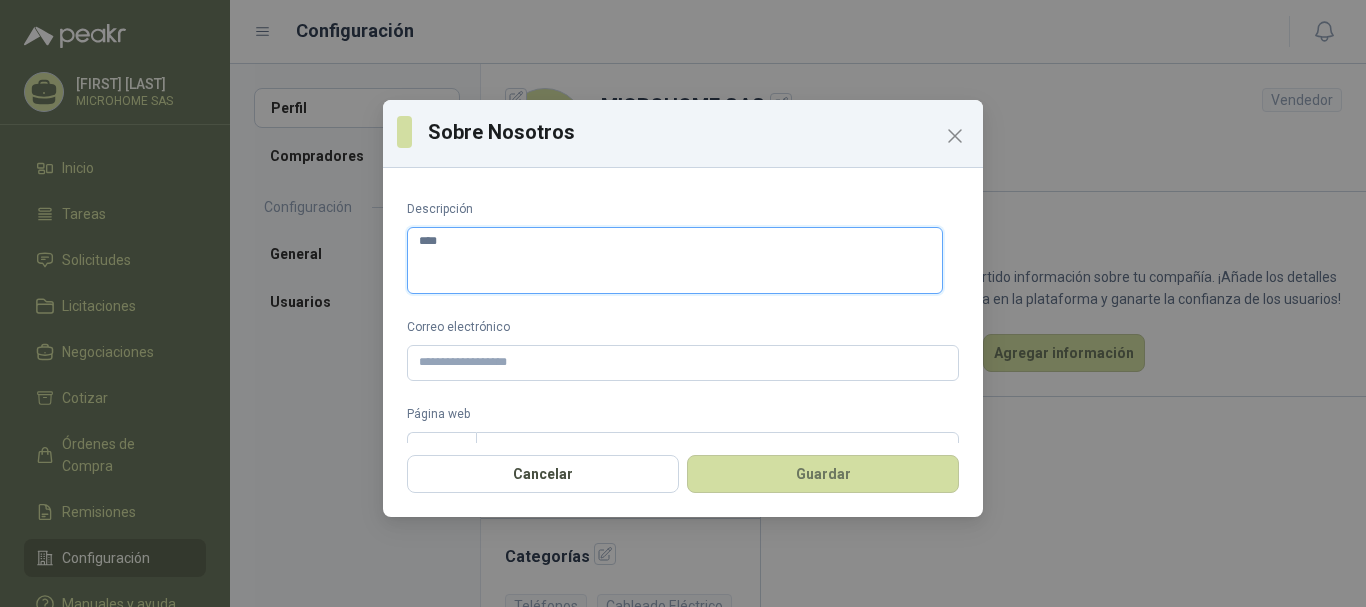 type on "***" 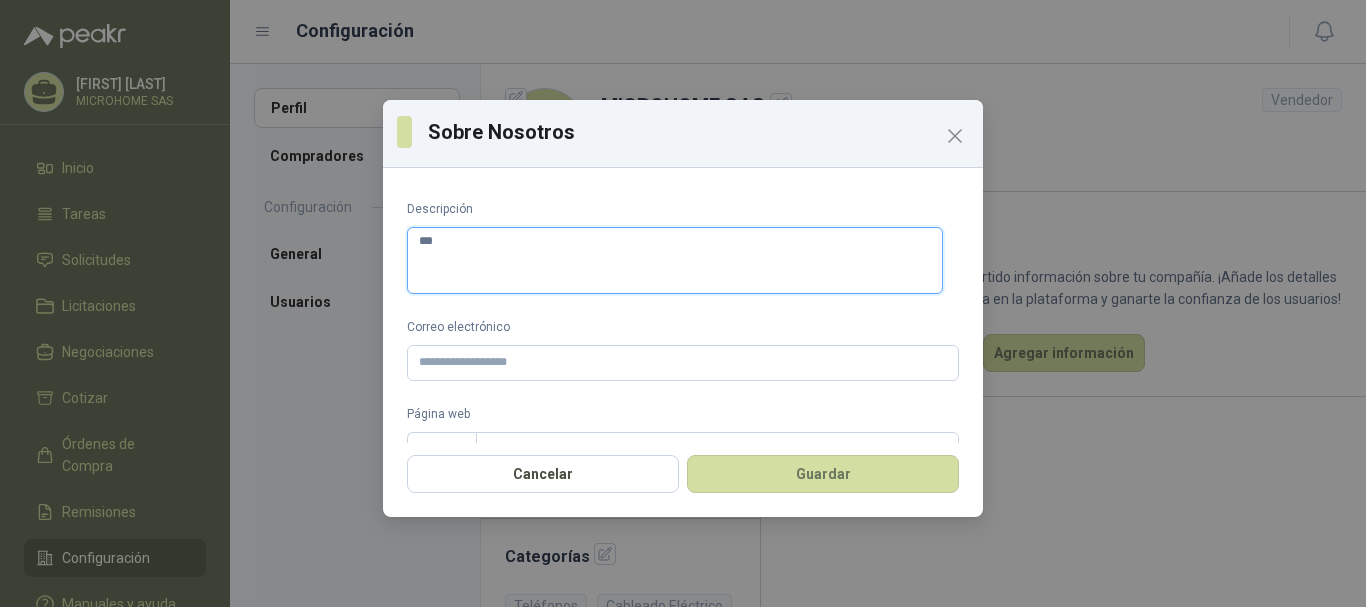 type on "**" 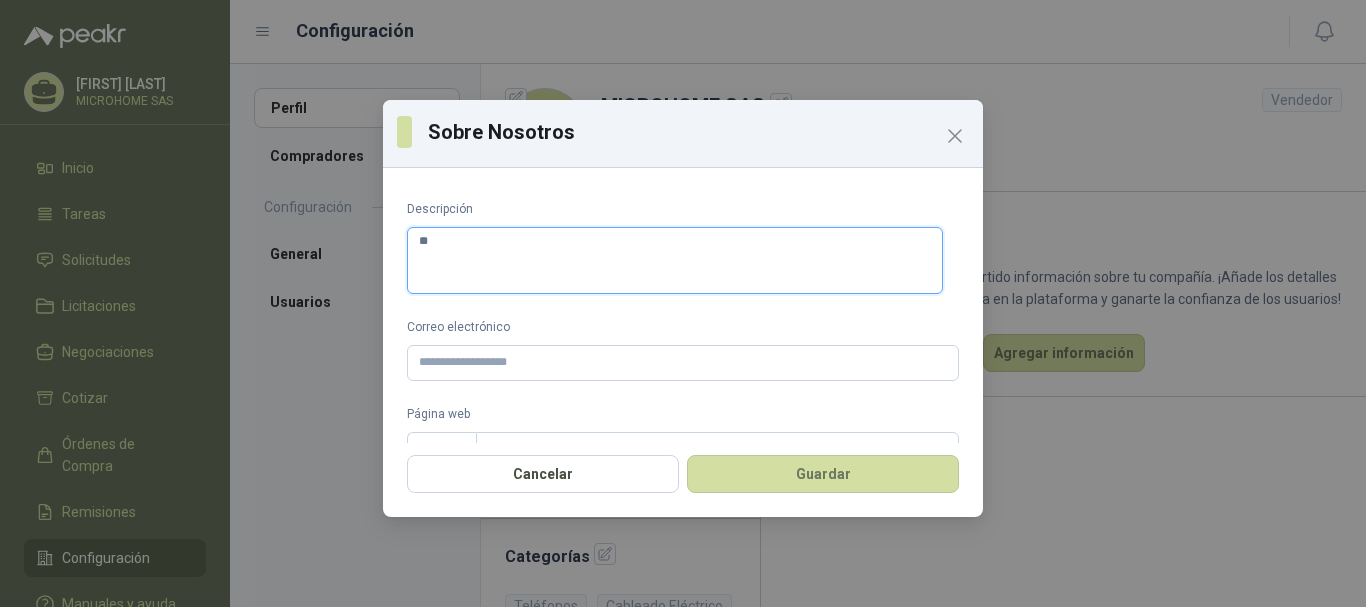 type on "*" 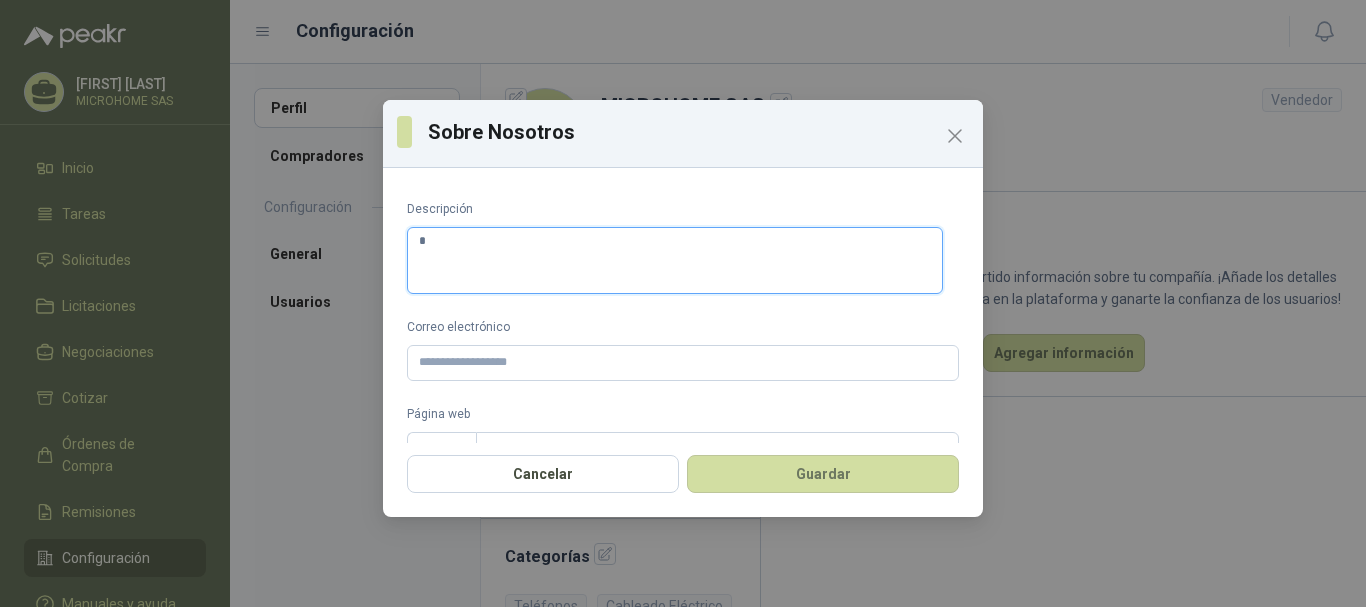 type 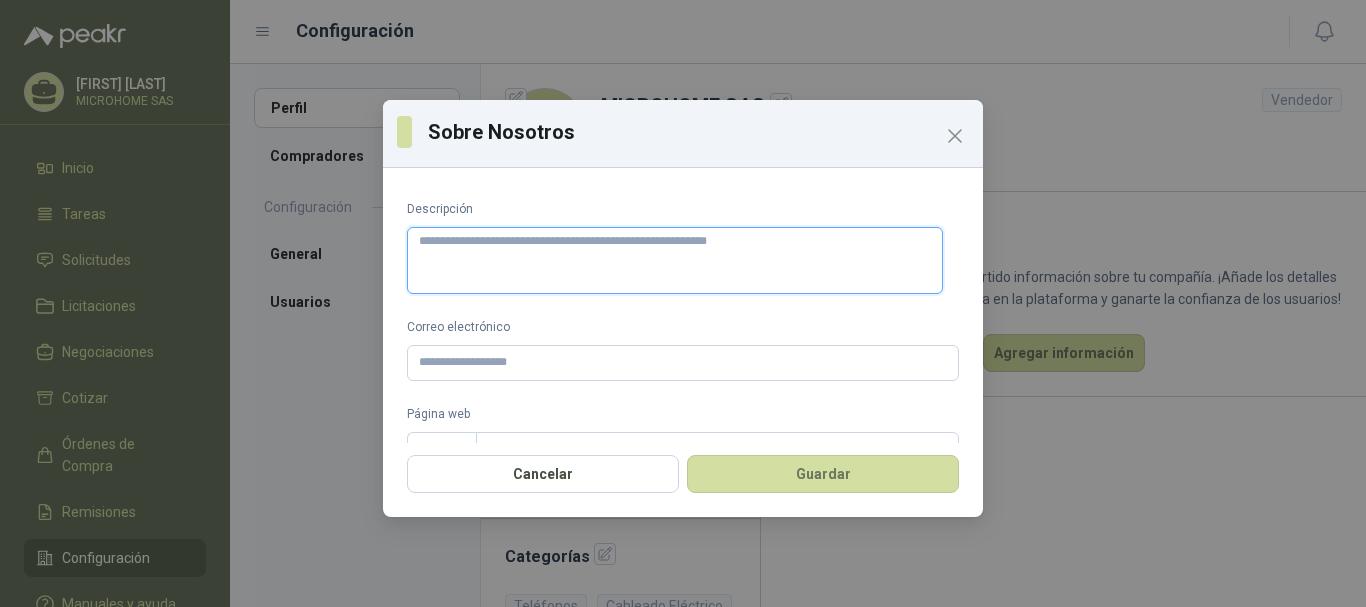 type 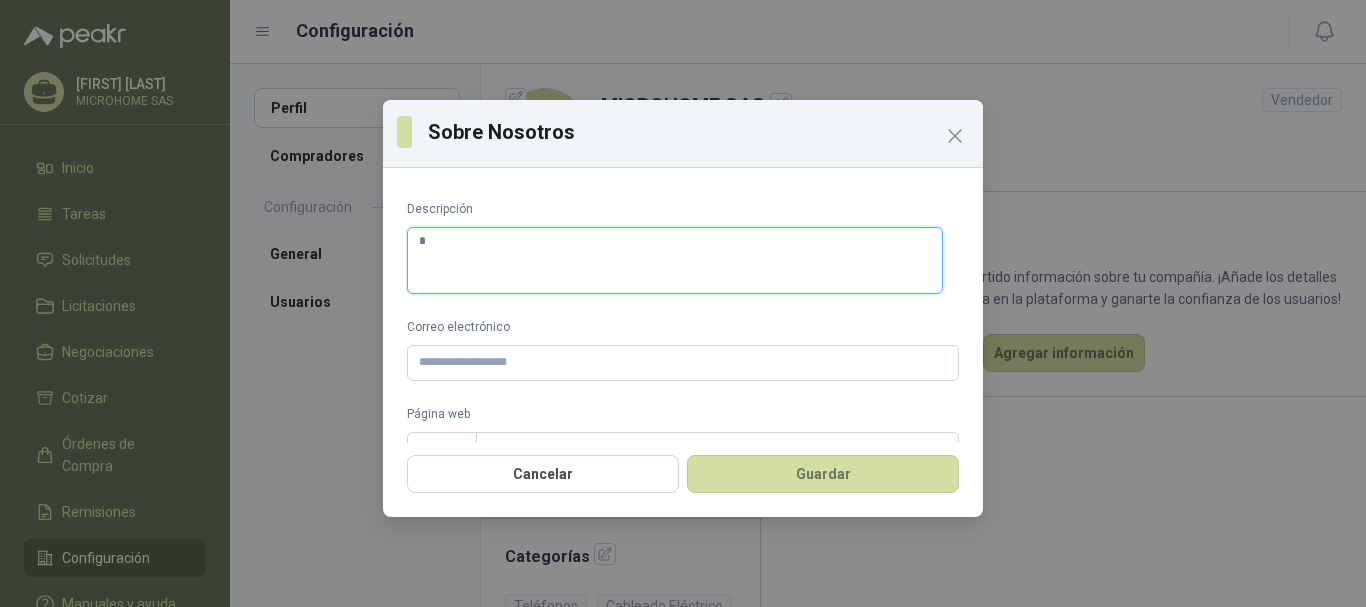 type on "**" 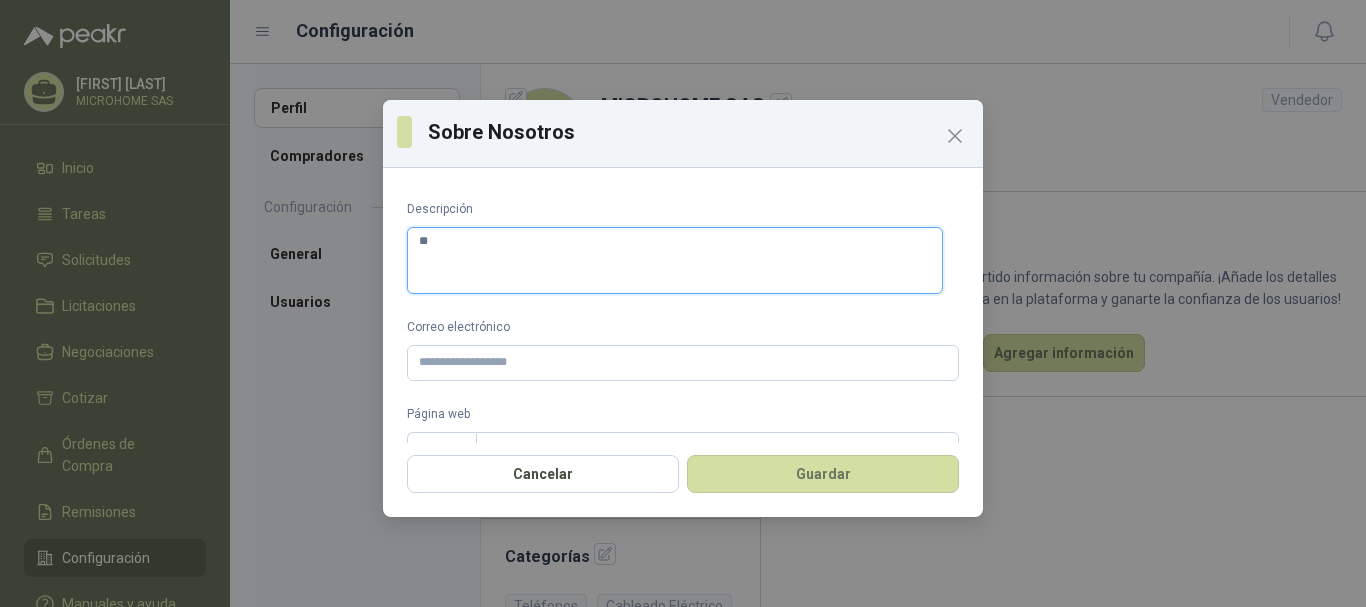 type on "***" 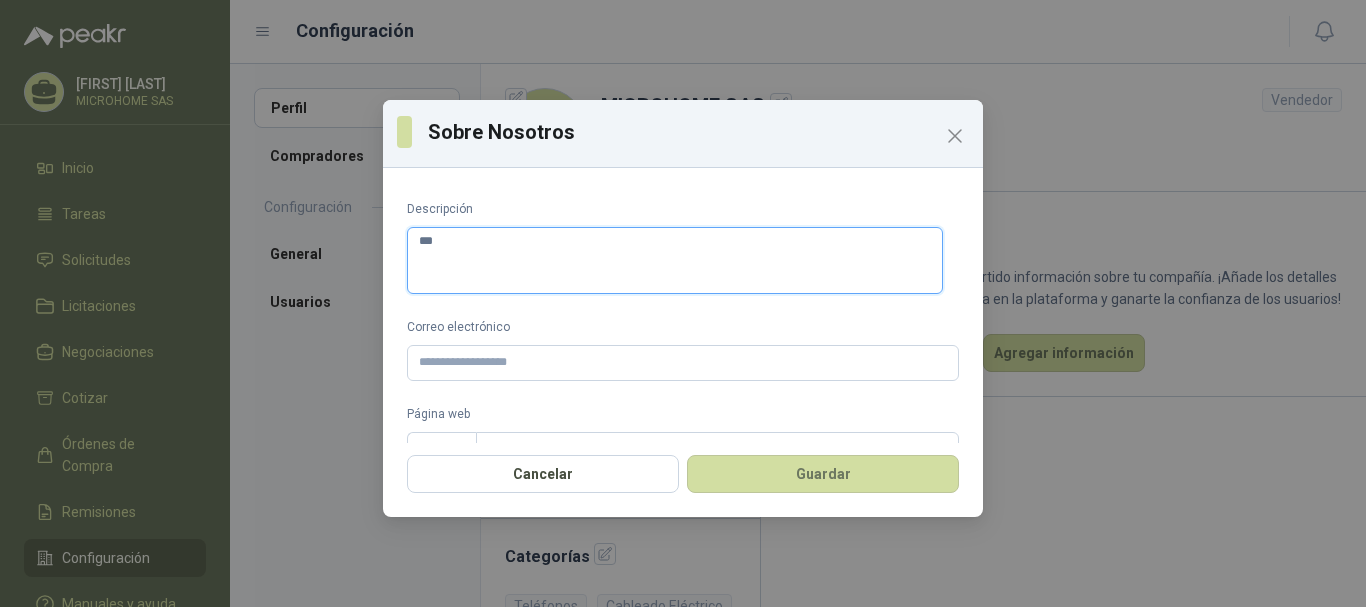type on "****" 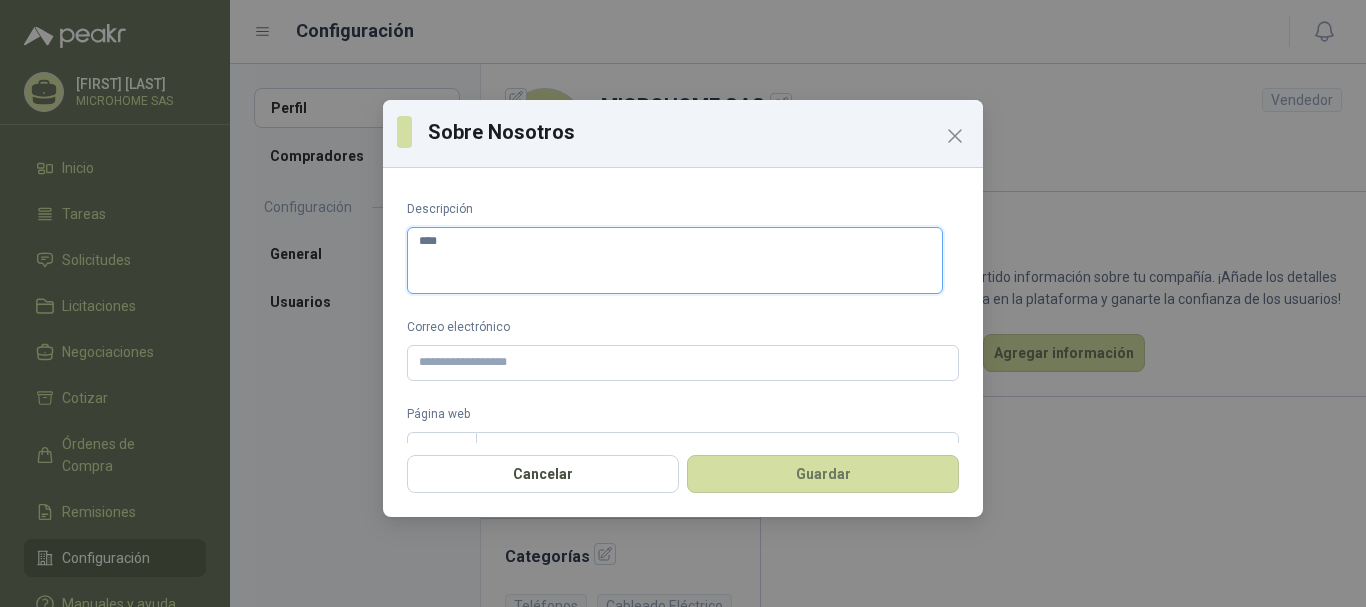 type on "*****" 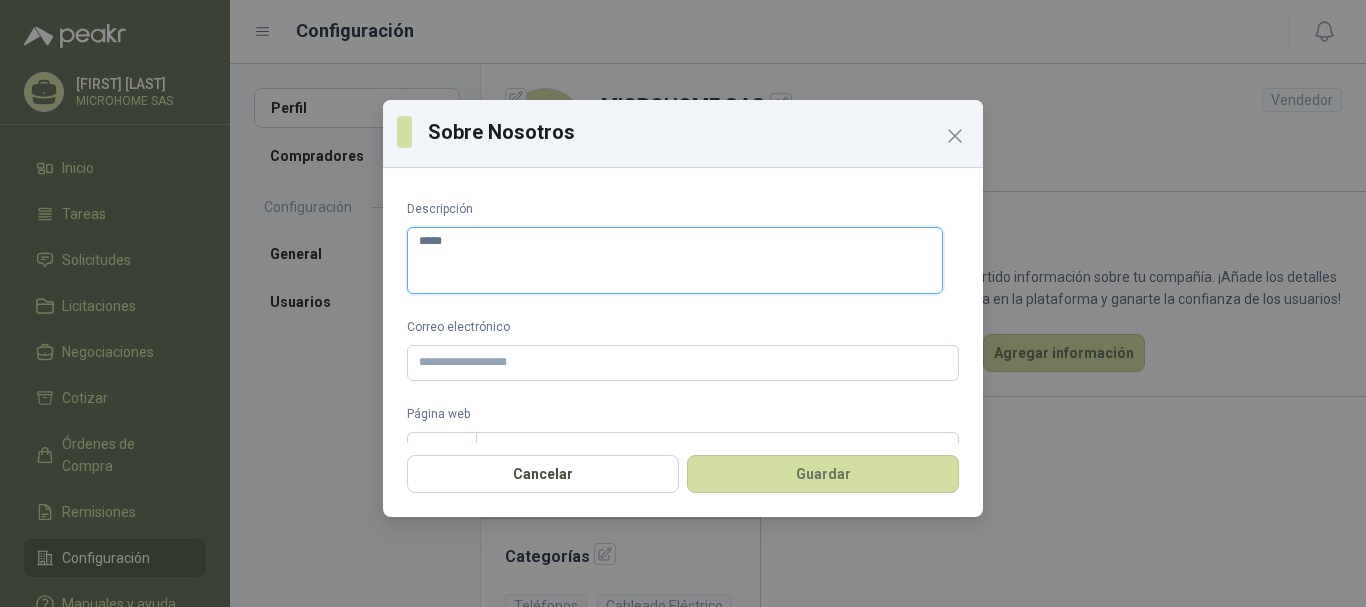 type on "******" 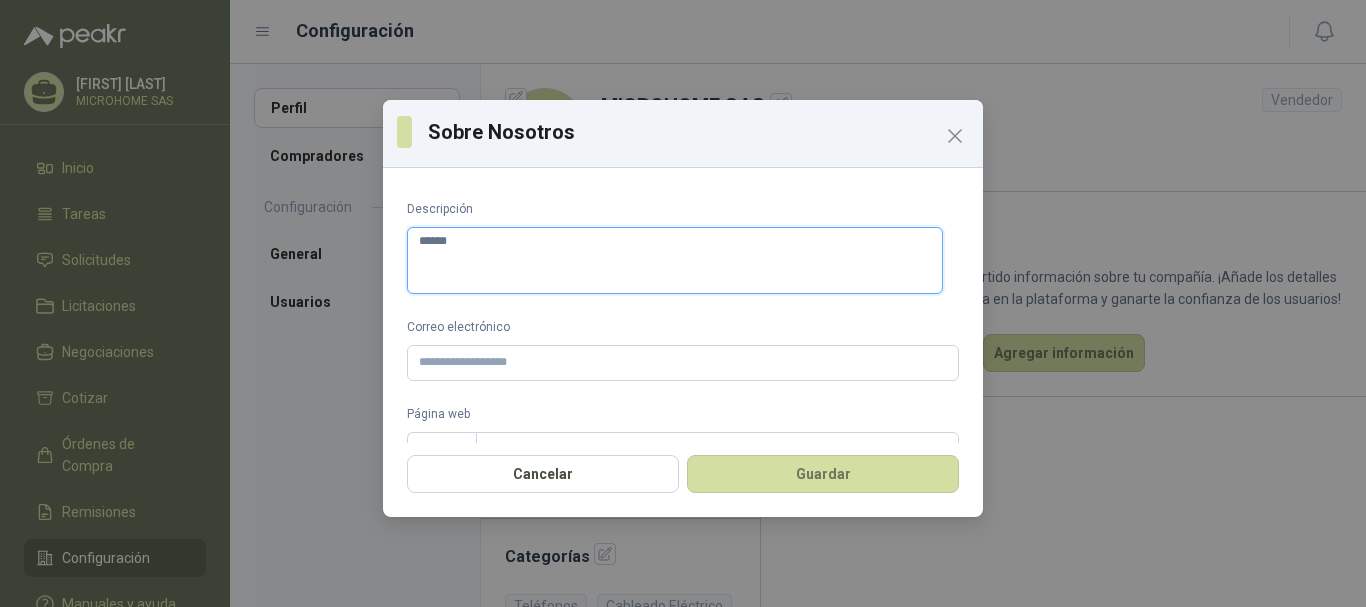type on "*******" 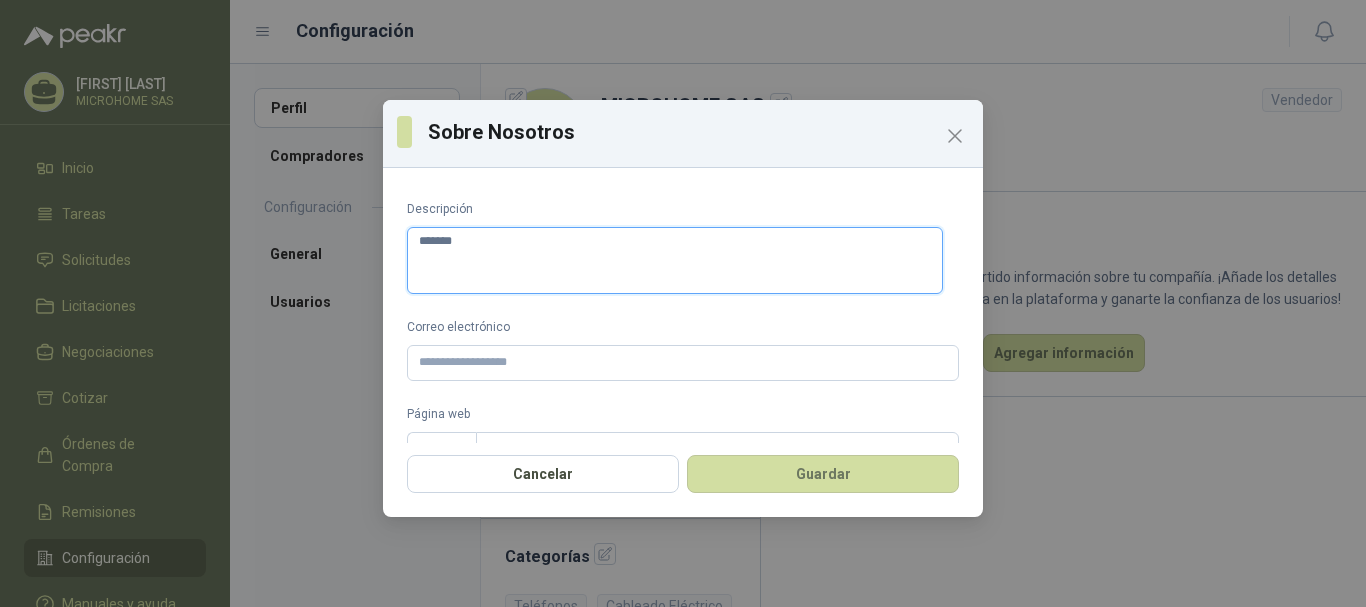 type on "*******" 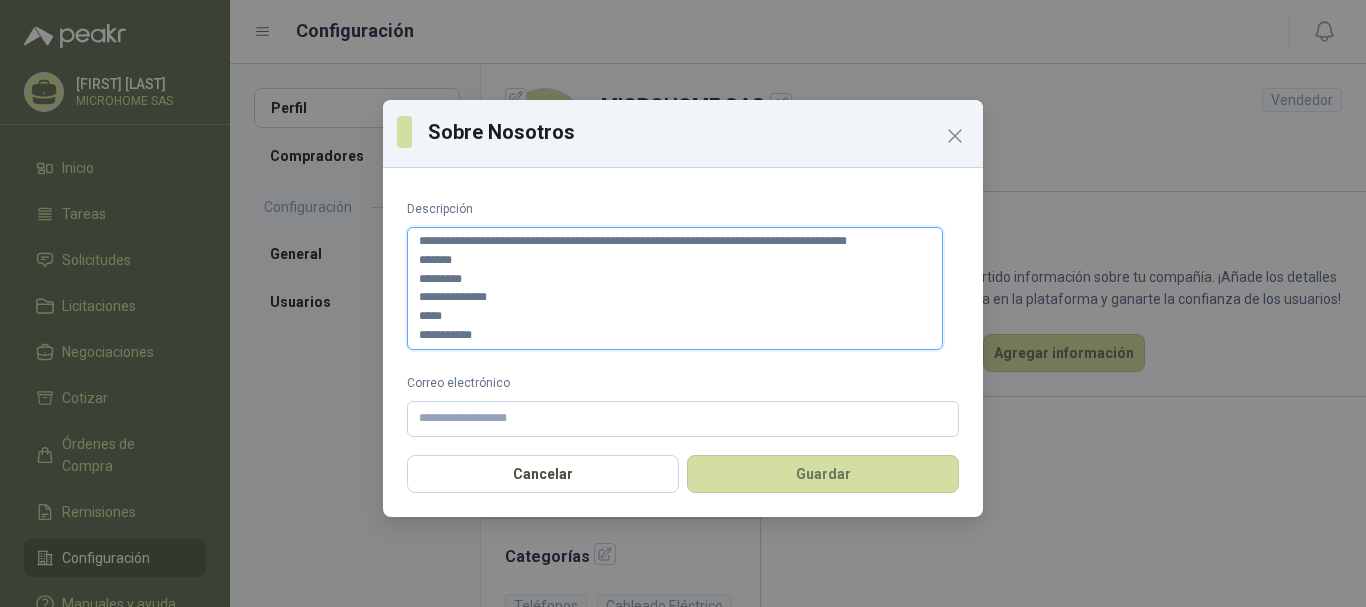 scroll, scrollTop: 11, scrollLeft: 0, axis: vertical 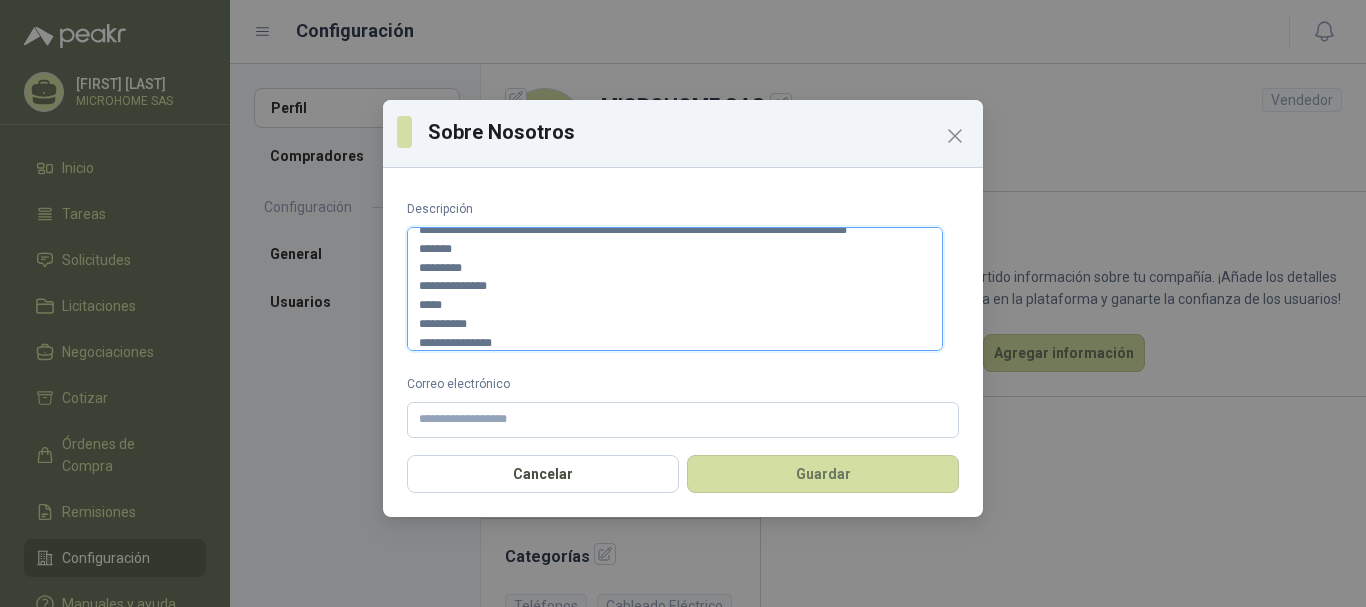 click on "**********" at bounding box center (675, 289) 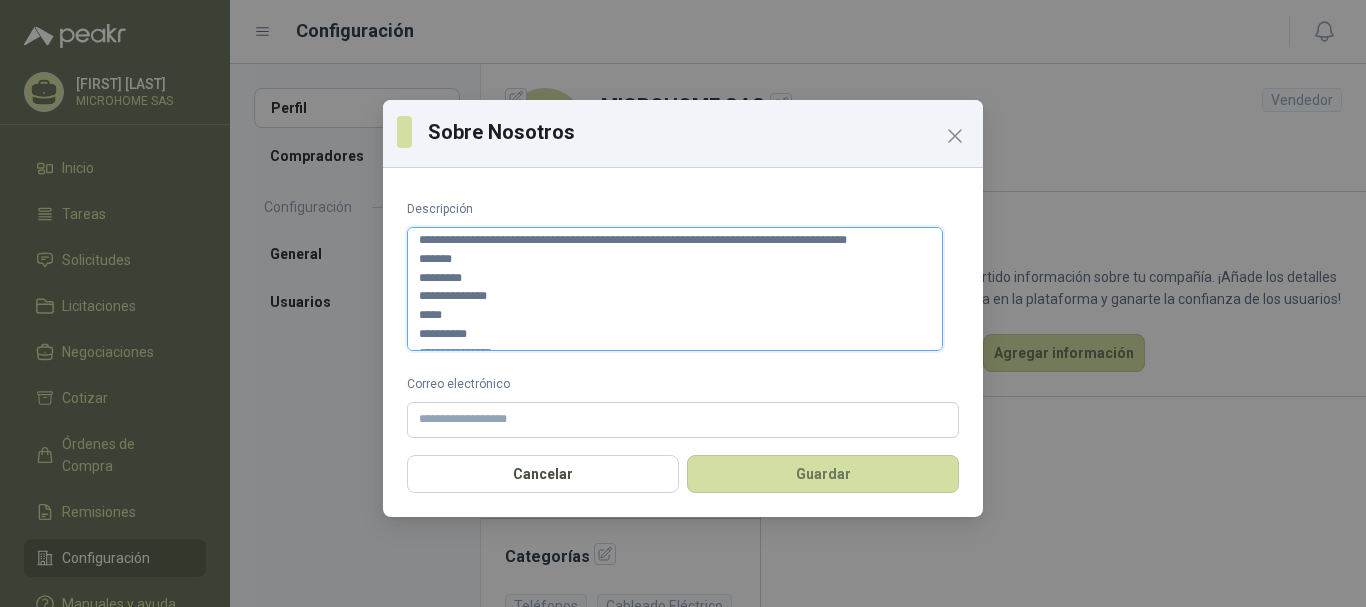 scroll, scrollTop: 0, scrollLeft: 0, axis: both 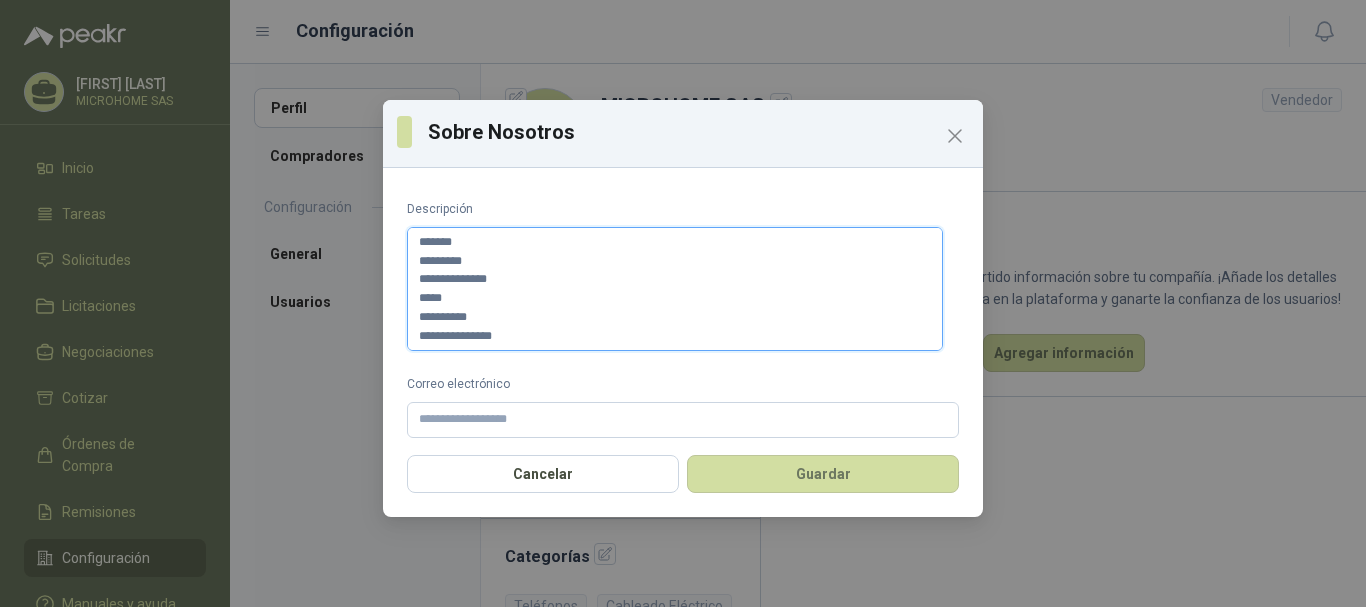 drag, startPoint x: 447, startPoint y: 253, endPoint x: 527, endPoint y: 385, distance: 154.35025 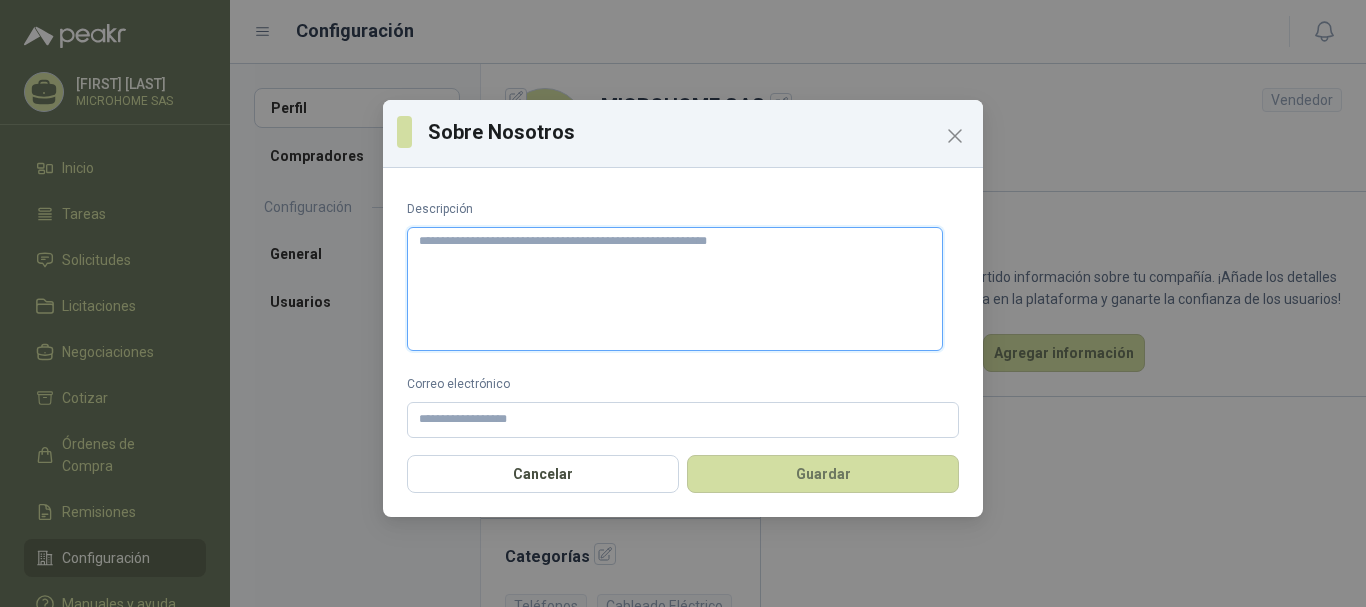 scroll, scrollTop: 0, scrollLeft: 0, axis: both 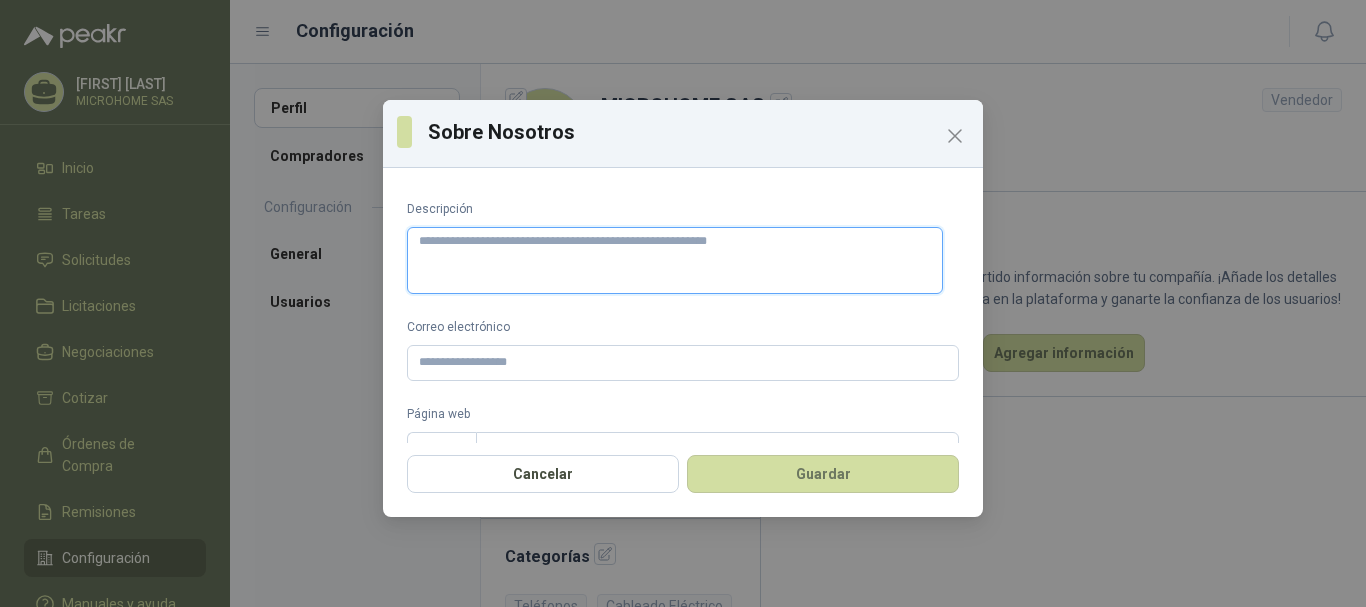 paste on "**********" 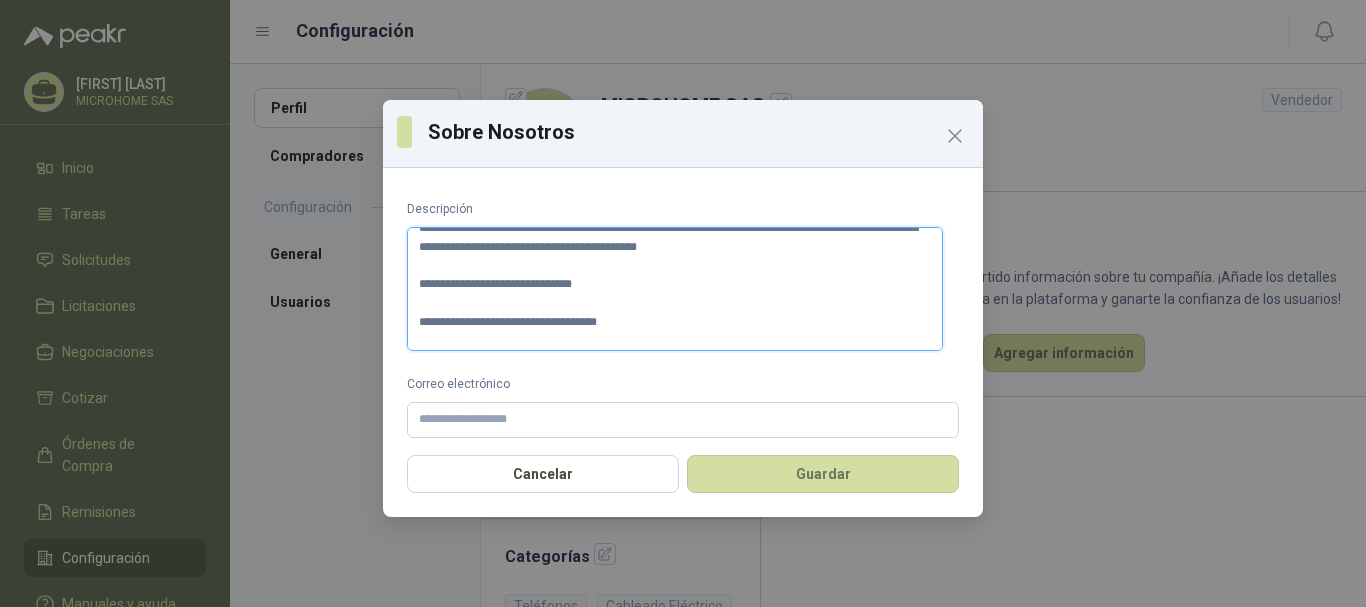 scroll, scrollTop: 112, scrollLeft: 0, axis: vertical 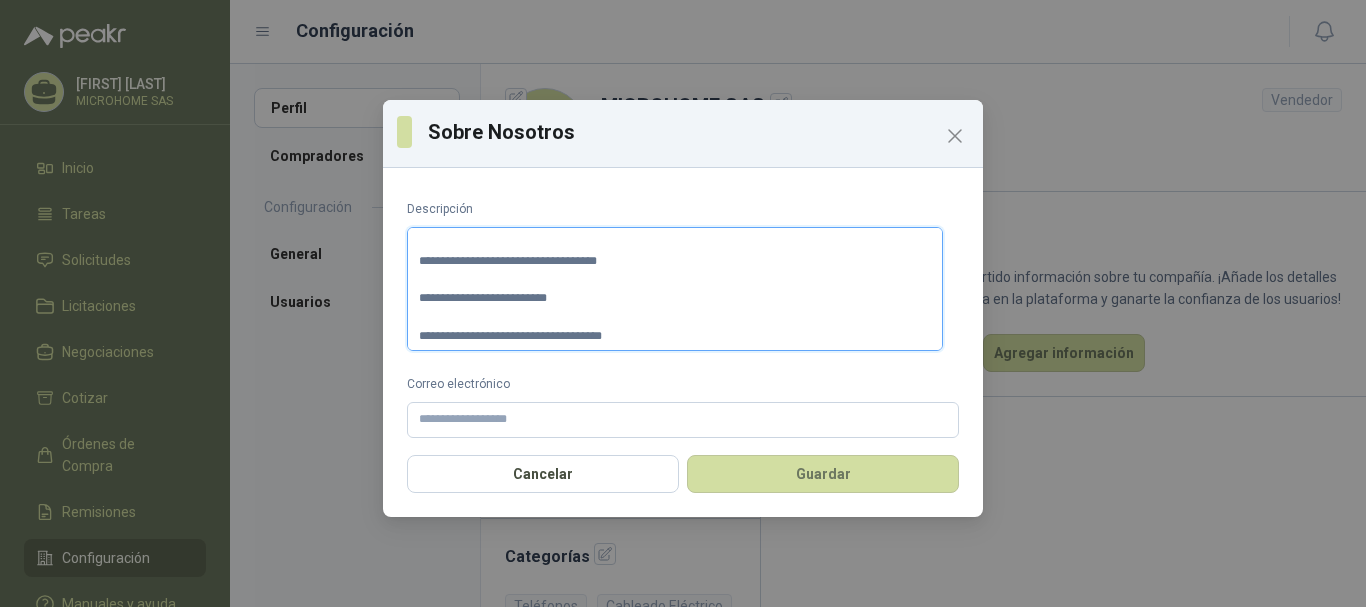 click on "**********" at bounding box center [675, 289] 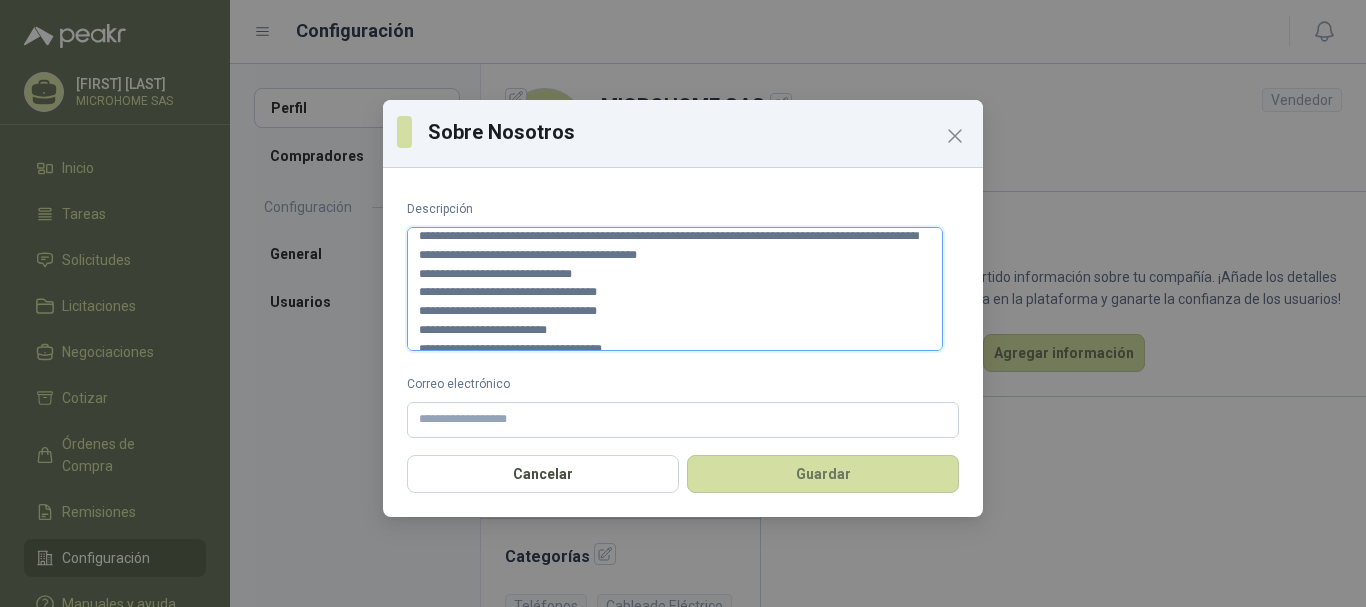 scroll, scrollTop: 0, scrollLeft: 0, axis: both 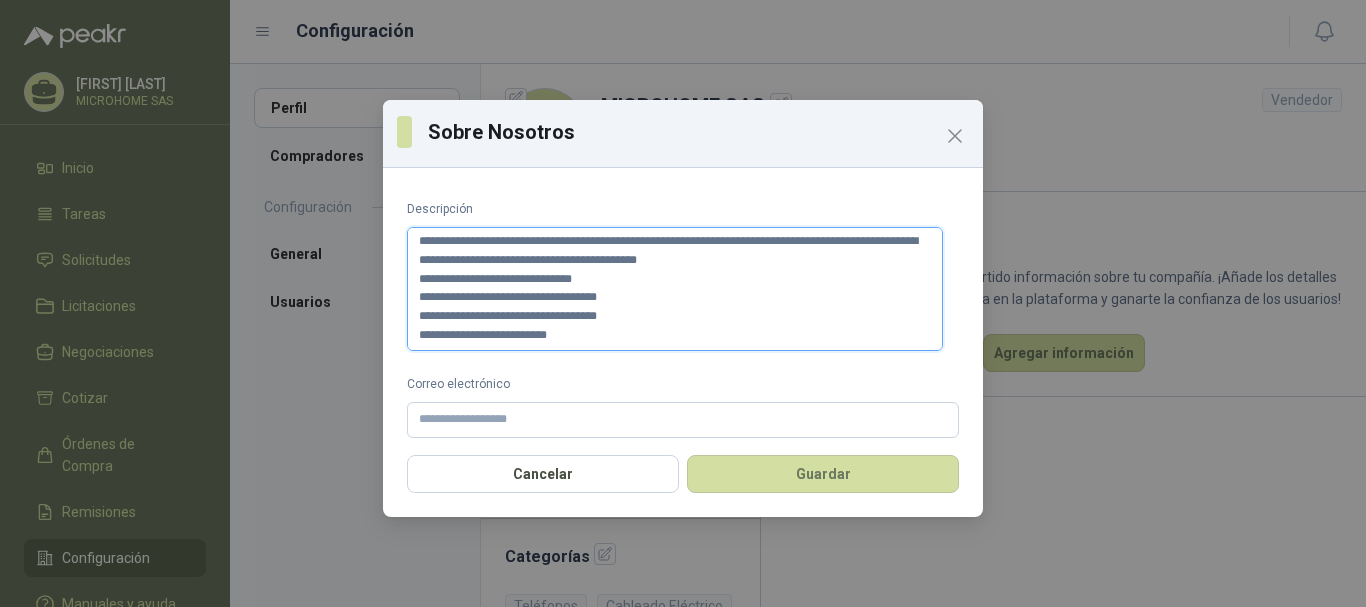 drag, startPoint x: 618, startPoint y: 262, endPoint x: 754, endPoint y: 285, distance: 137.93114 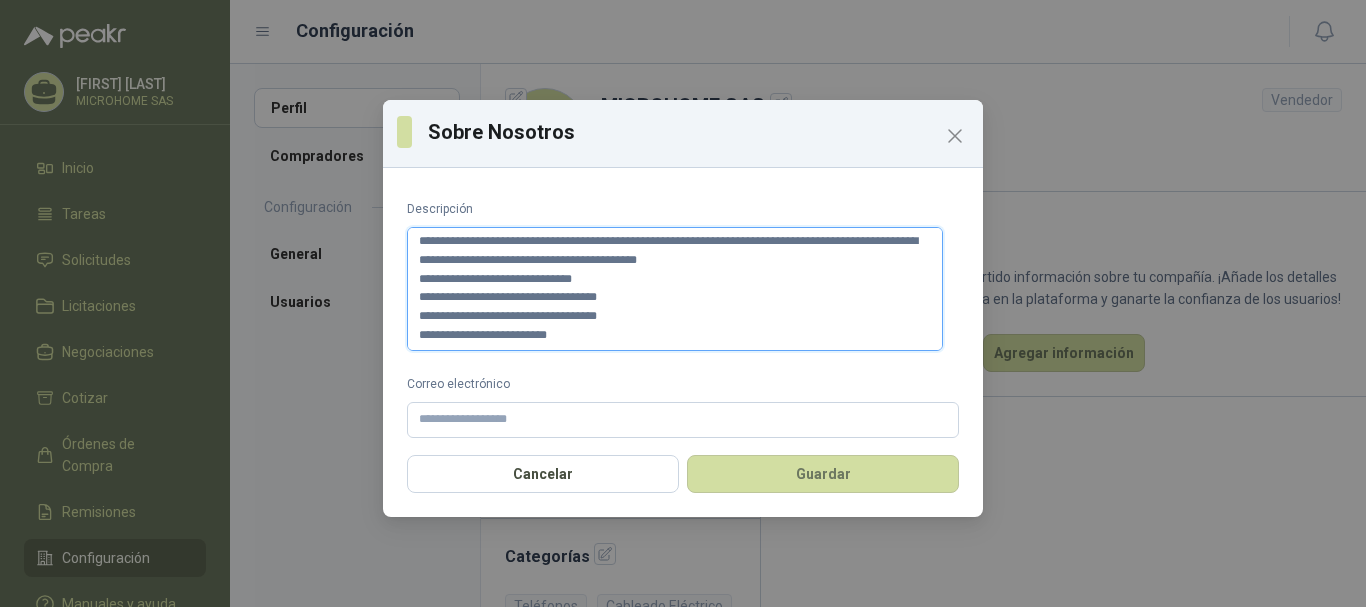 click on "**********" at bounding box center (675, 289) 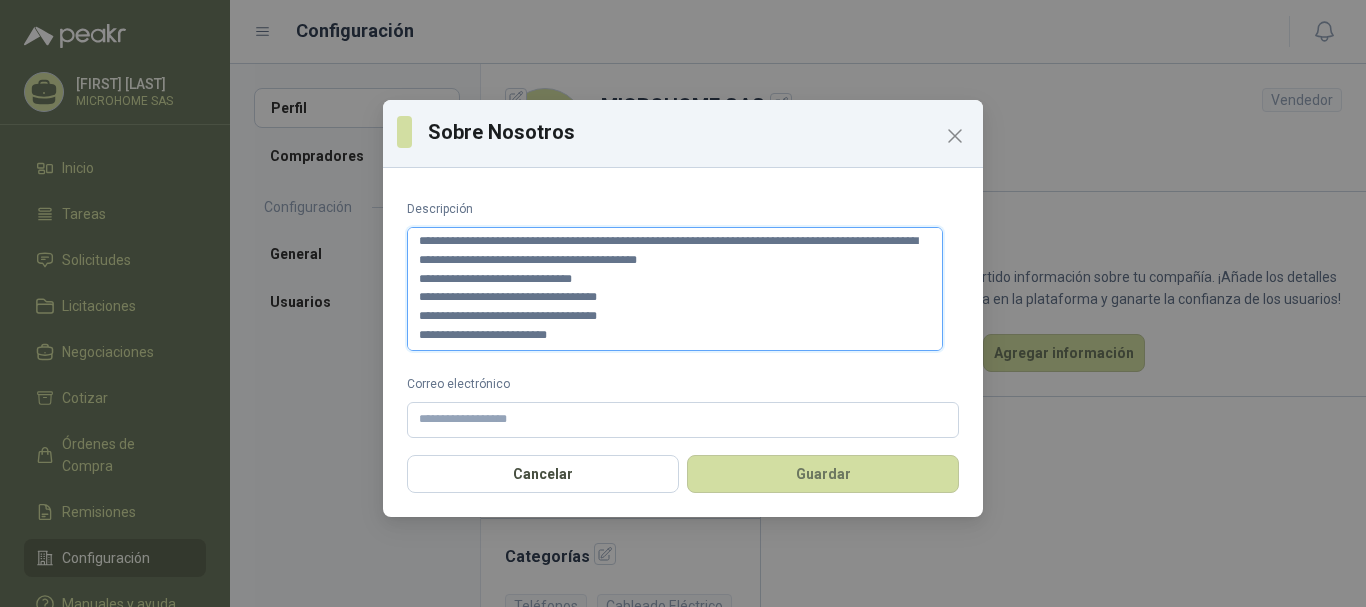 drag, startPoint x: 508, startPoint y: 245, endPoint x: 540, endPoint y: 257, distance: 34.176014 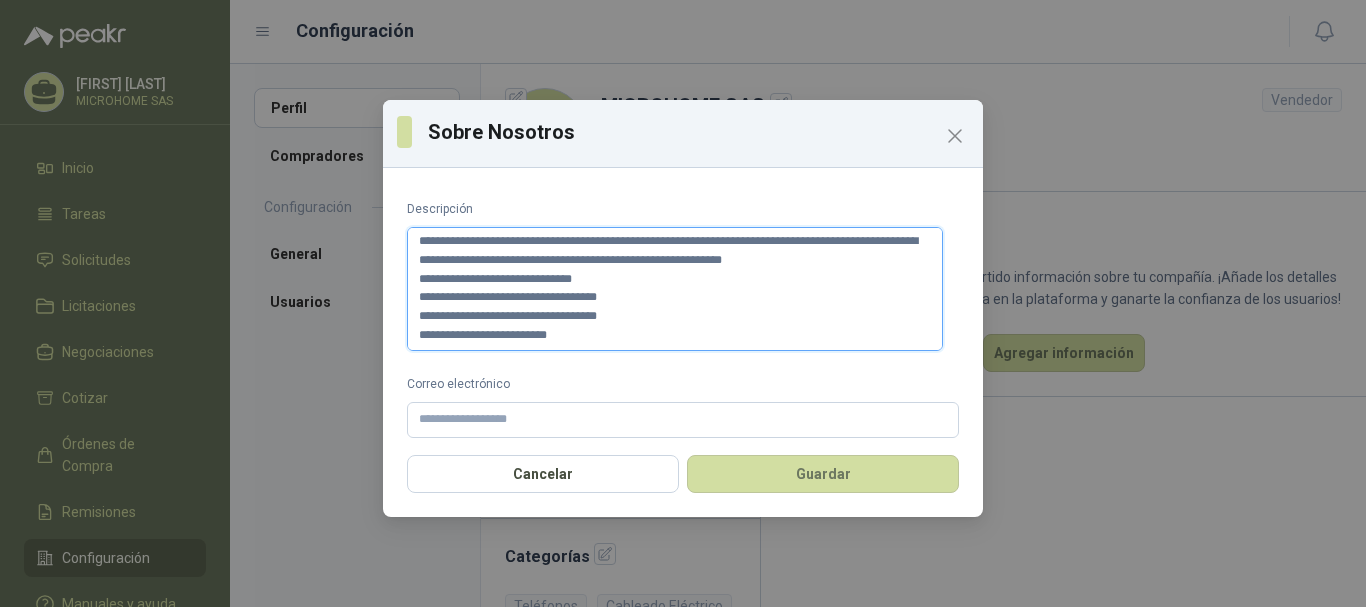 drag, startPoint x: 833, startPoint y: 264, endPoint x: 902, endPoint y: 296, distance: 76.05919 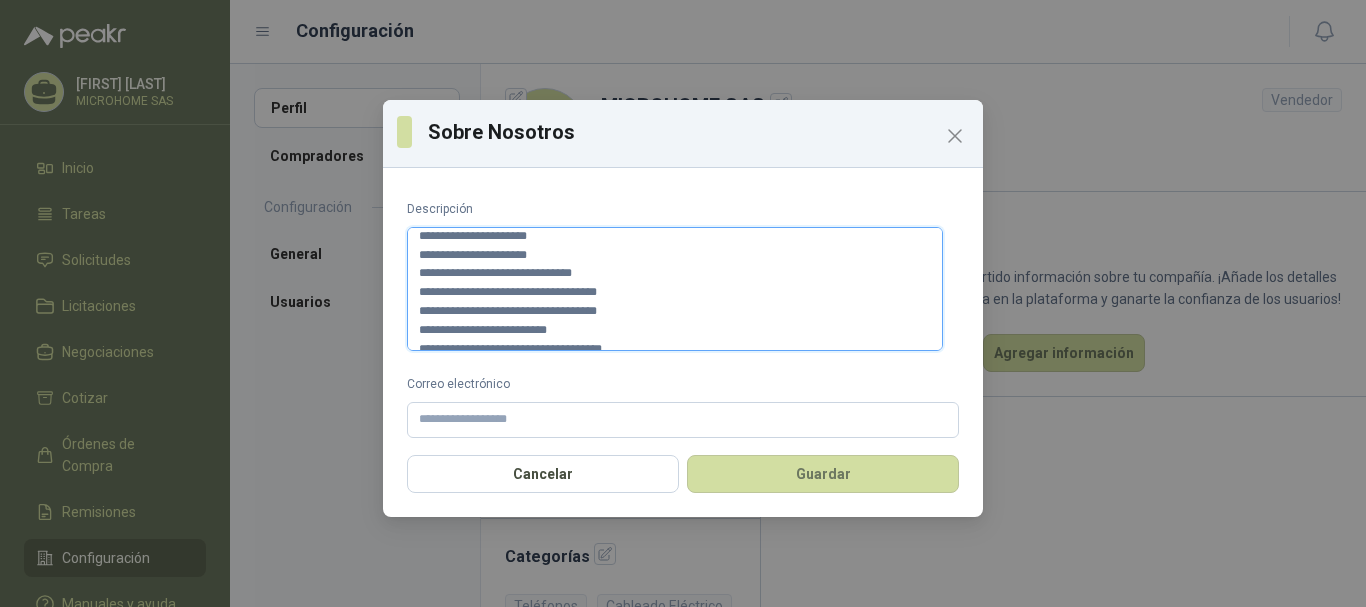scroll, scrollTop: 37, scrollLeft: 0, axis: vertical 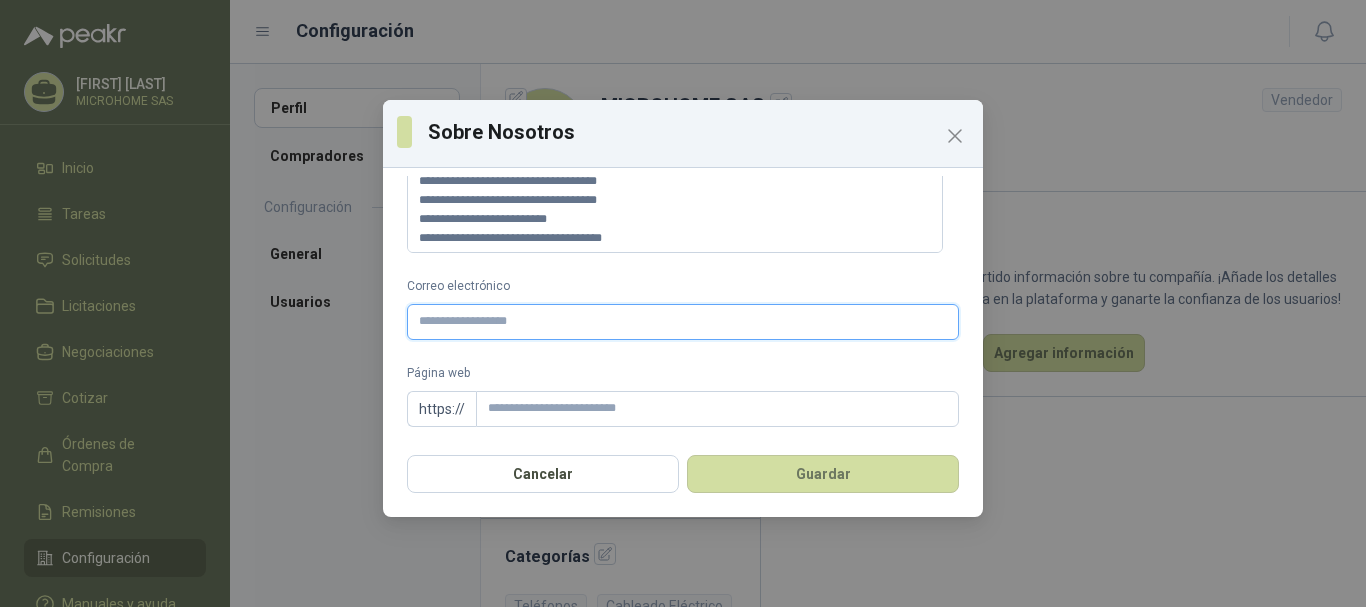click on "Correo electrónico" at bounding box center [683, 322] 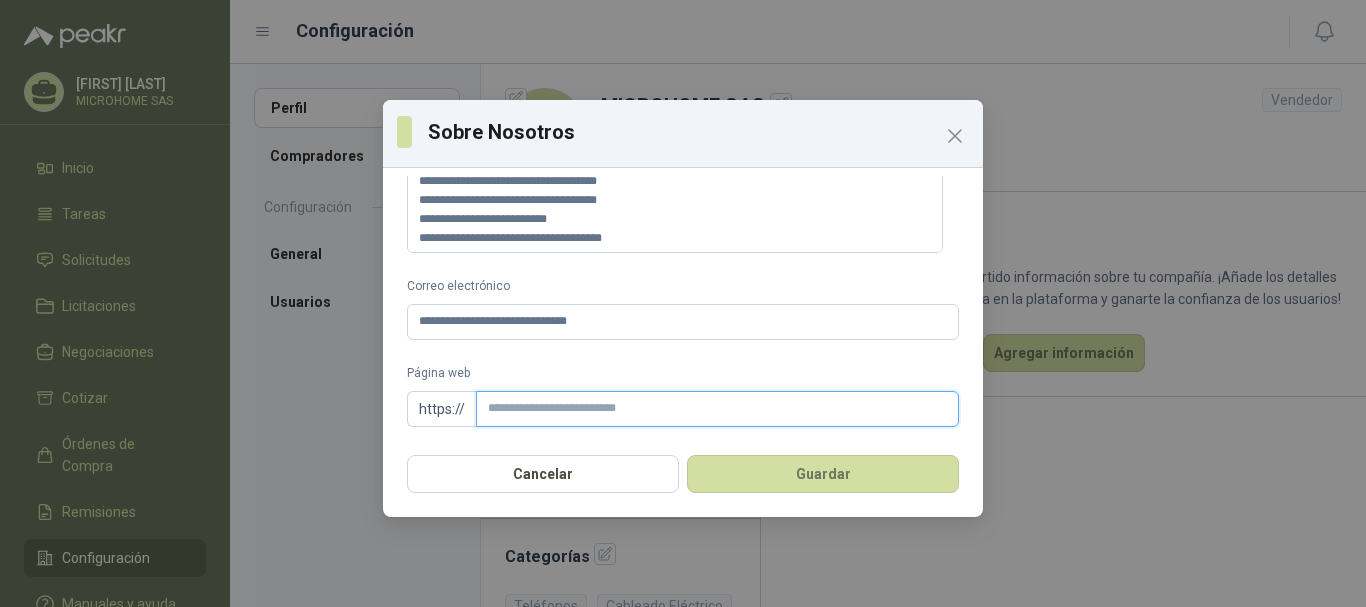 paste on "**********" 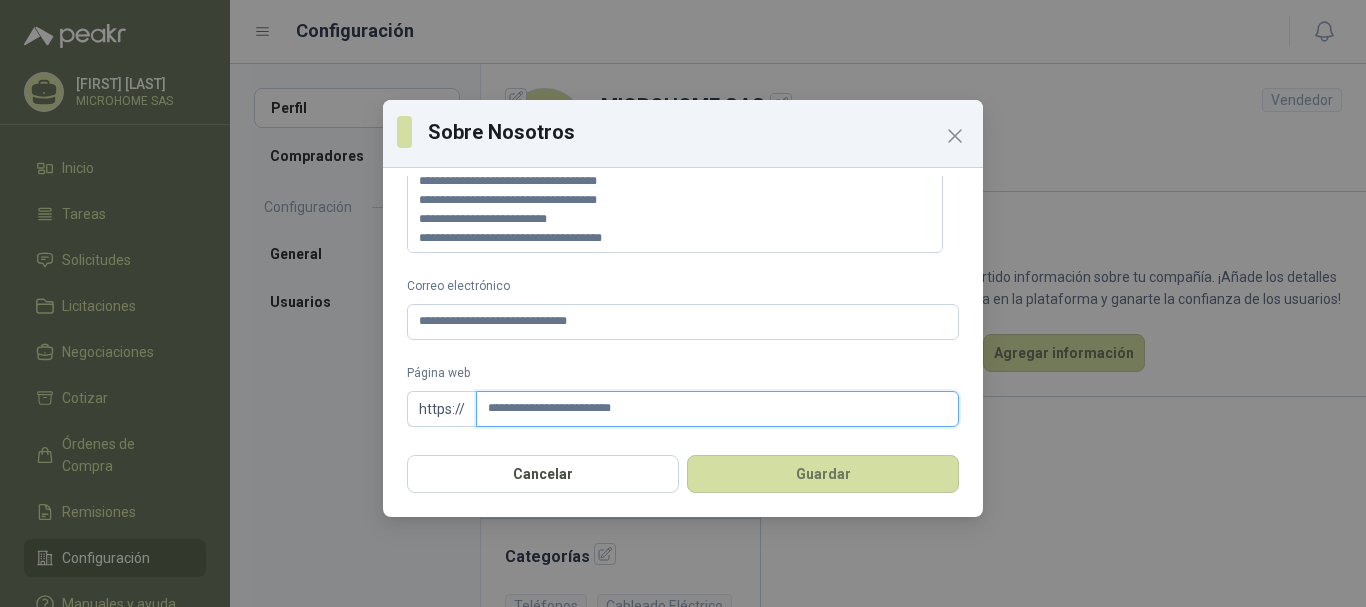 drag, startPoint x: 521, startPoint y: 407, endPoint x: 535, endPoint y: 410, distance: 14.3178215 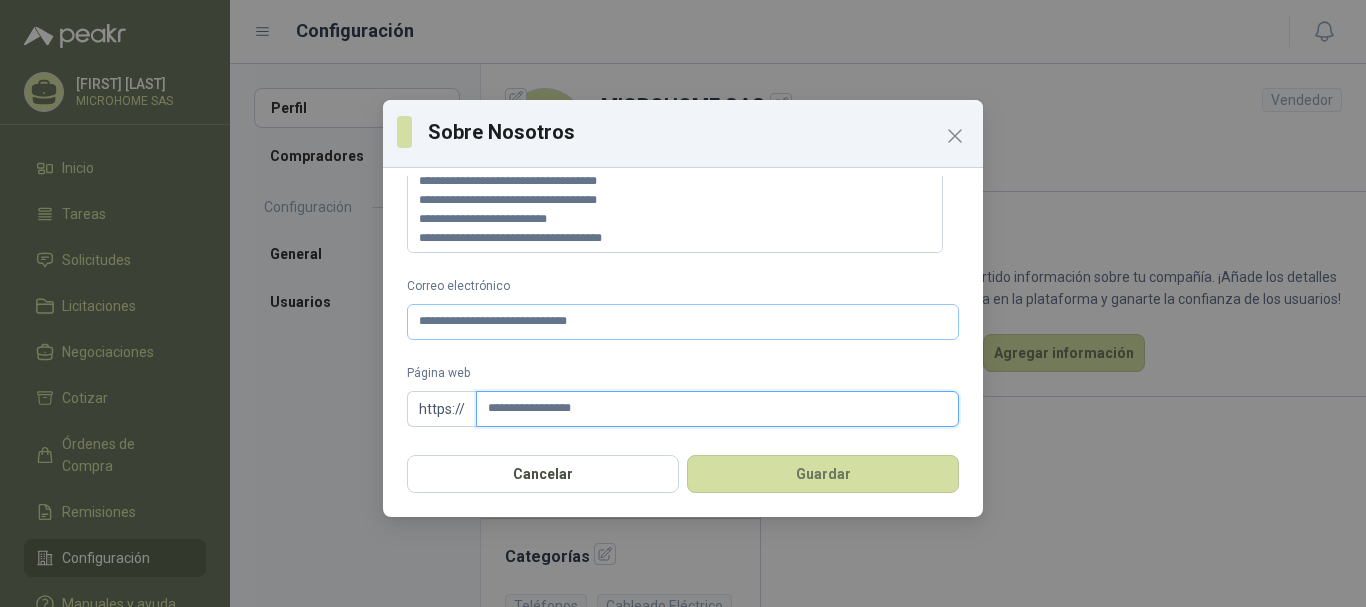 scroll, scrollTop: 0, scrollLeft: 0, axis: both 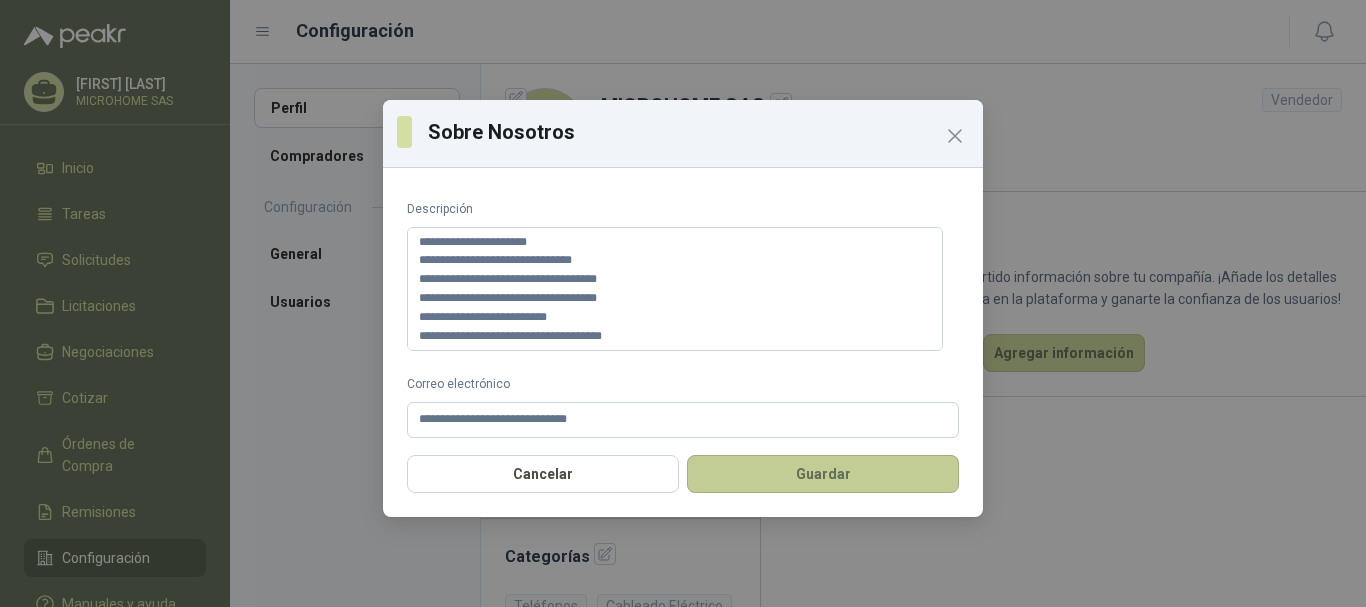 click on "Guardar" at bounding box center (823, 474) 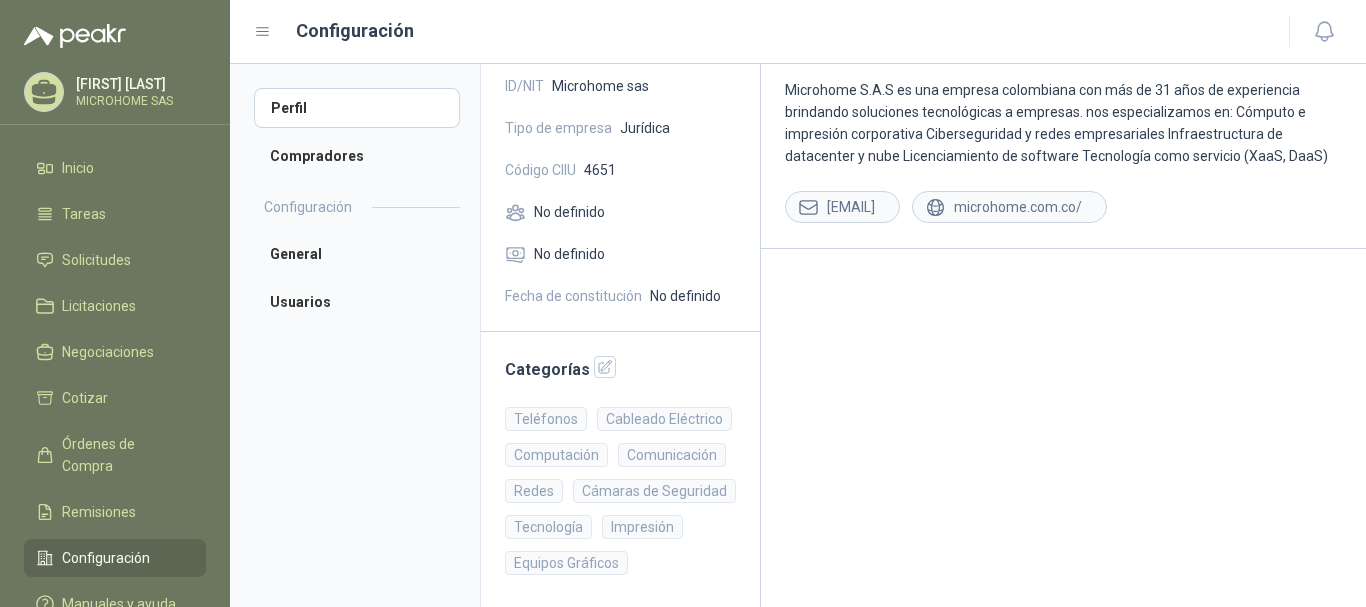 scroll, scrollTop: 191, scrollLeft: 0, axis: vertical 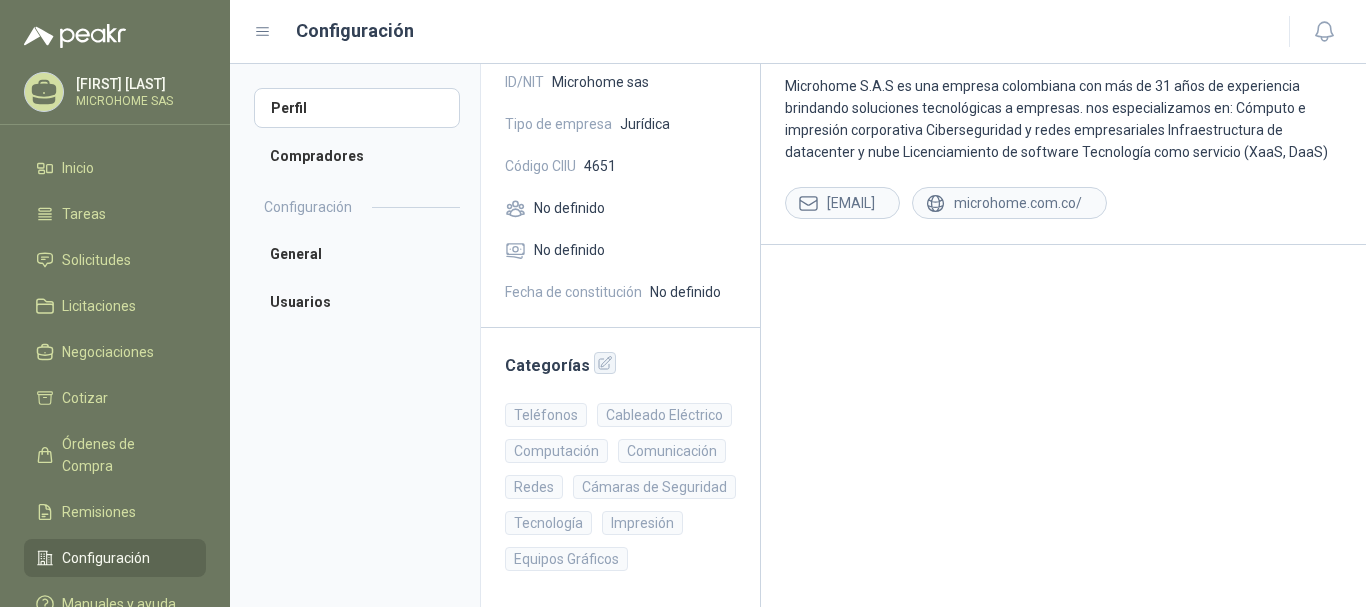 click 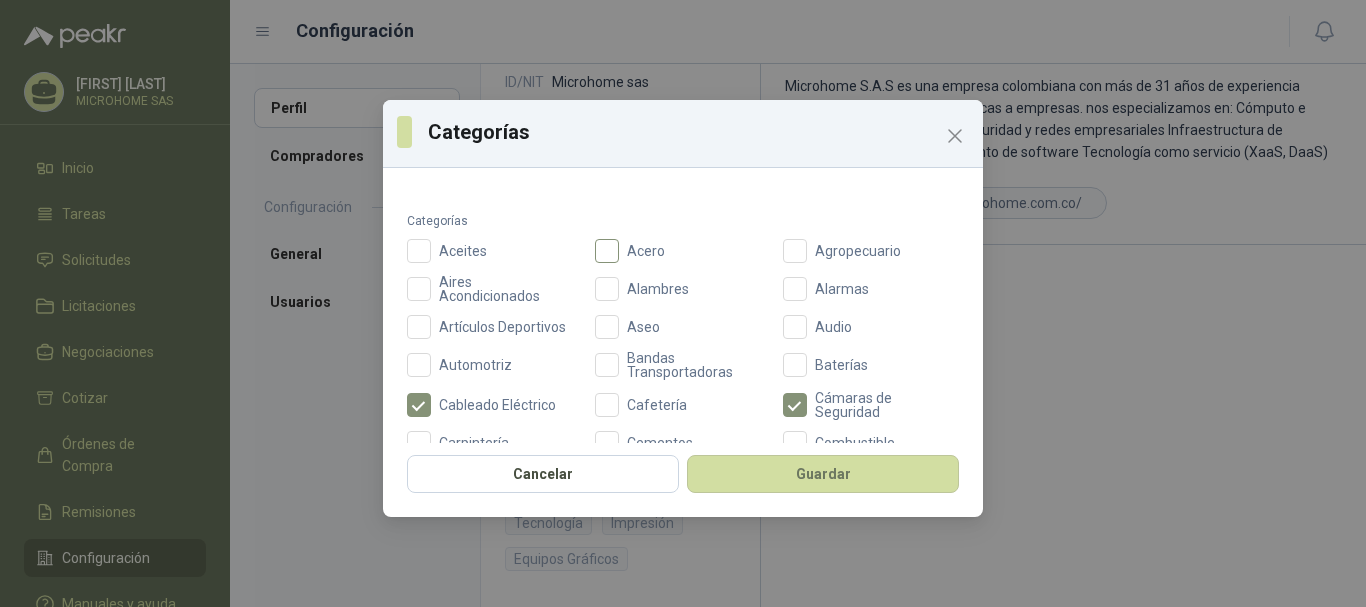 scroll, scrollTop: 100, scrollLeft: 0, axis: vertical 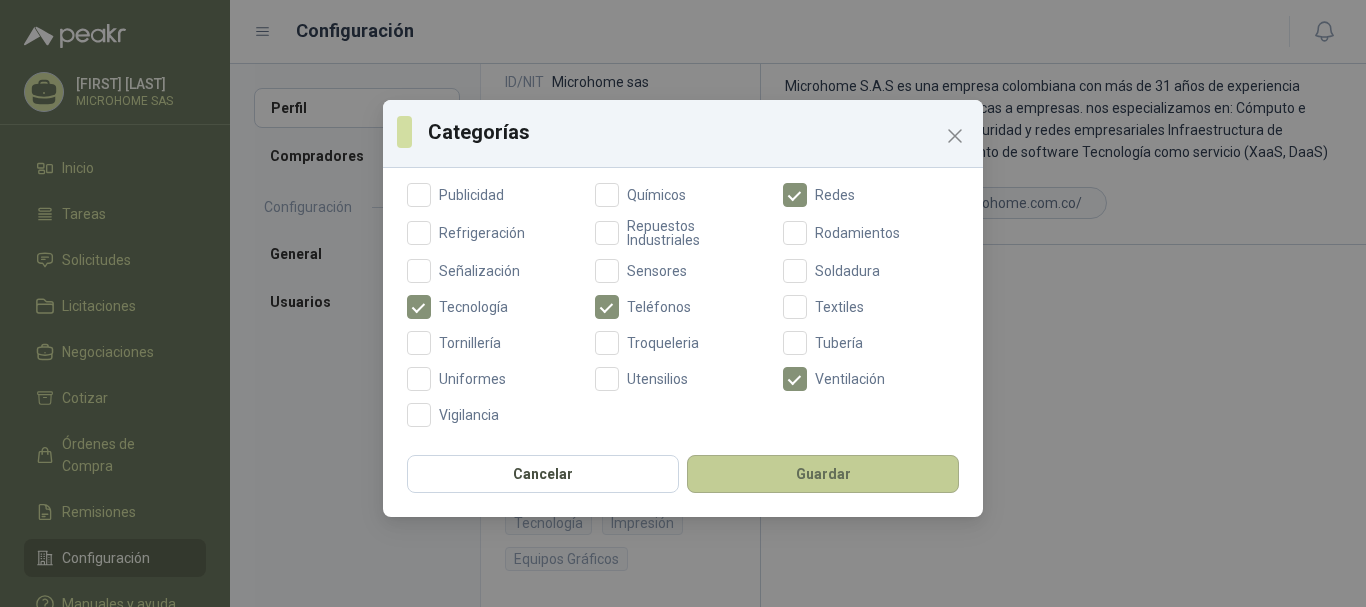 click on "Guardar" at bounding box center [823, 474] 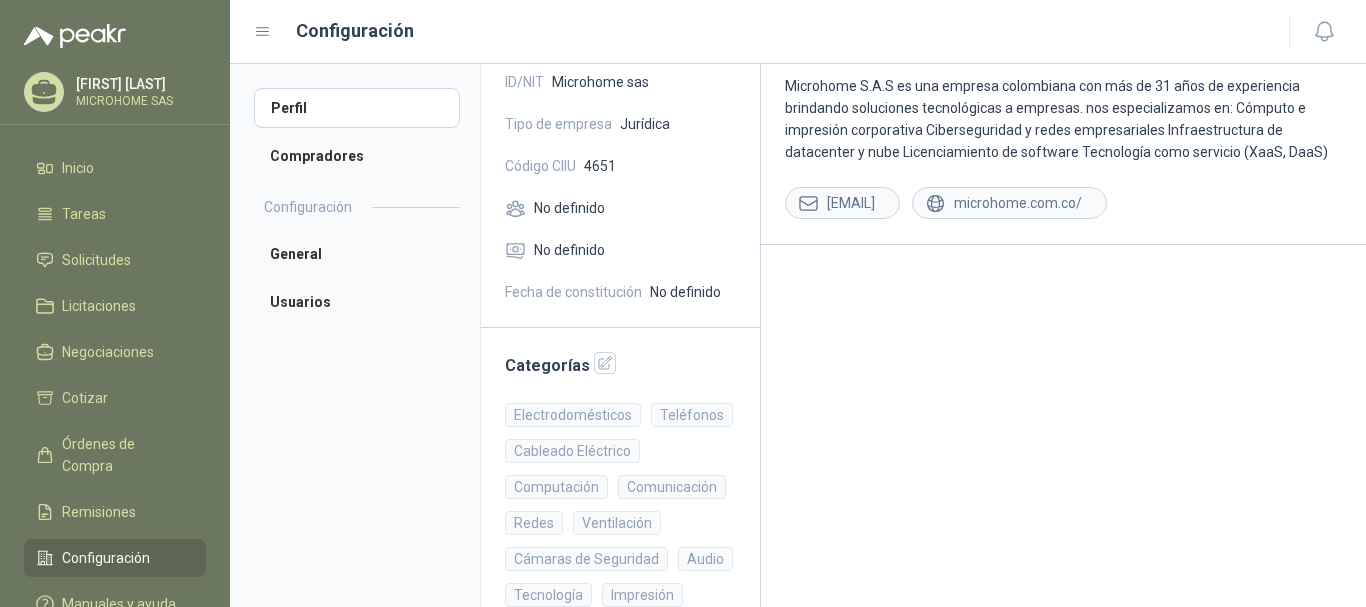 scroll, scrollTop: 0, scrollLeft: 0, axis: both 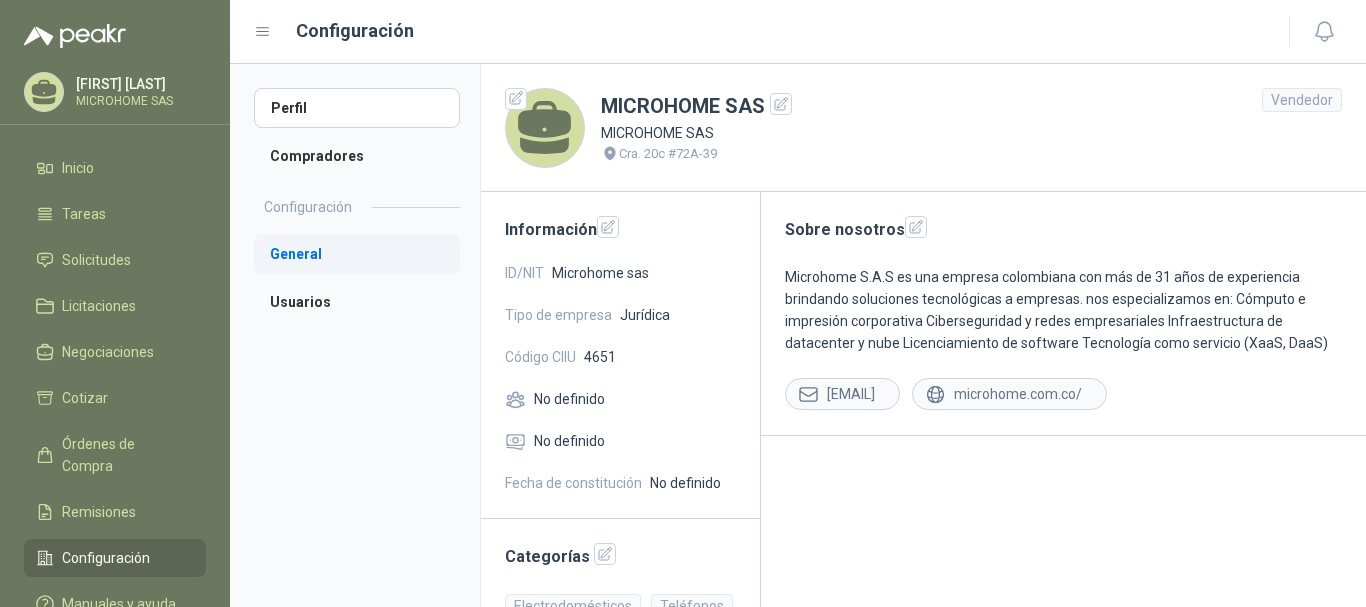click on "General" at bounding box center [357, 254] 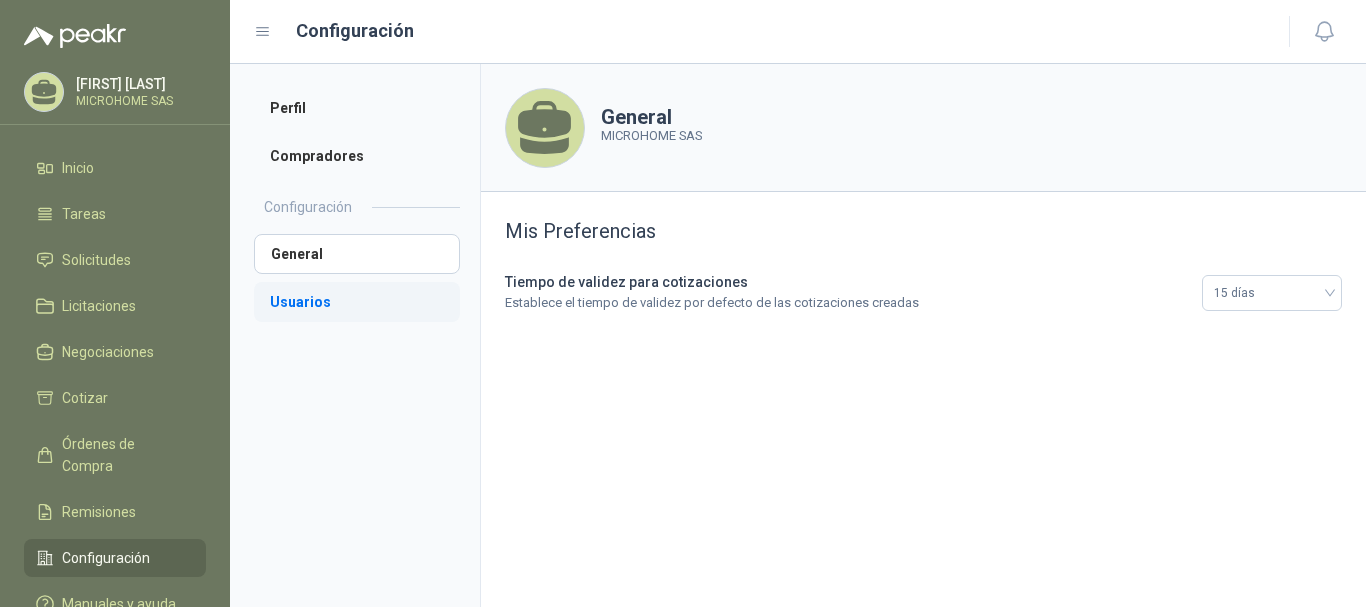 click on "Usuarios" at bounding box center [357, 302] 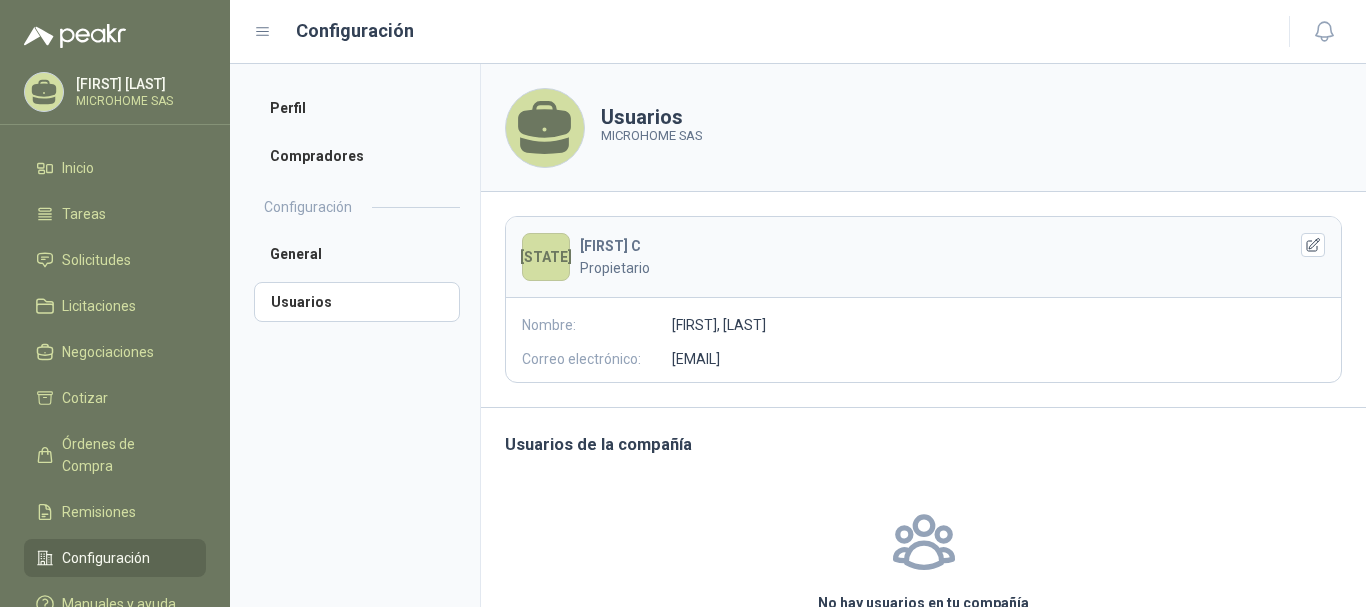 scroll, scrollTop: 158, scrollLeft: 0, axis: vertical 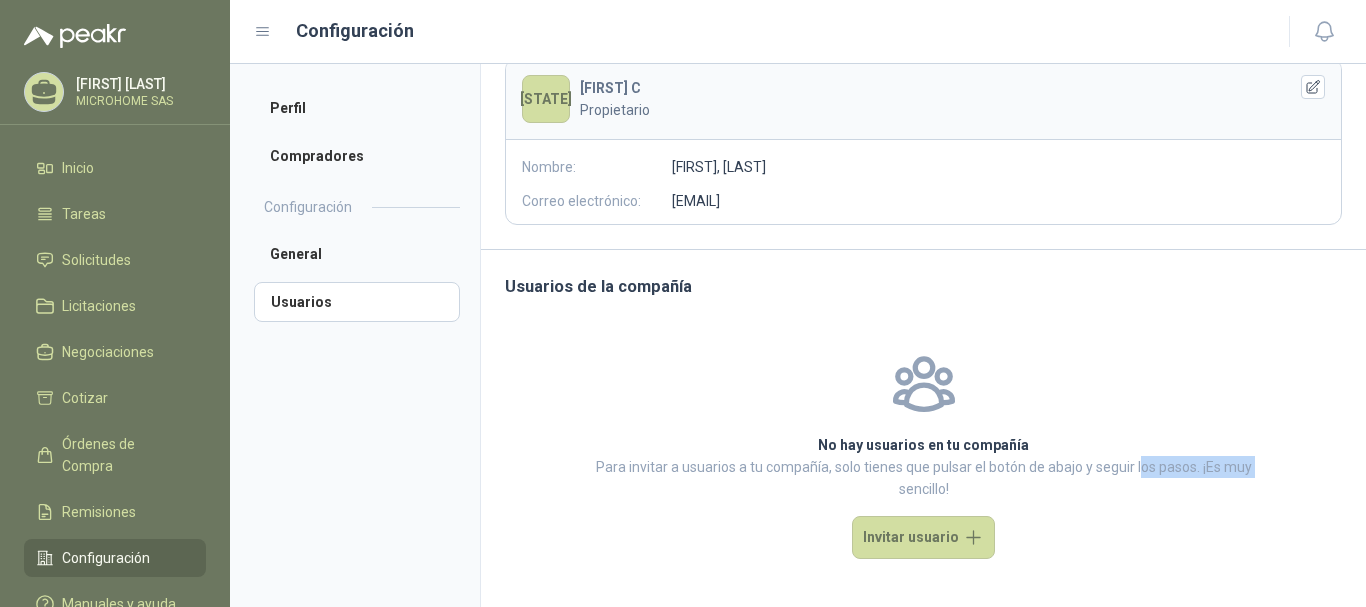 drag, startPoint x: 591, startPoint y: 481, endPoint x: 1131, endPoint y: 477, distance: 540.01483 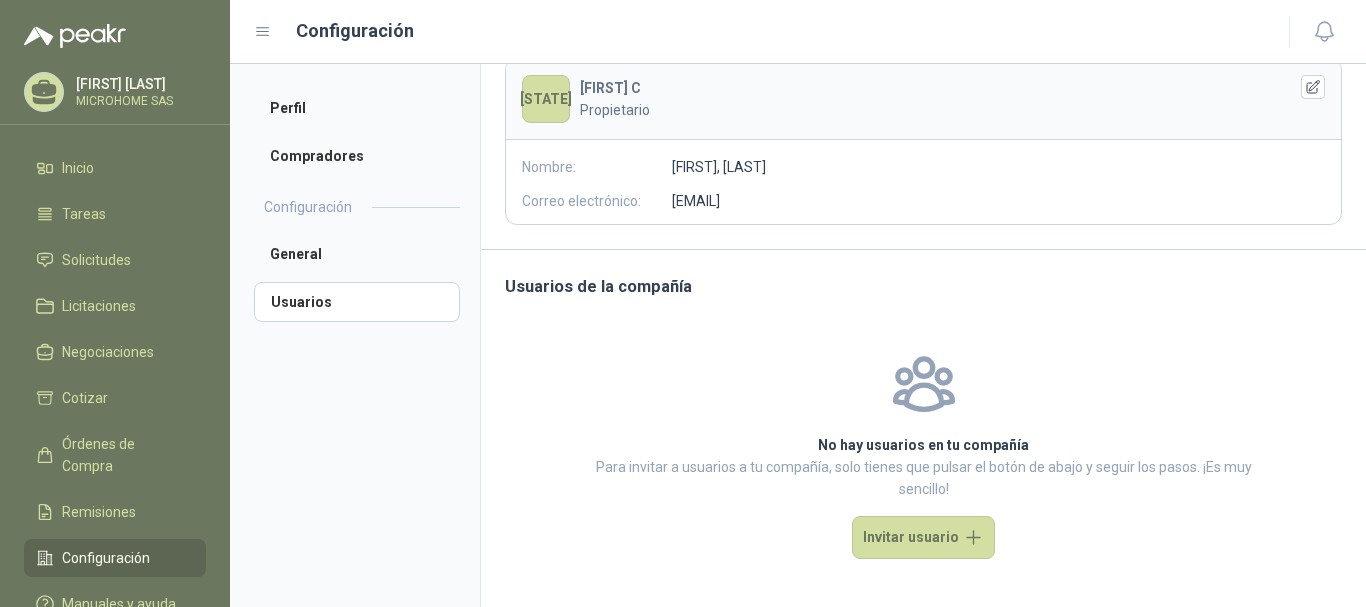 click on "Usuarios de la compañía" at bounding box center [923, 287] 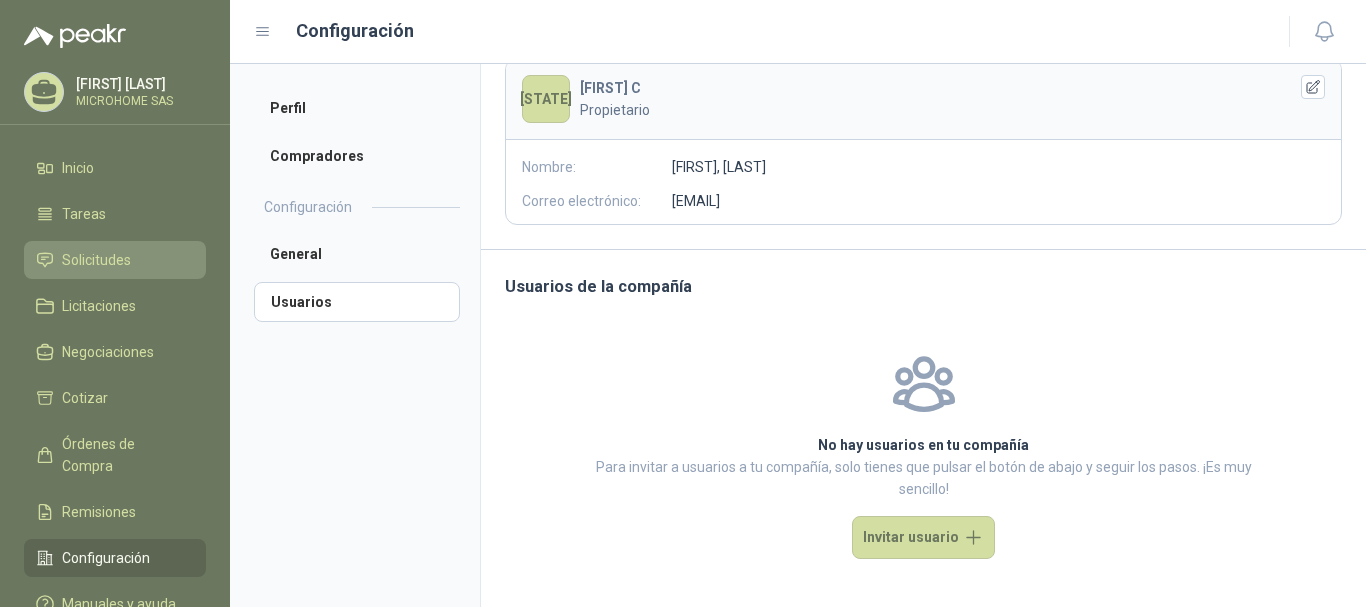 click on "Solicitudes" at bounding box center [96, 260] 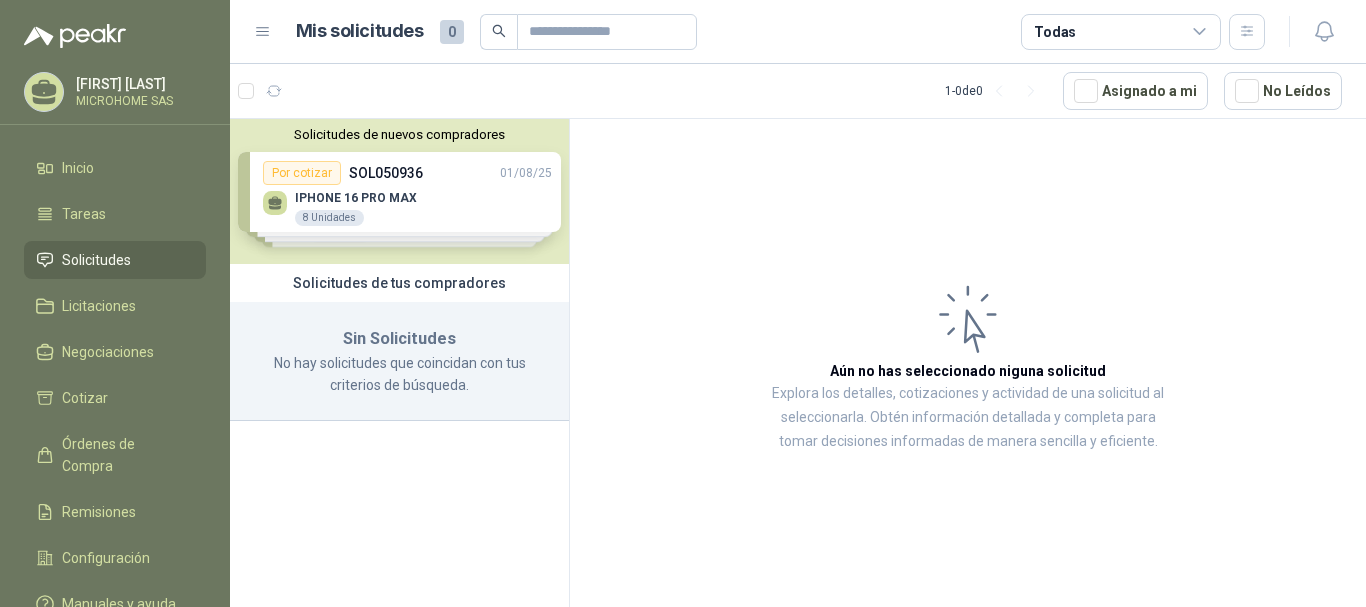 click on "Sin Solicitudes" at bounding box center (399, 339) 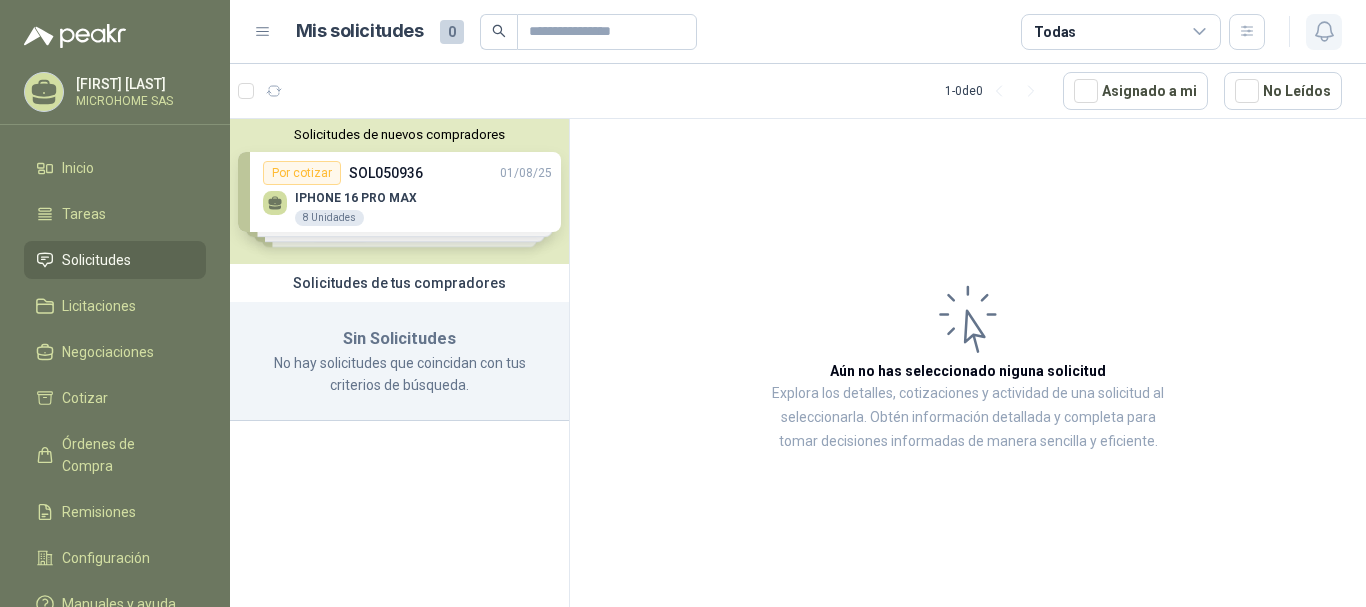 click 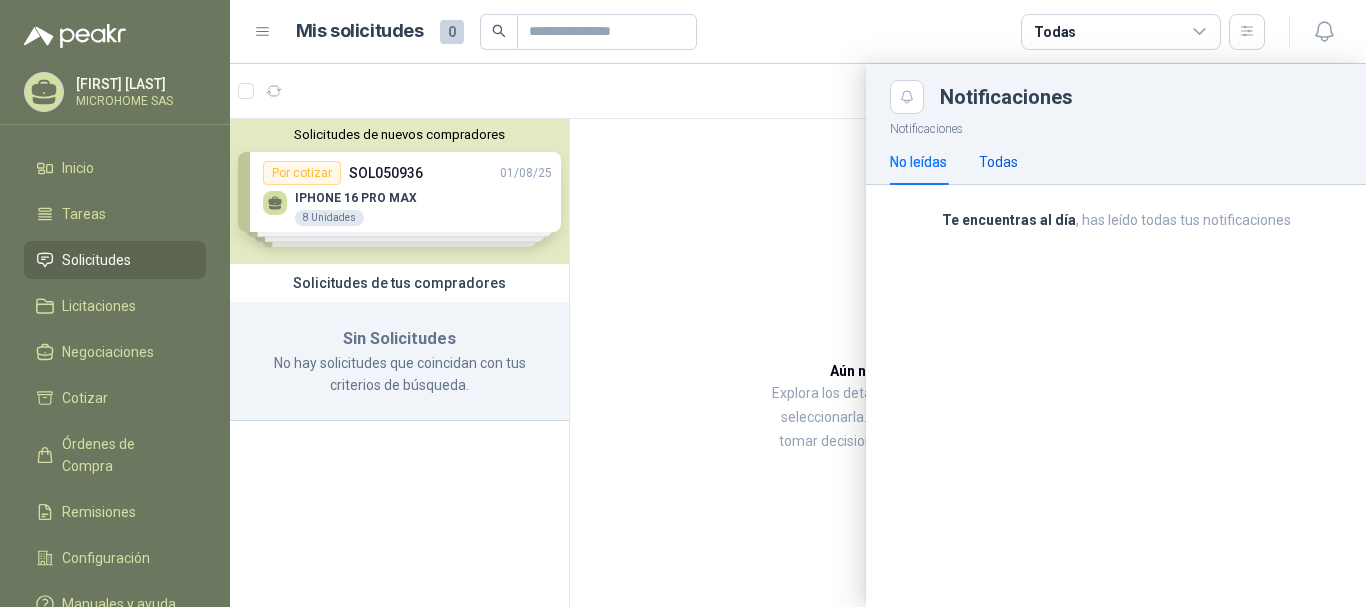 click on "Todas" at bounding box center (998, 162) 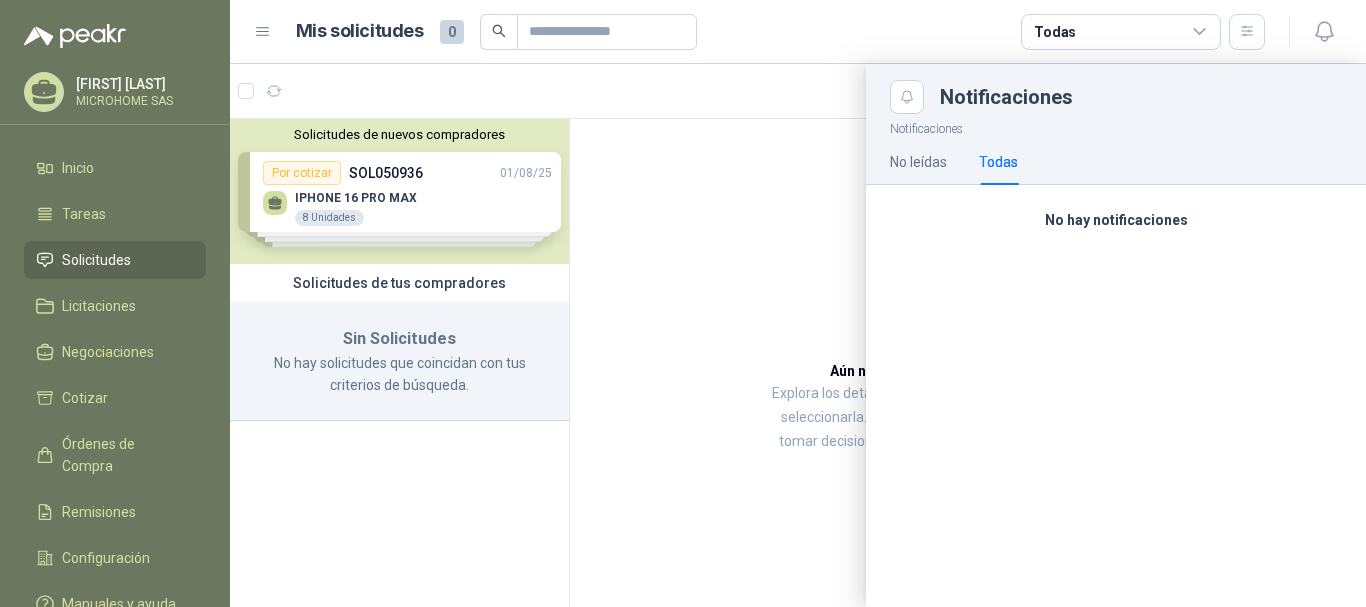 click at bounding box center [798, 335] 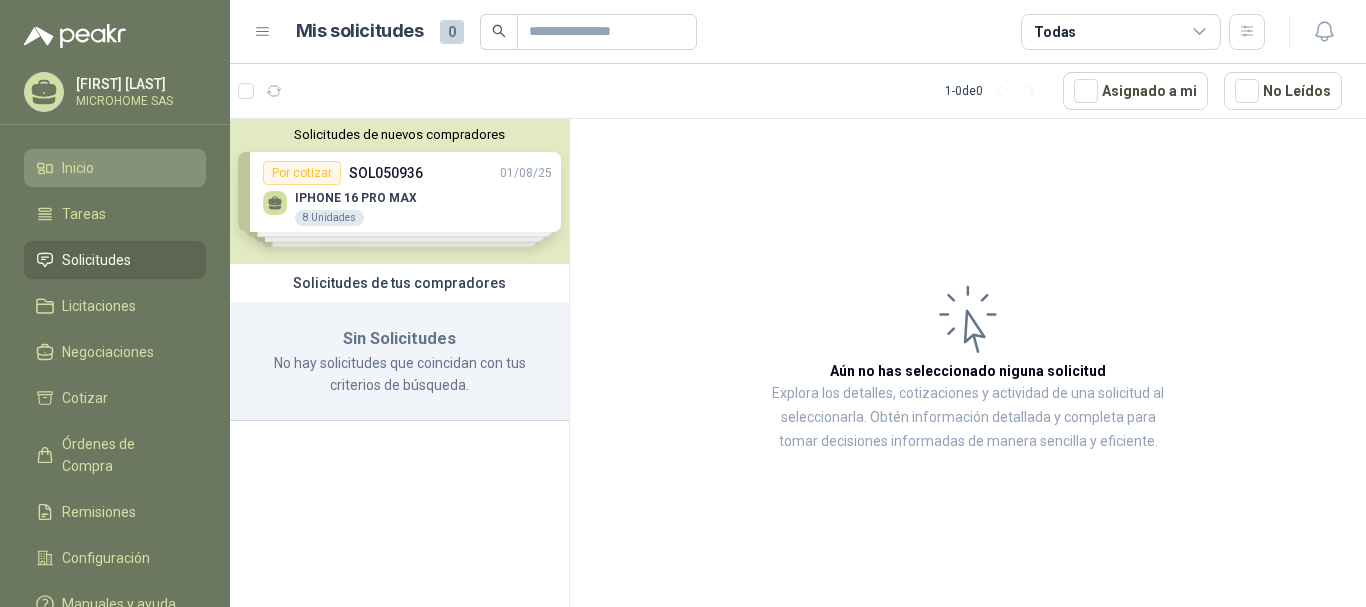 click on "Inicio" at bounding box center (78, 168) 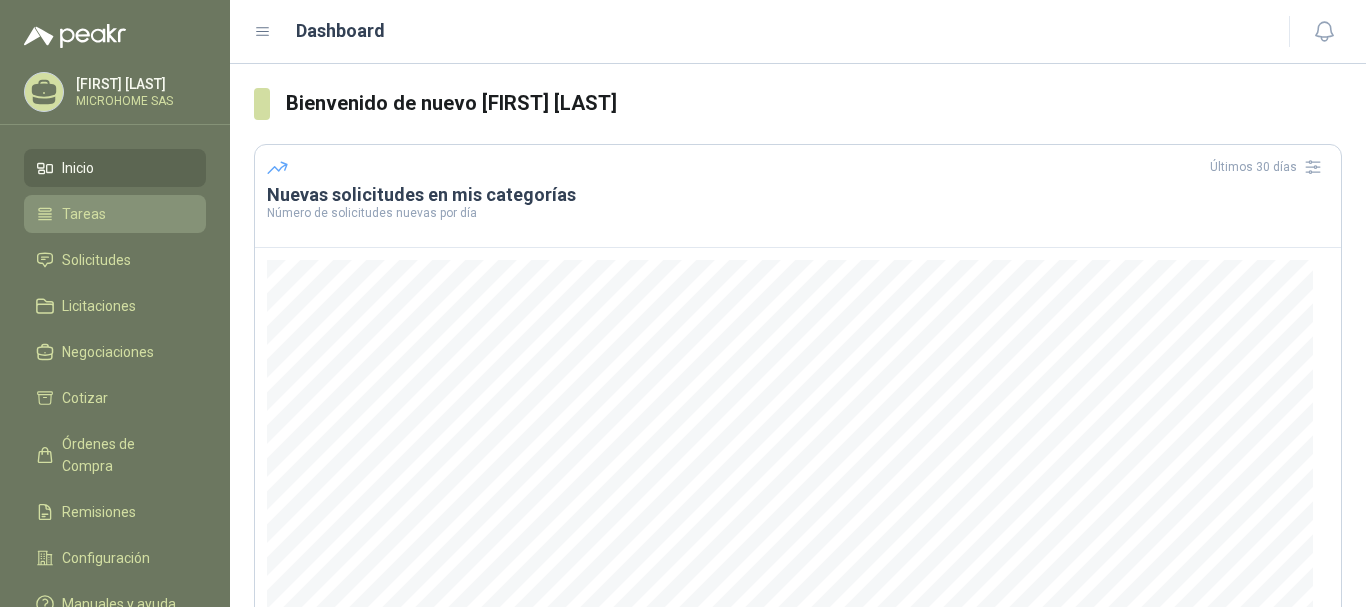 click on "Tareas" at bounding box center [115, 214] 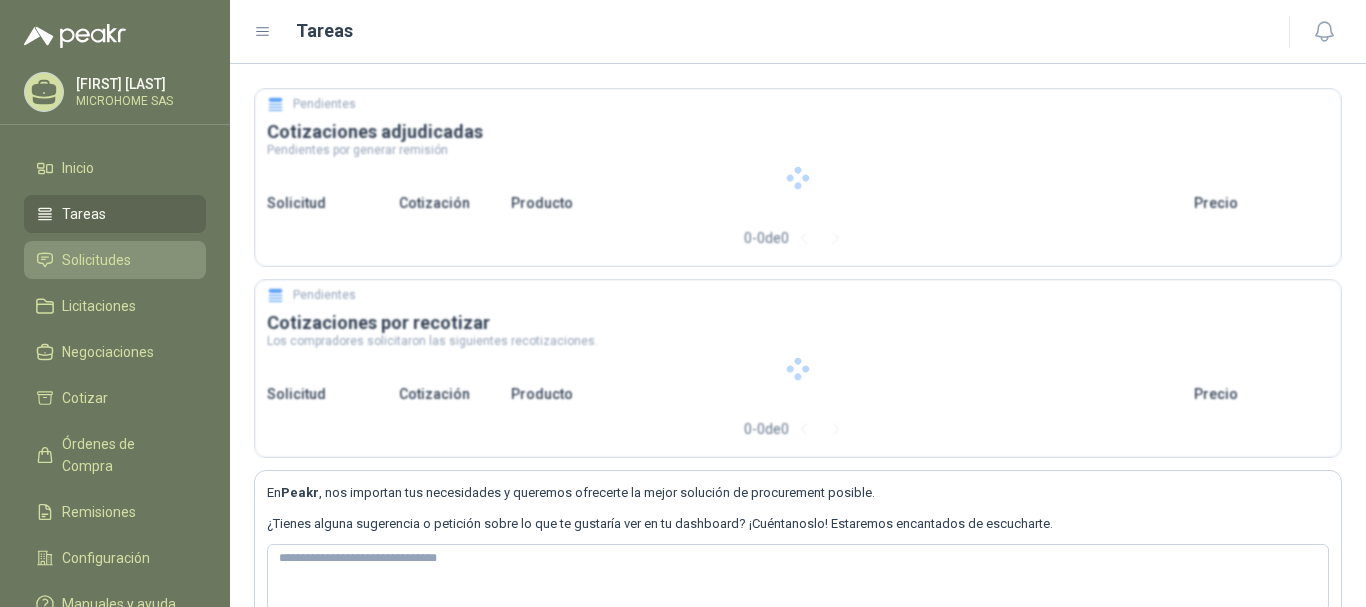 click on "Solicitudes" at bounding box center (96, 260) 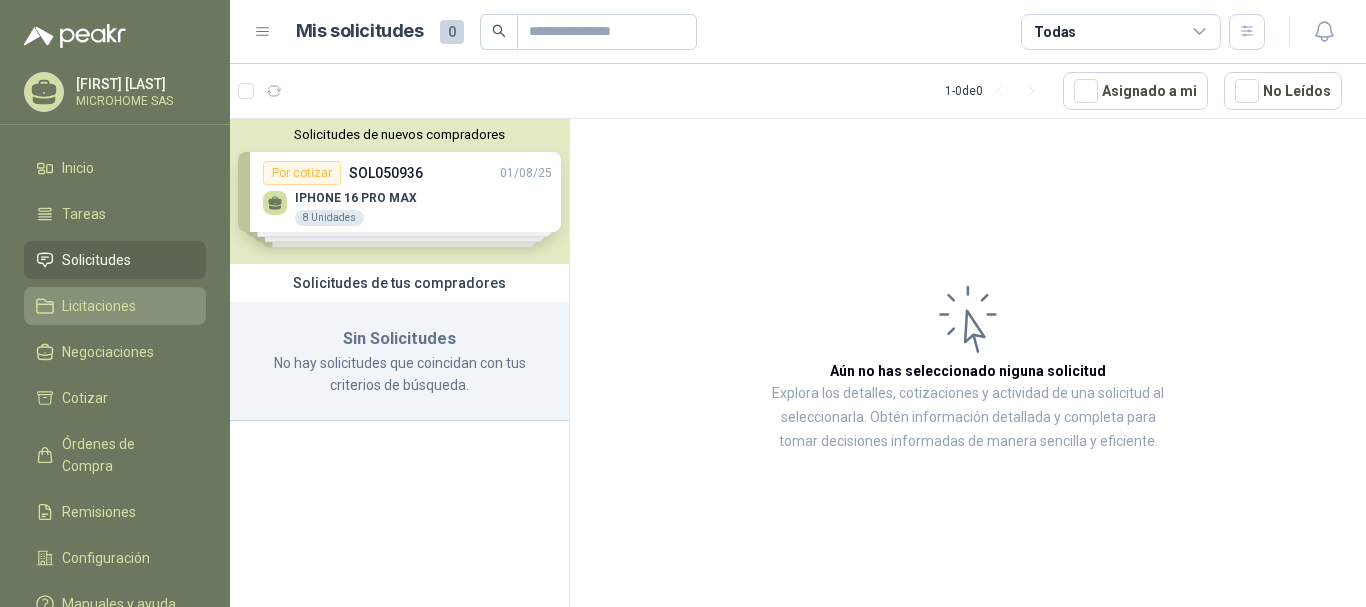 click on "Licitaciones" at bounding box center [115, 306] 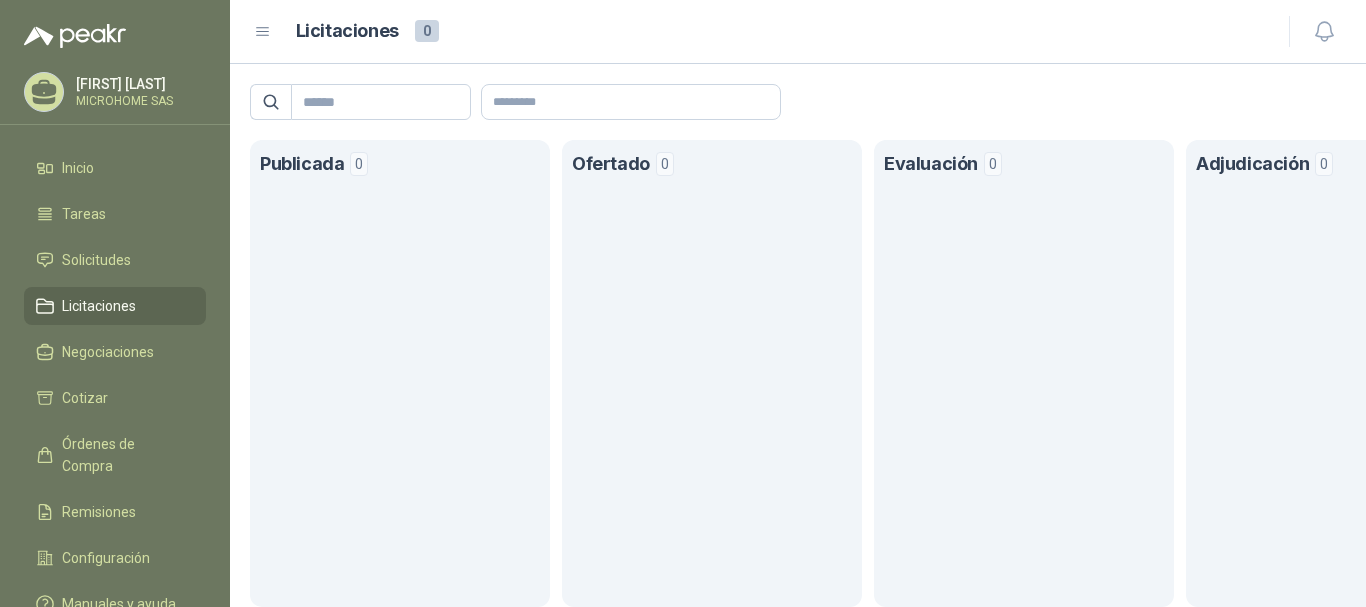 click on "MICROHOME SAS" at bounding box center [138, 101] 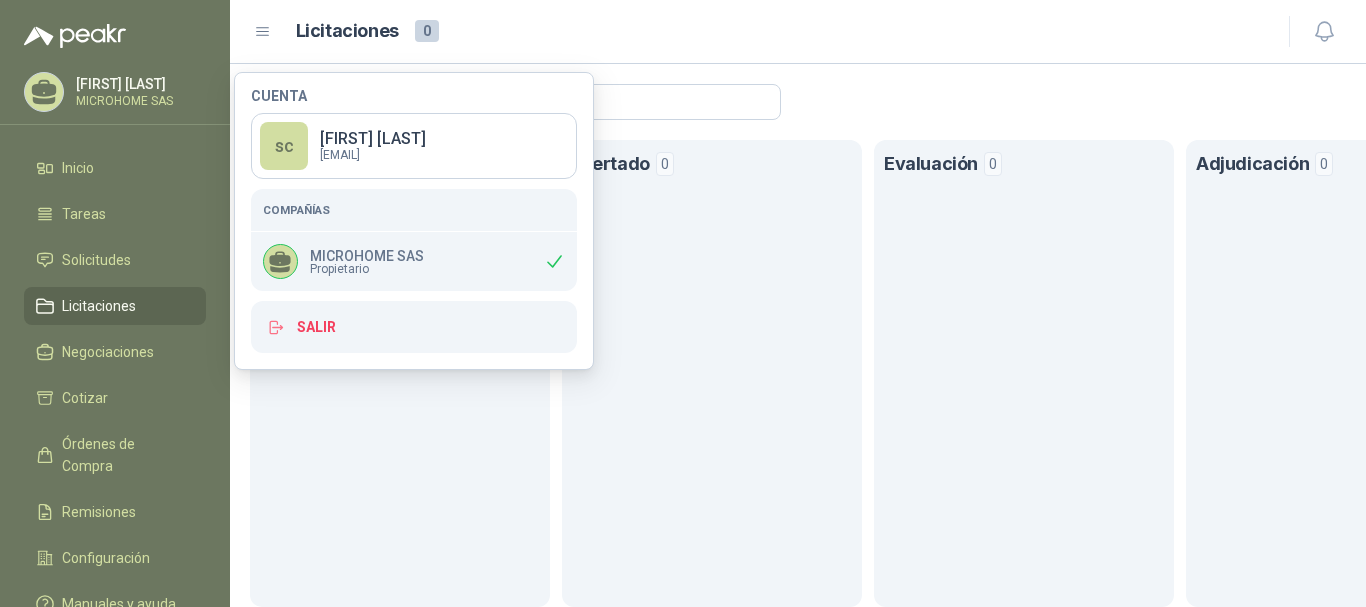 click on "MICROHOME SAS Propietario" at bounding box center [414, 261] 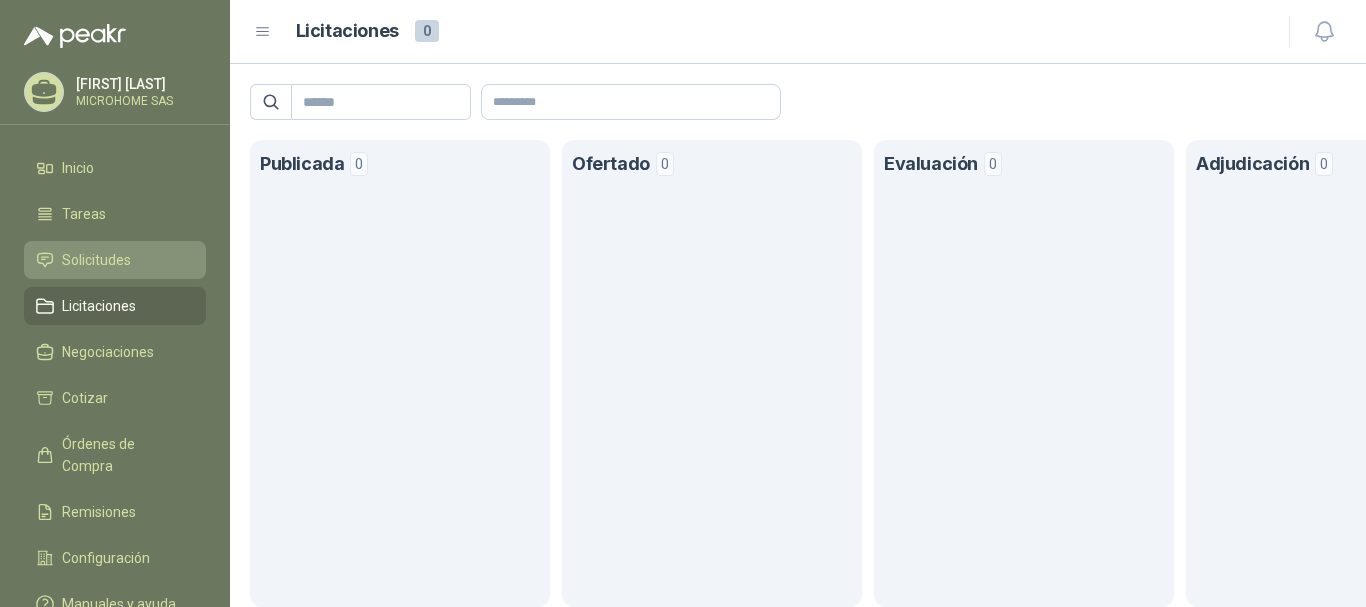 click on "Solicitudes" at bounding box center (96, 260) 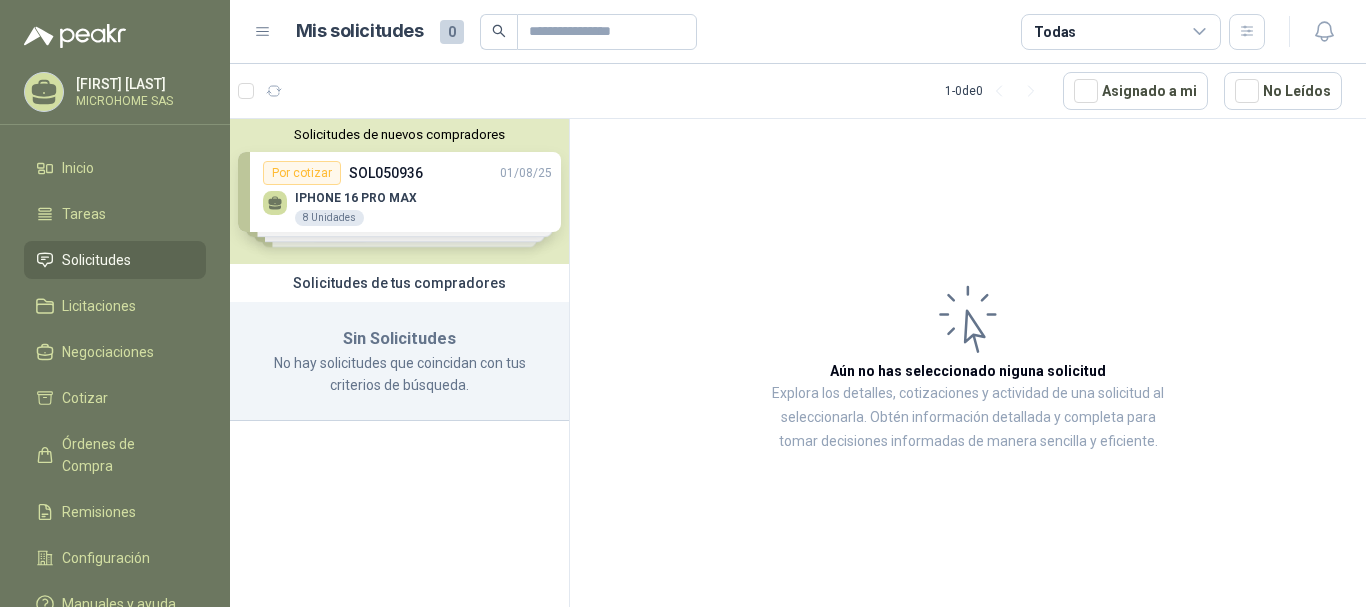 click on "Aún no has seleccionado niguna solicitud Explora los detalles, cotizaciones y actividad de una solicitud al seleccionarla. Obtén información detallada y   completa para tomar decisiones informadas de manera sencilla y eficiente." at bounding box center [968, 366] 